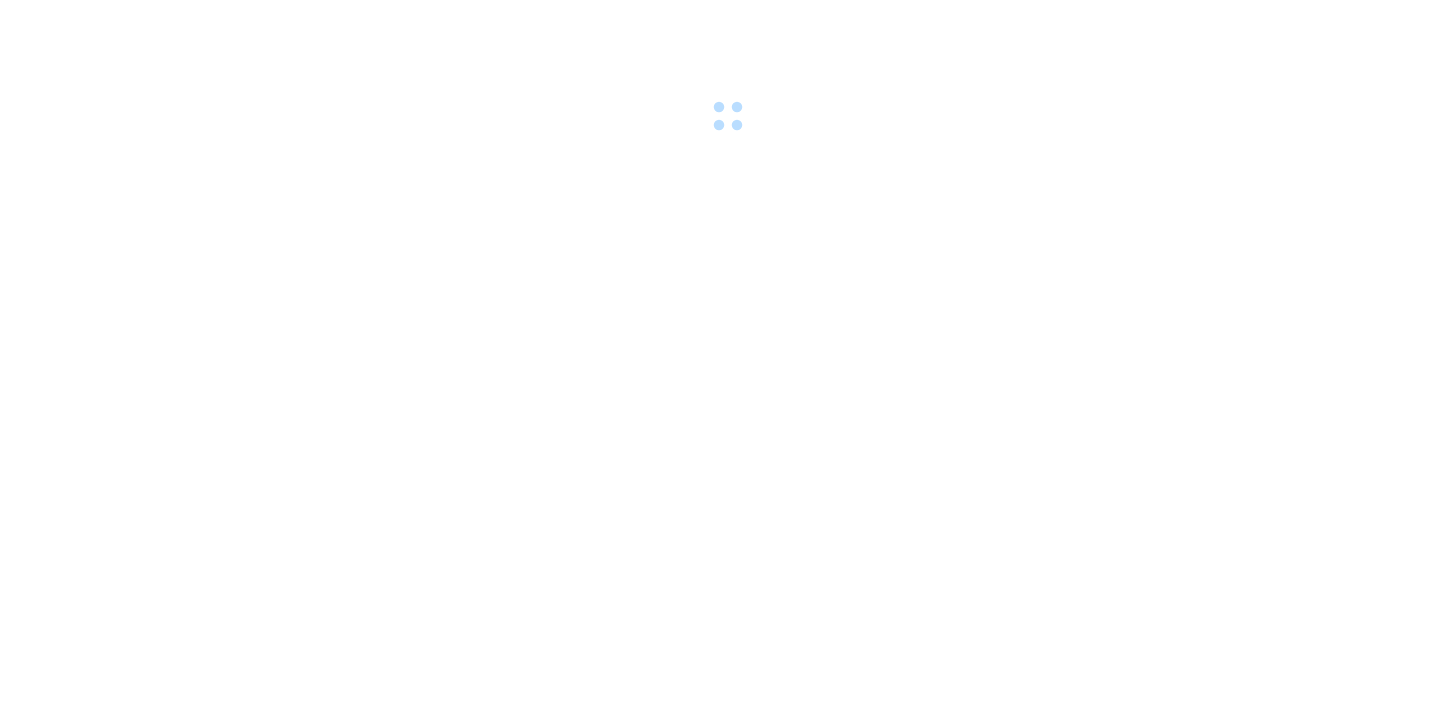 scroll, scrollTop: 0, scrollLeft: 0, axis: both 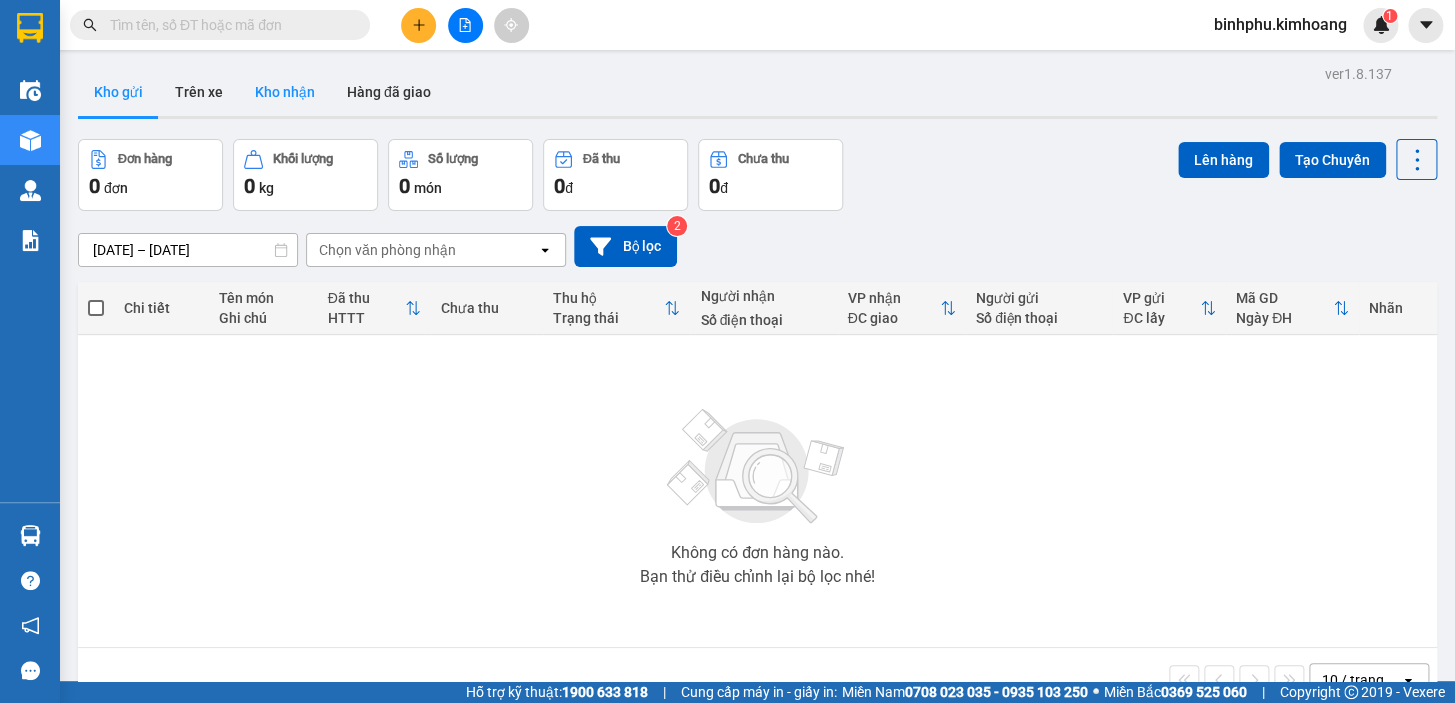 click on "Kho nhận" at bounding box center (285, 92) 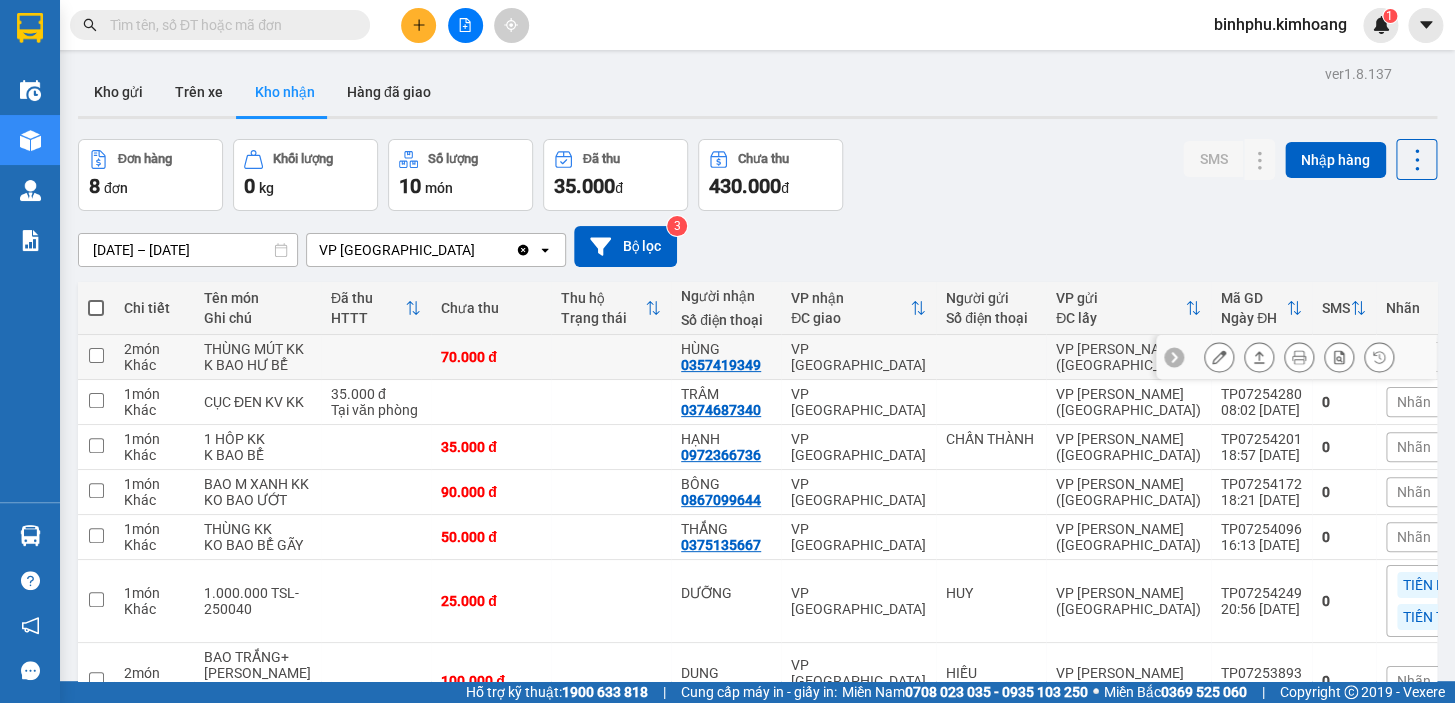click at bounding box center (1219, 357) 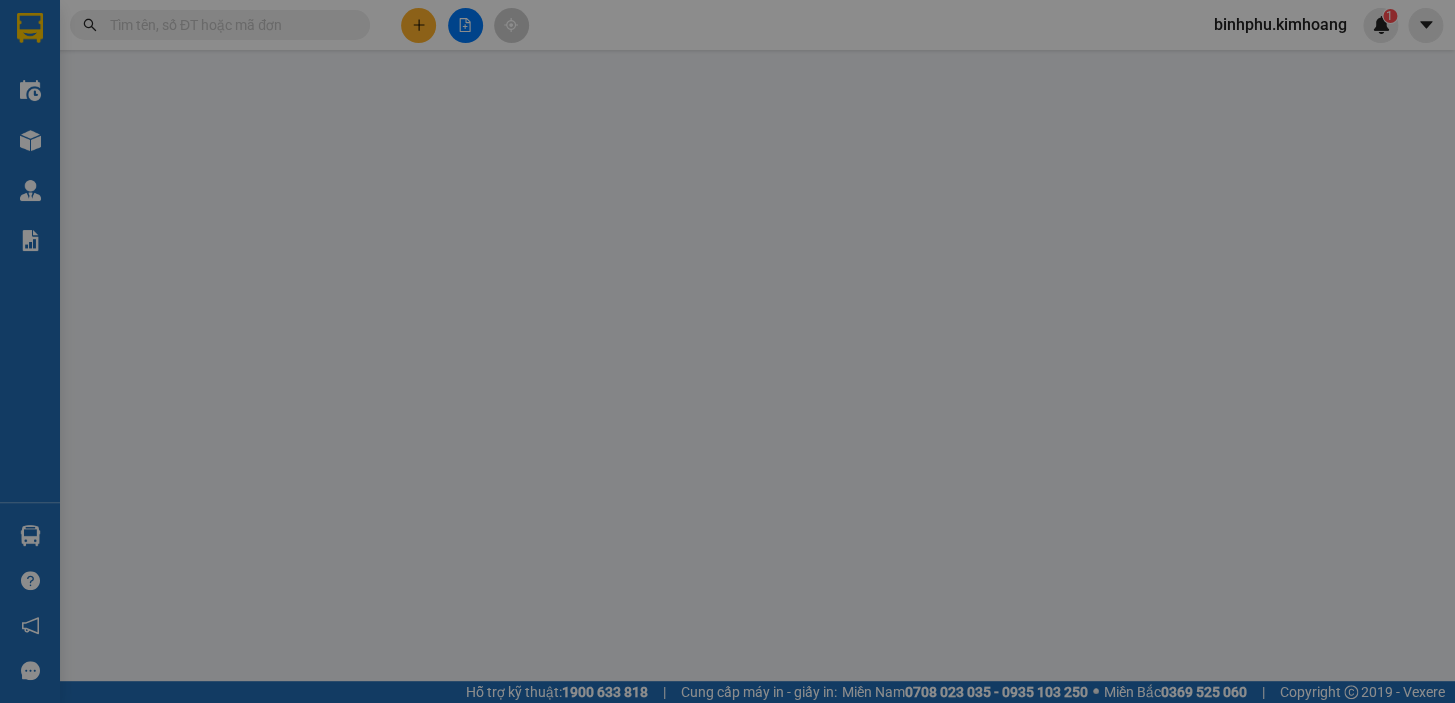 type on "0357419349" 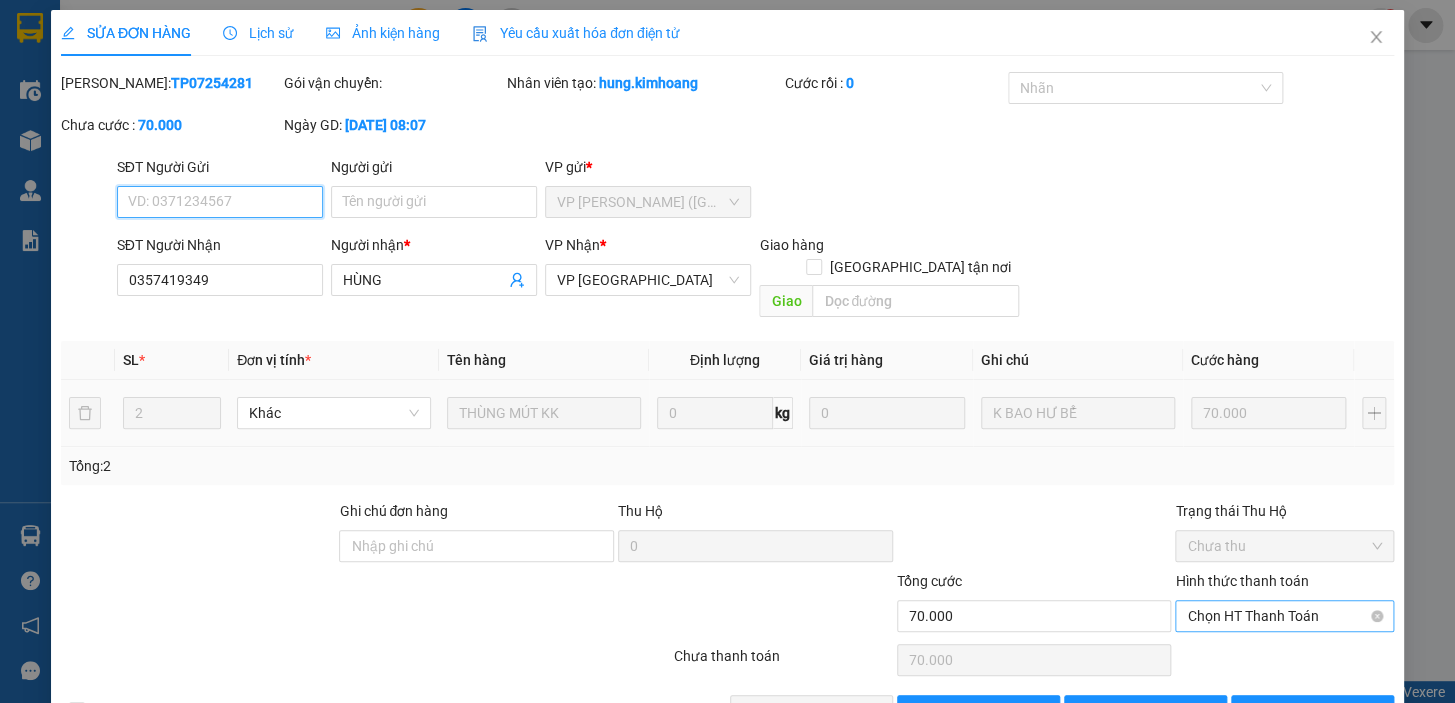 click on "Chọn HT Thanh Toán" at bounding box center (1284, 616) 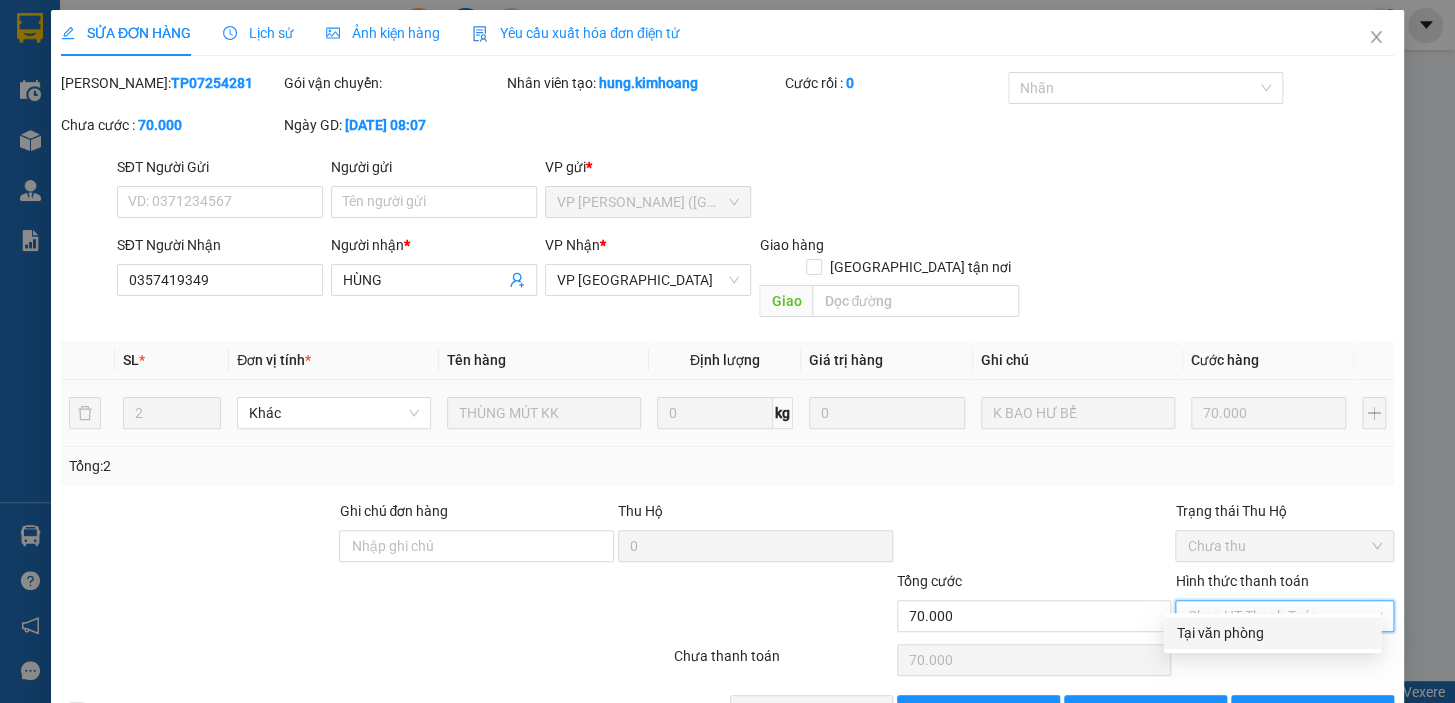 click on "Tại văn phòng" at bounding box center (1272, 633) 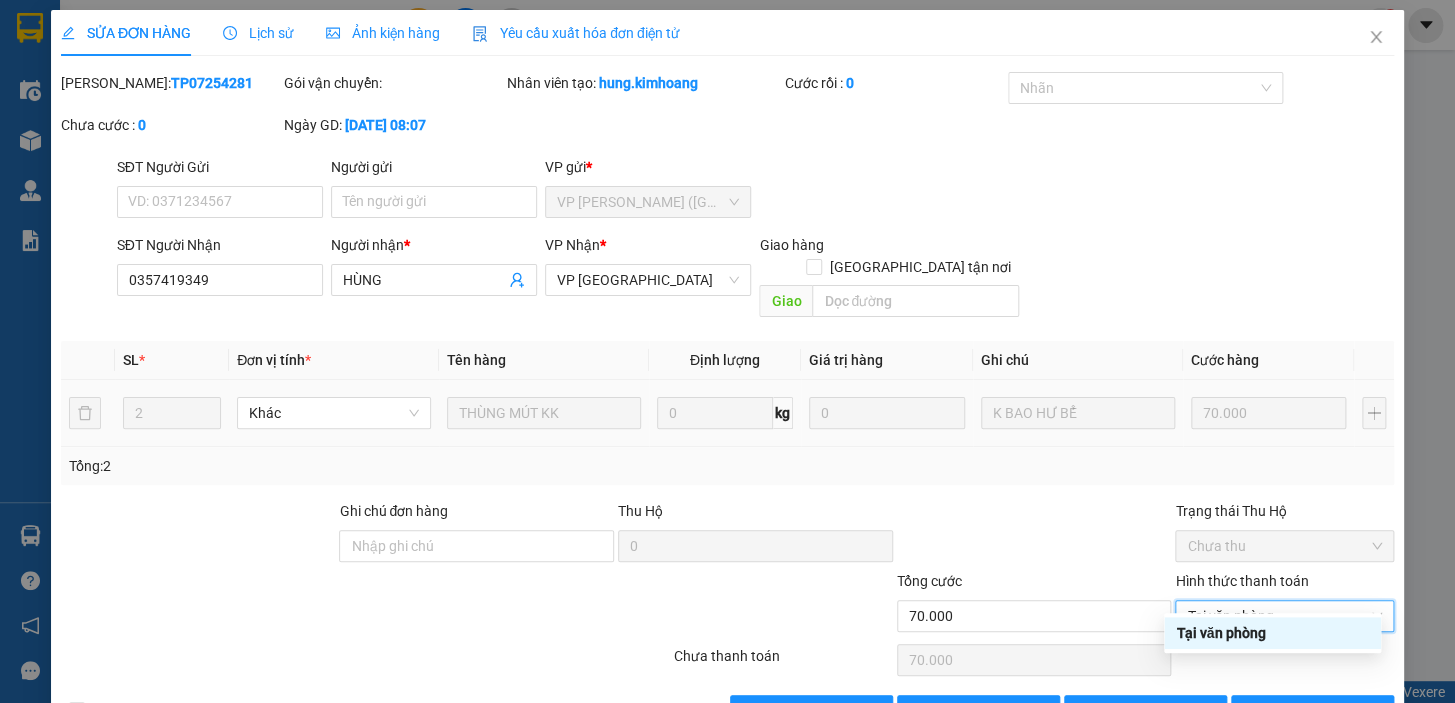 type on "0" 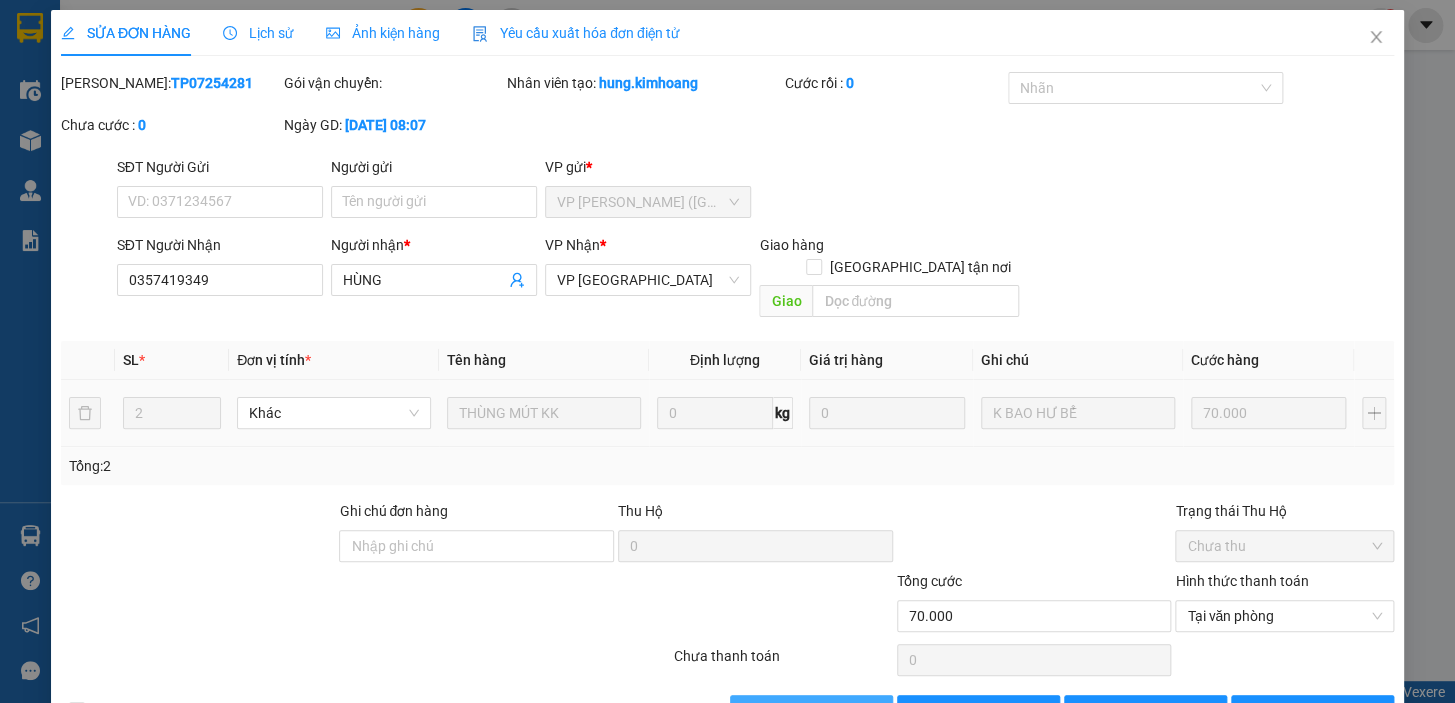 click on "[PERSON_NAME] và Giao hàng" at bounding box center (811, 711) 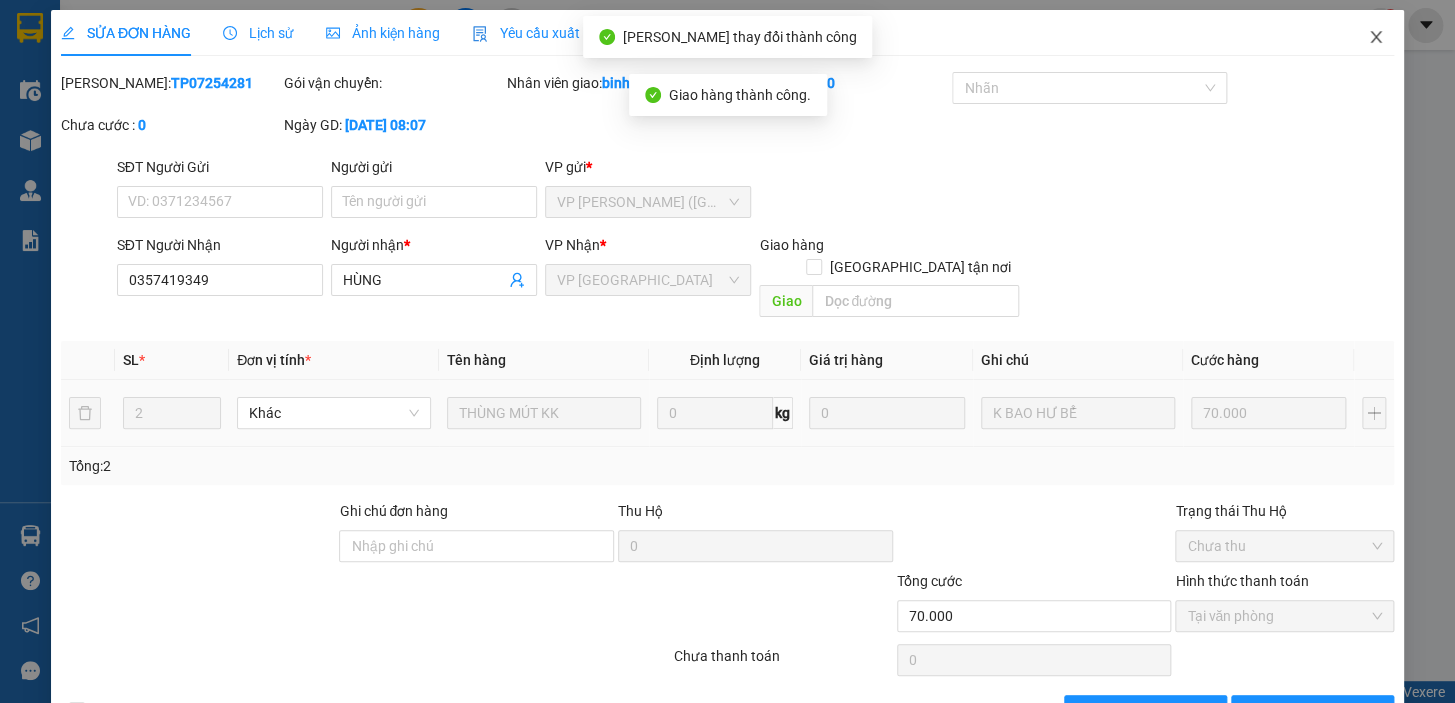 click at bounding box center [1376, 38] 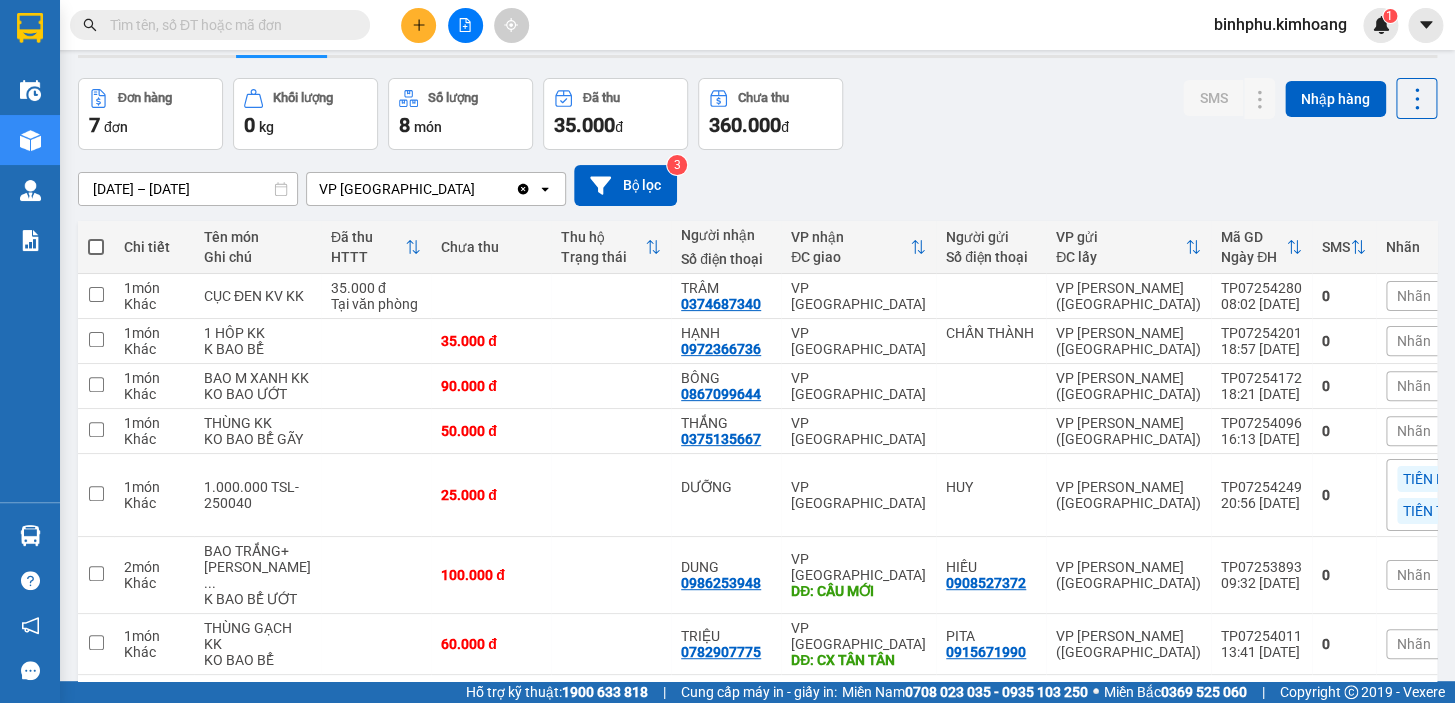 scroll, scrollTop: 90, scrollLeft: 0, axis: vertical 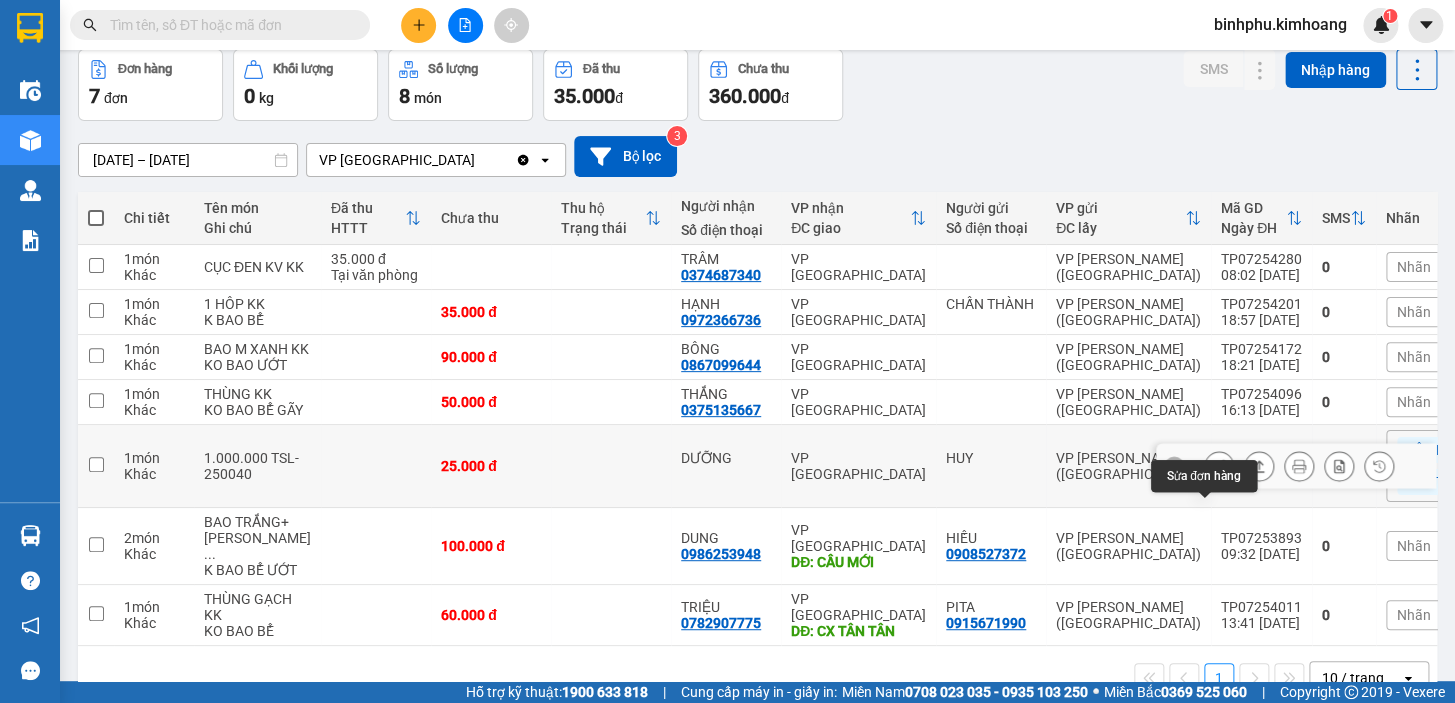 click 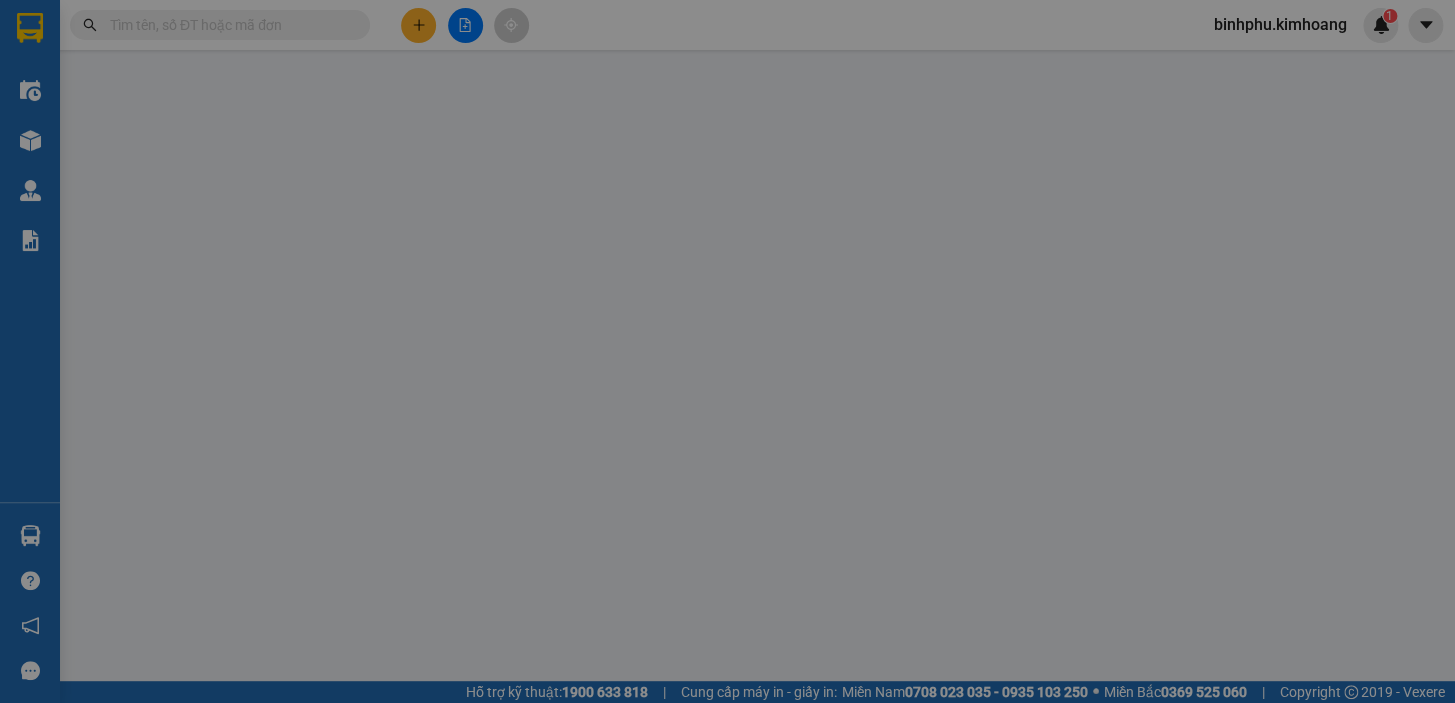 type on "HUY" 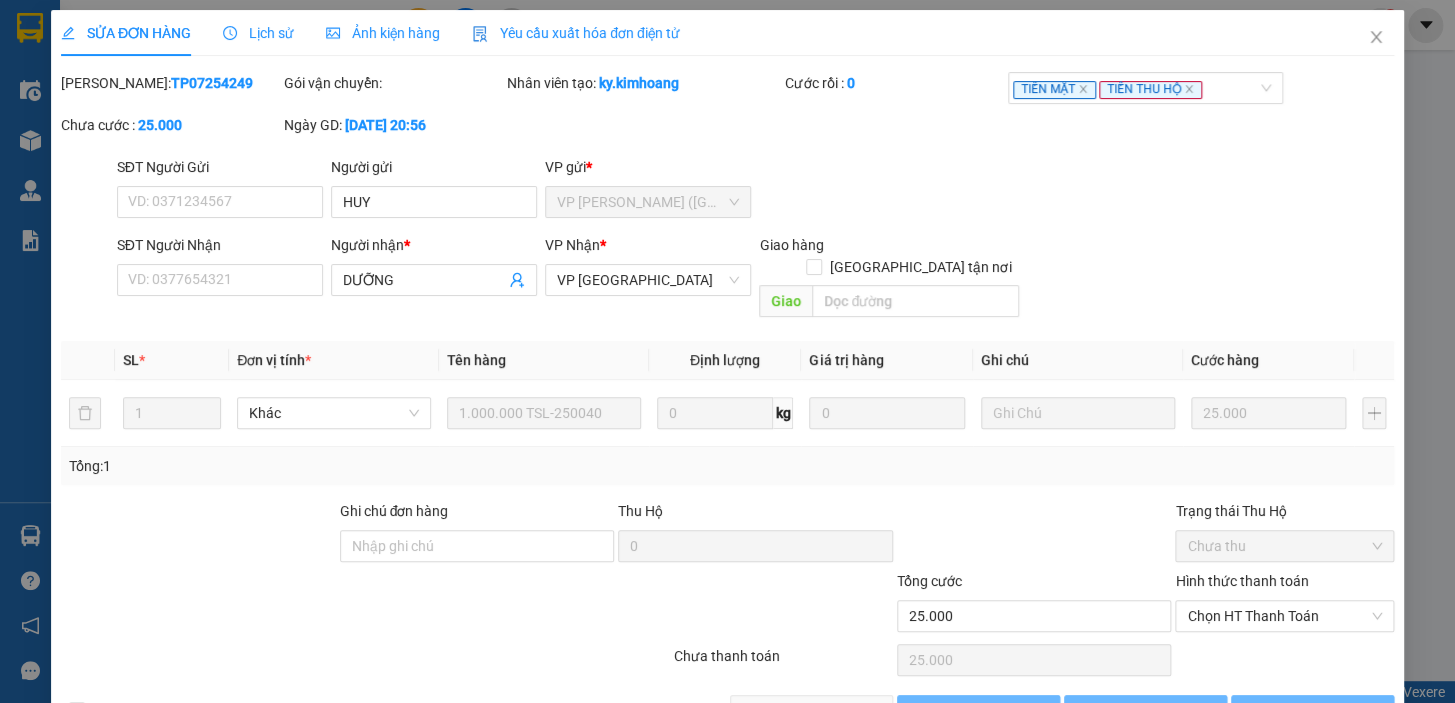 scroll, scrollTop: 0, scrollLeft: 0, axis: both 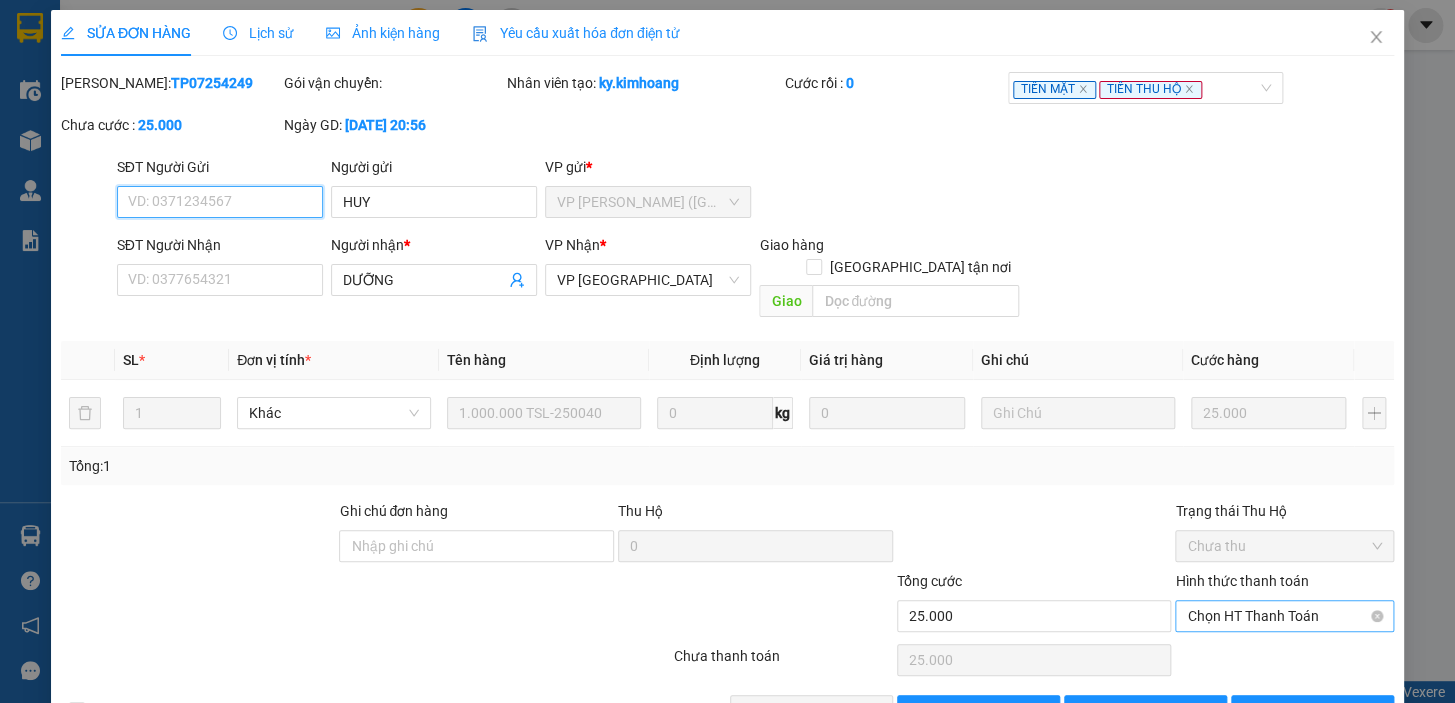click on "Chọn HT Thanh Toán" at bounding box center (1284, 616) 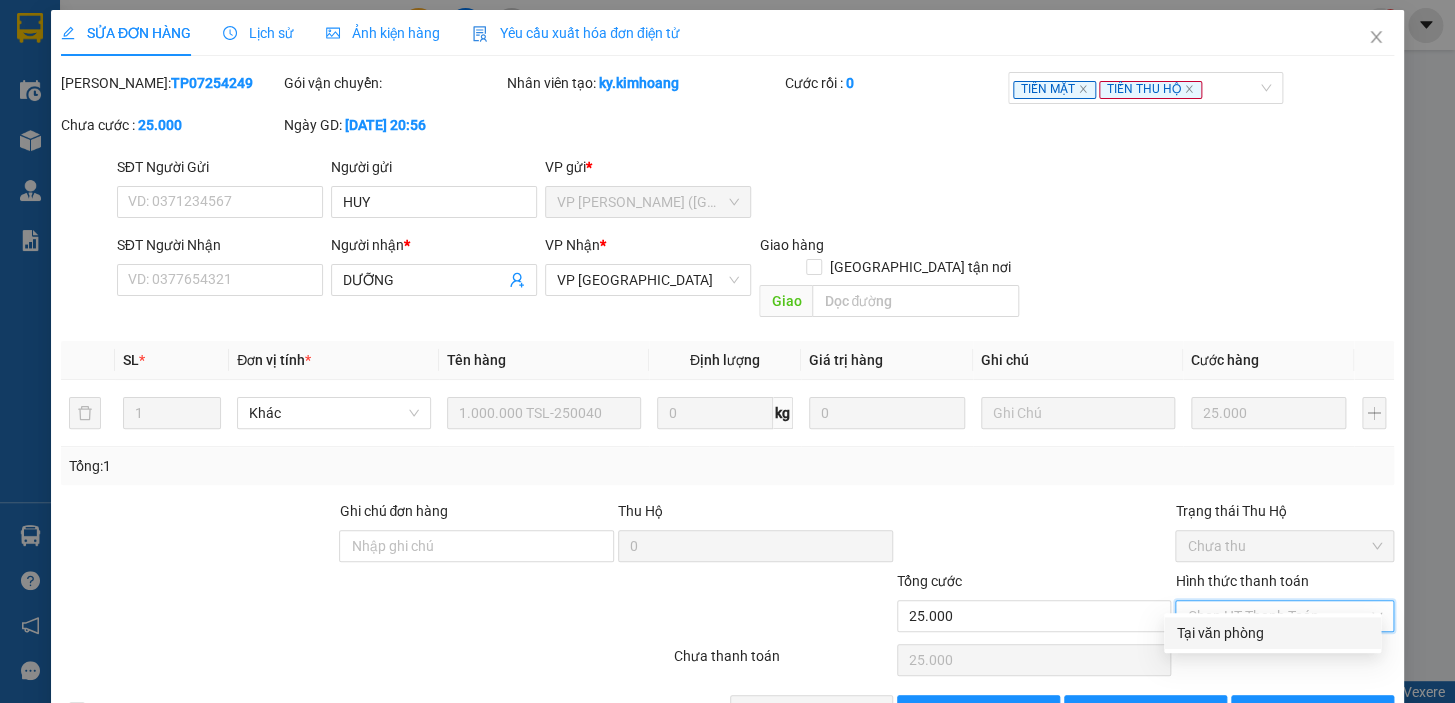 click on "Tại văn phòng" at bounding box center [1272, 633] 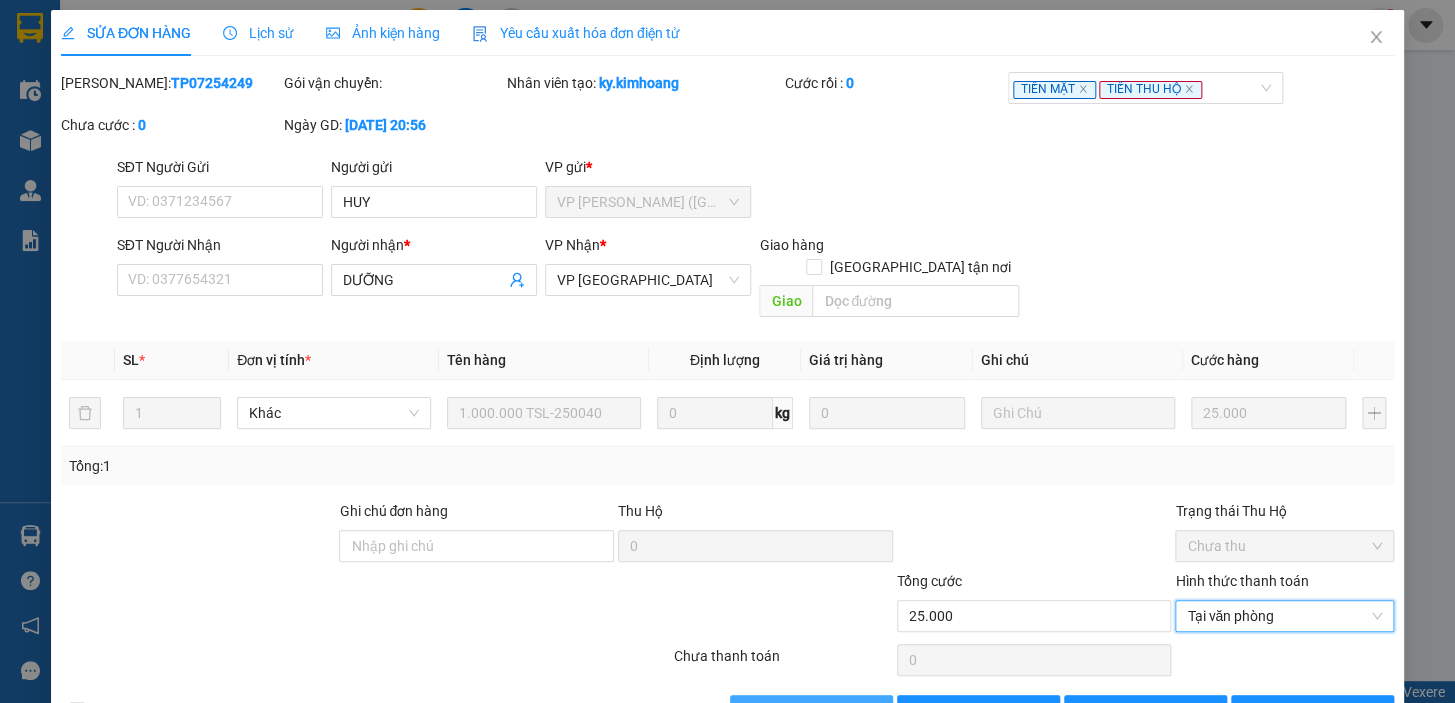 click on "[PERSON_NAME] và Giao hàng" at bounding box center [864, 711] 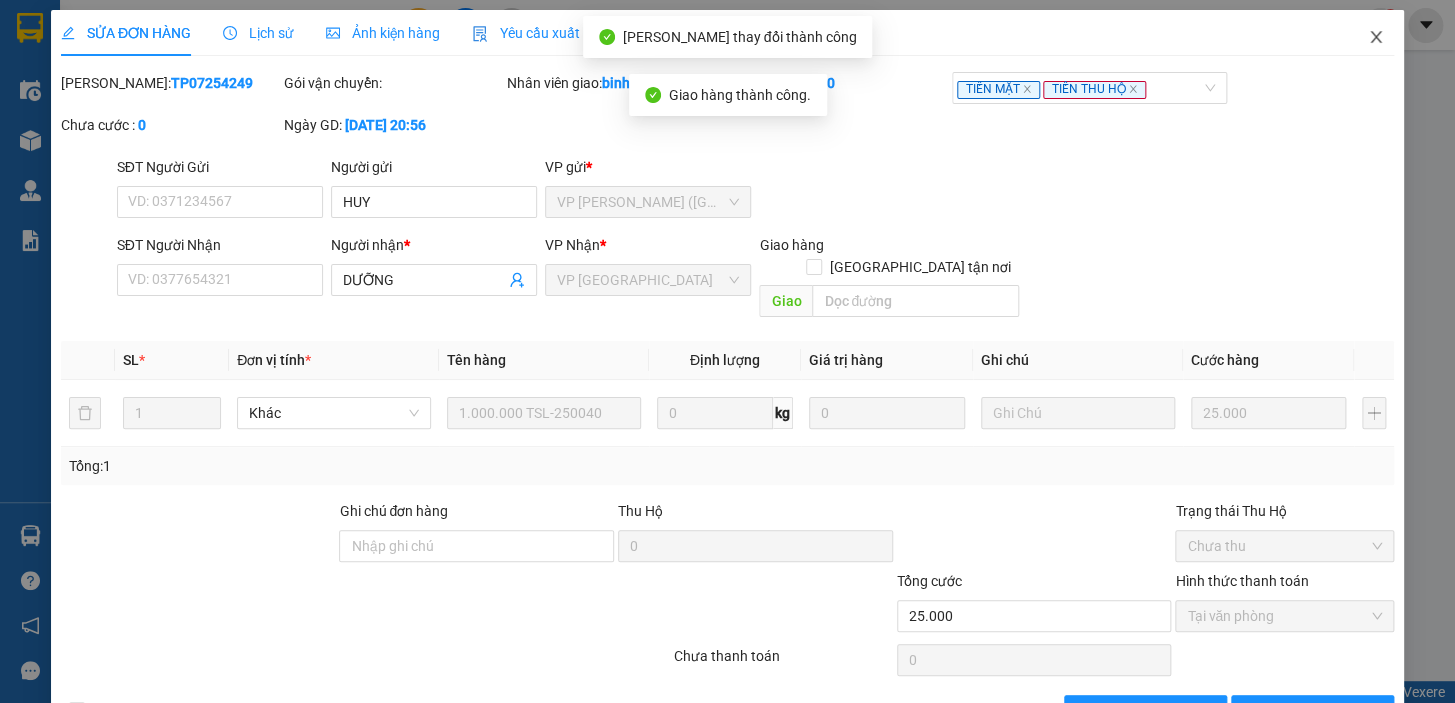 click 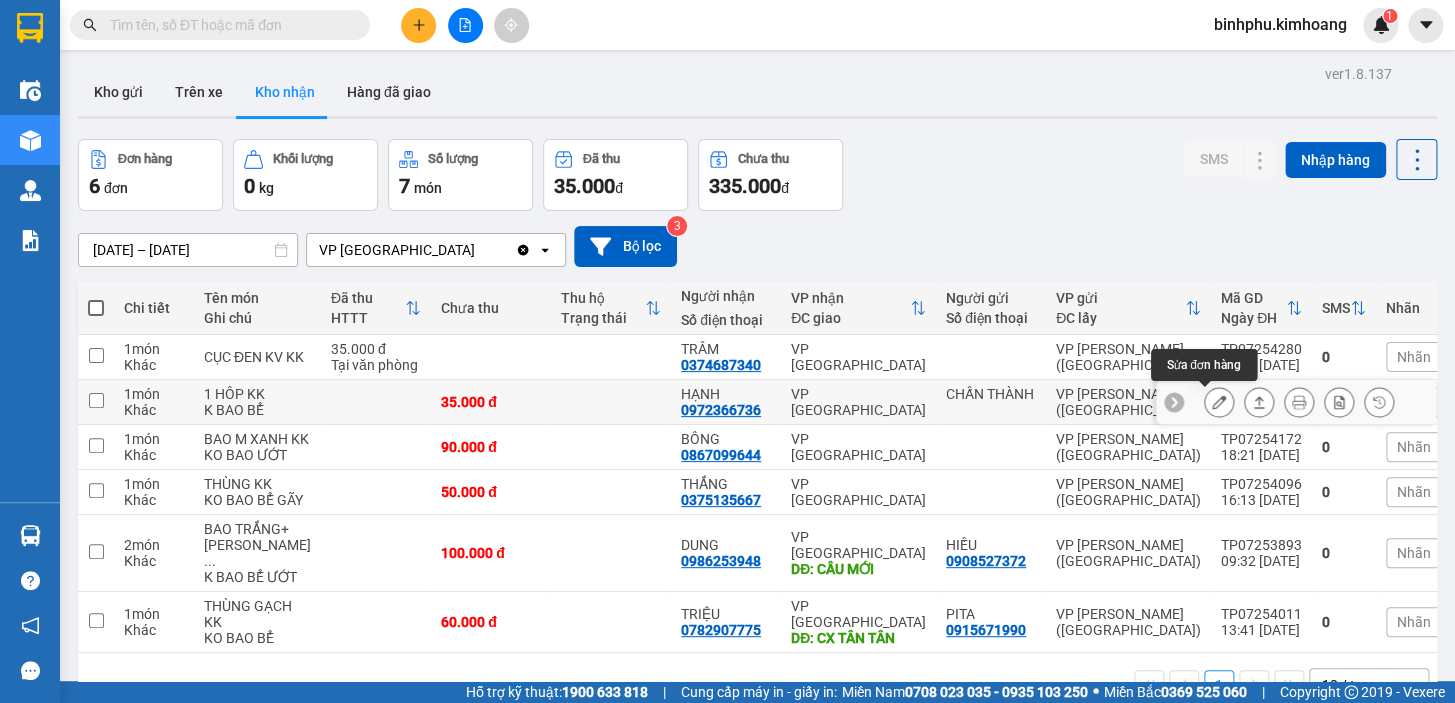 click at bounding box center (1219, 402) 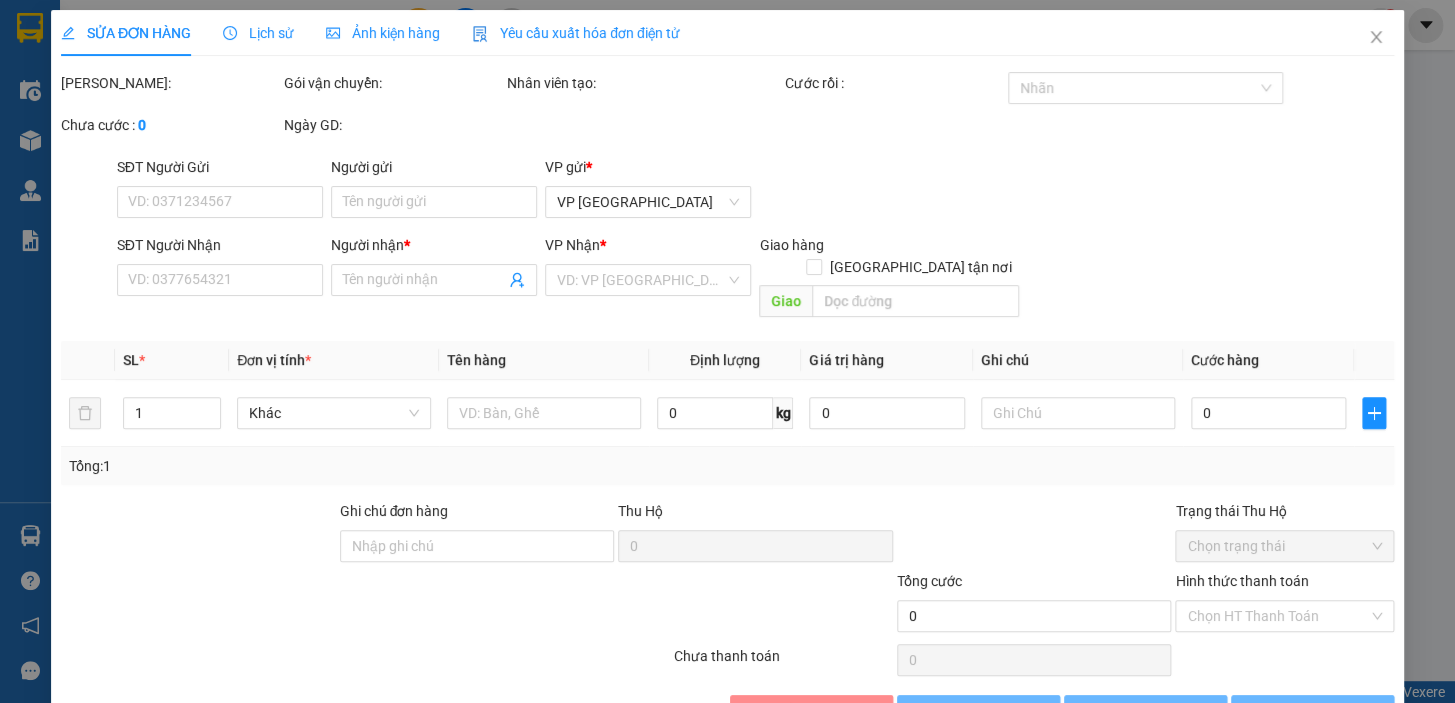 type on "CHẤN THÀNH" 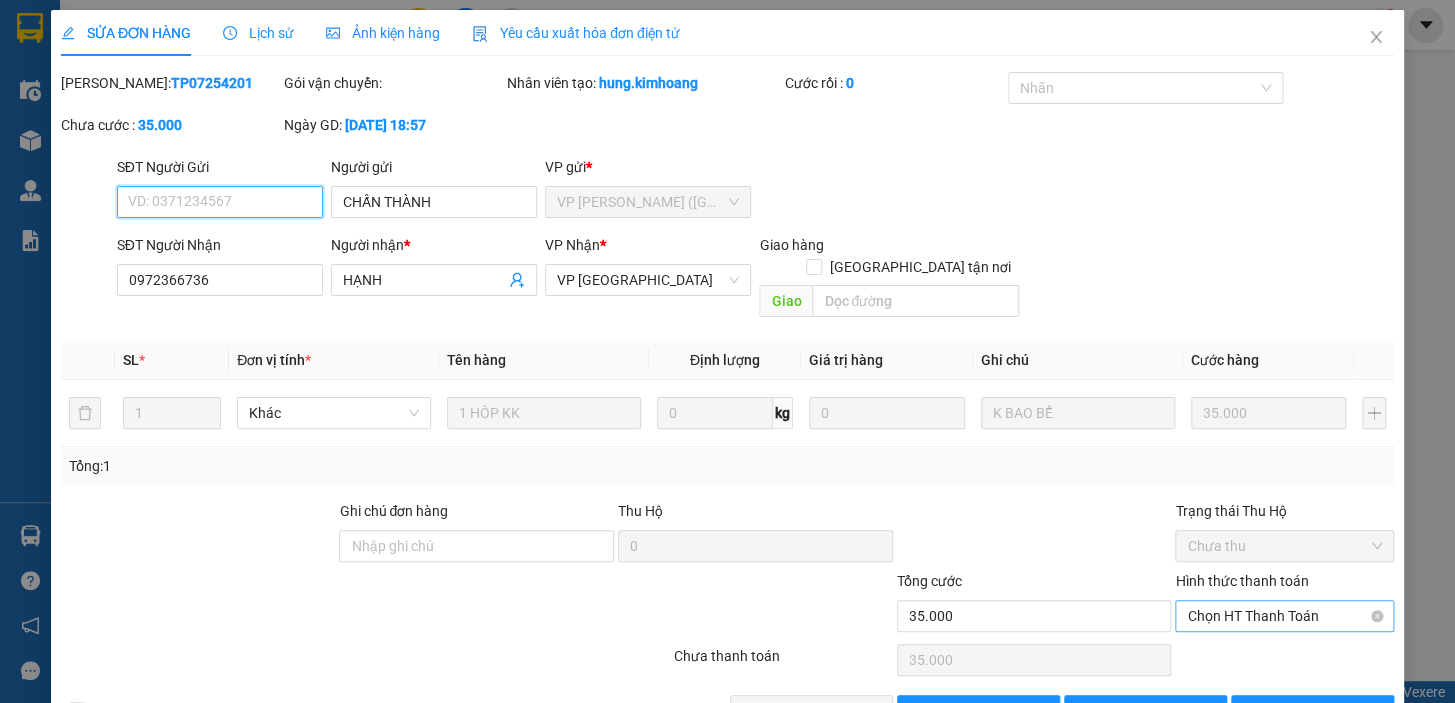 click on "Chọn HT Thanh Toán" at bounding box center [1284, 616] 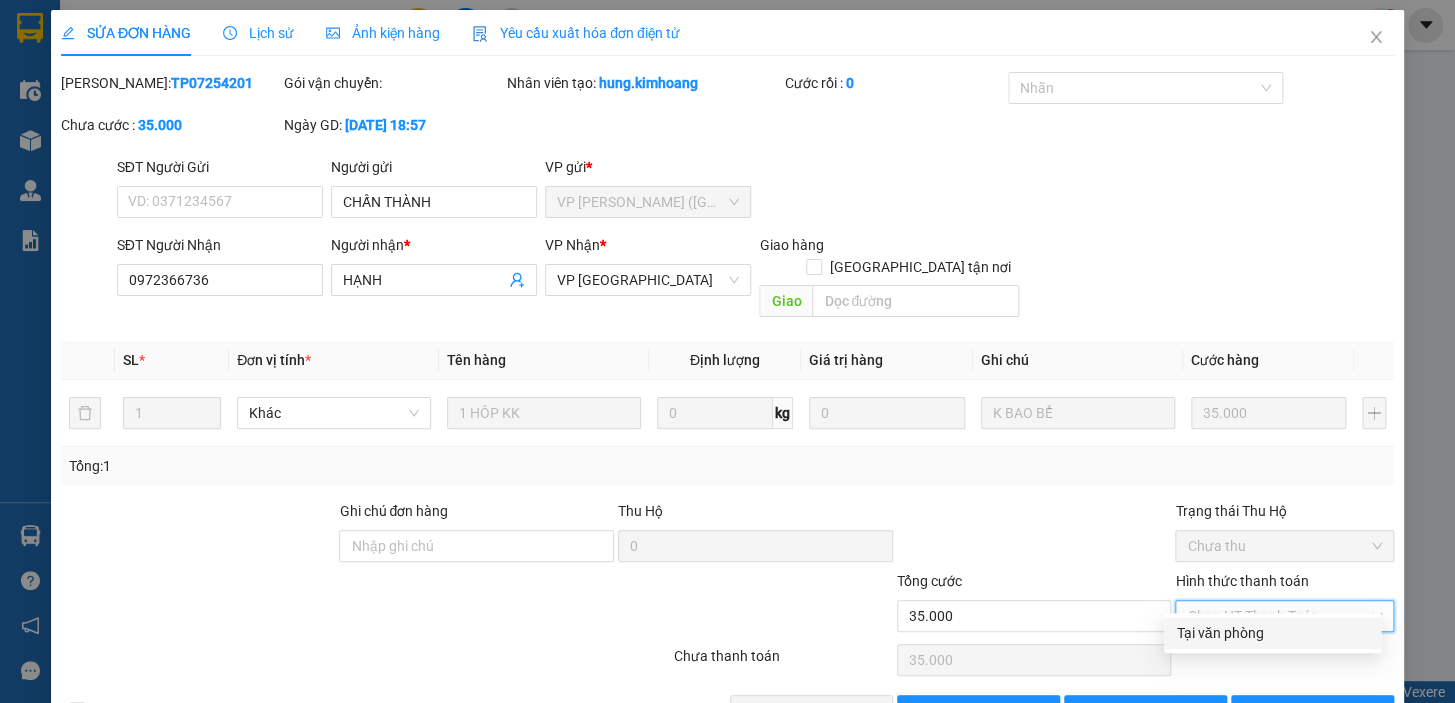 click on "Tại văn phòng" at bounding box center [1272, 633] 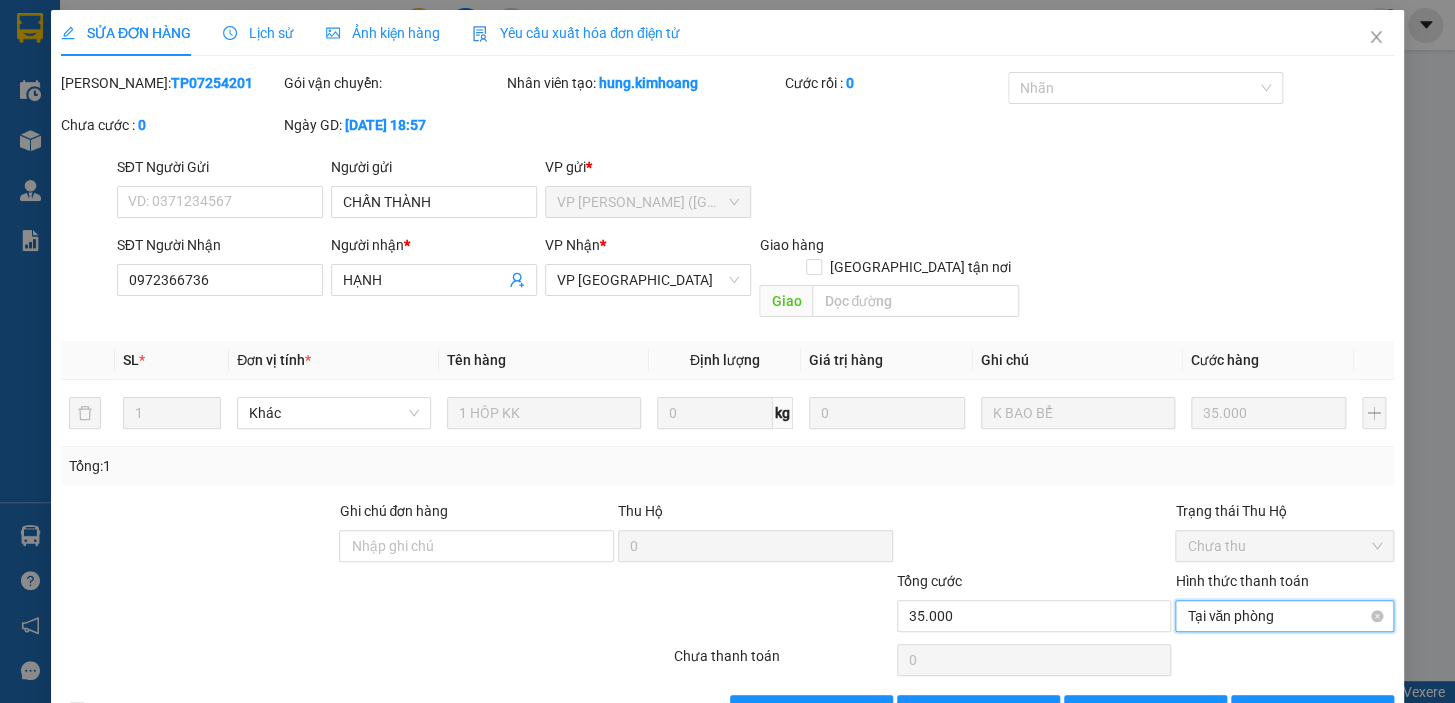 click on "Tại văn phòng" at bounding box center [1284, 616] 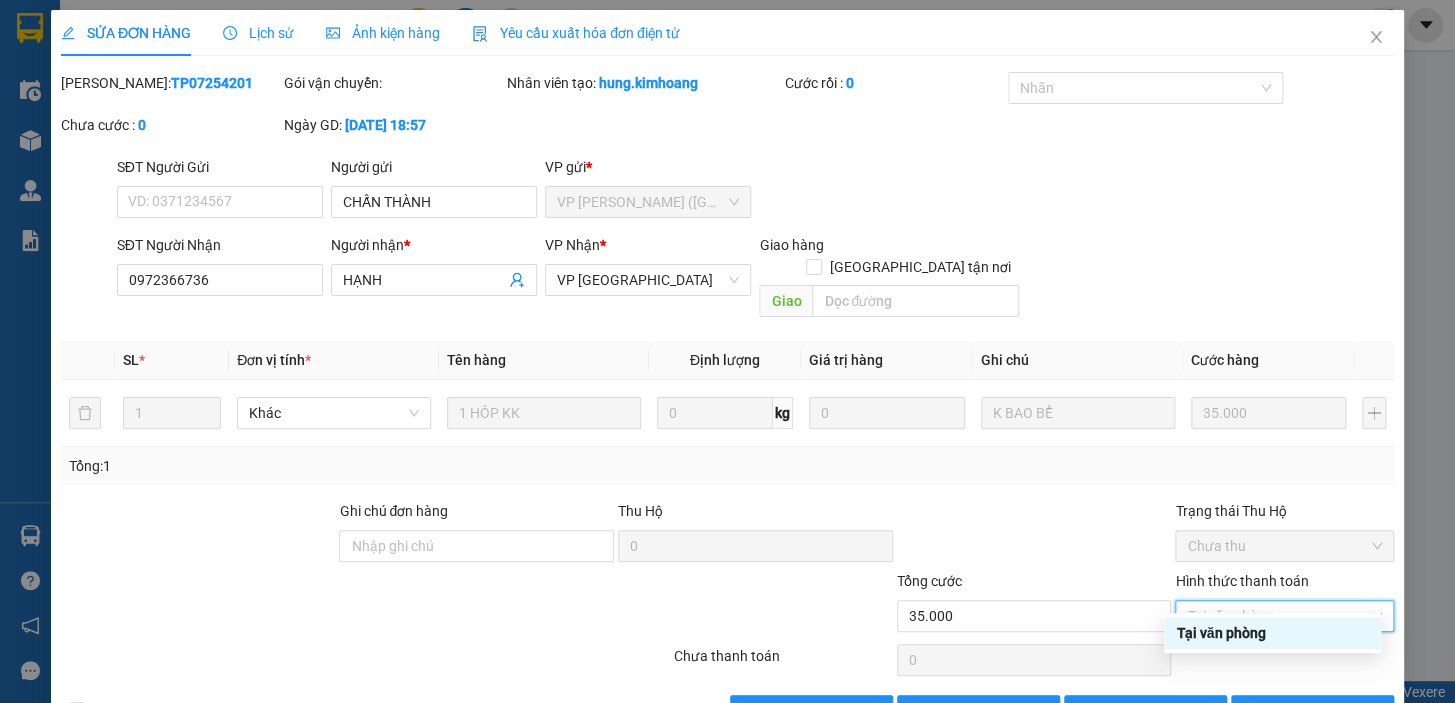 click on "Tại văn phòng" at bounding box center (1272, 633) 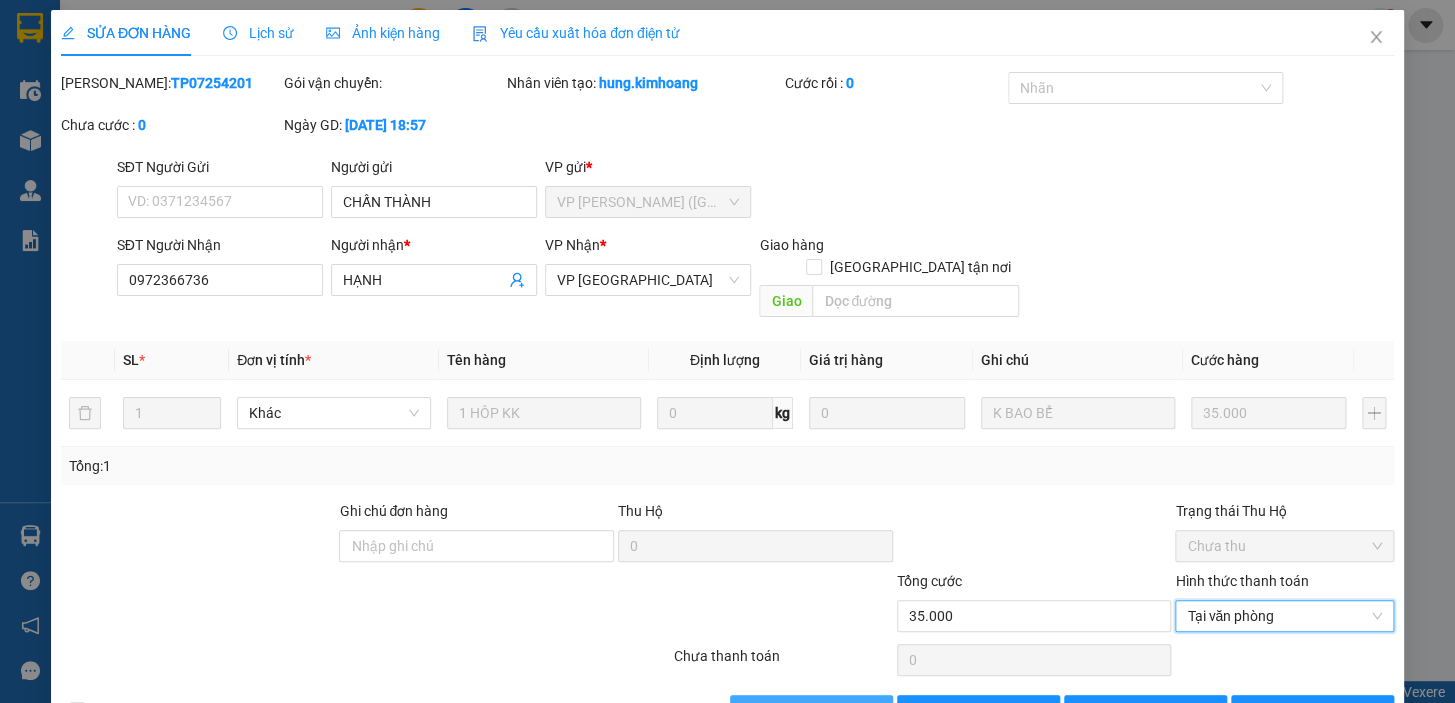 click on "[PERSON_NAME] và Giao hàng" at bounding box center [811, 711] 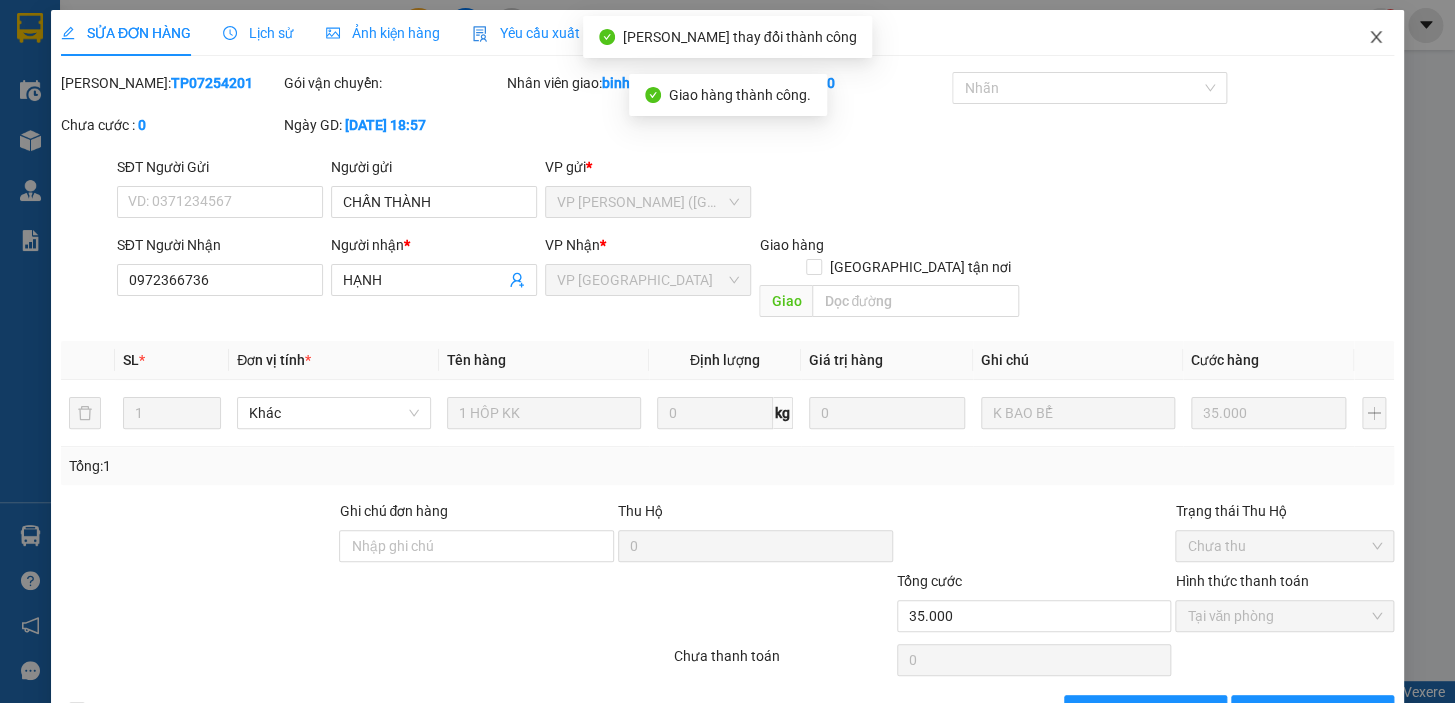 click 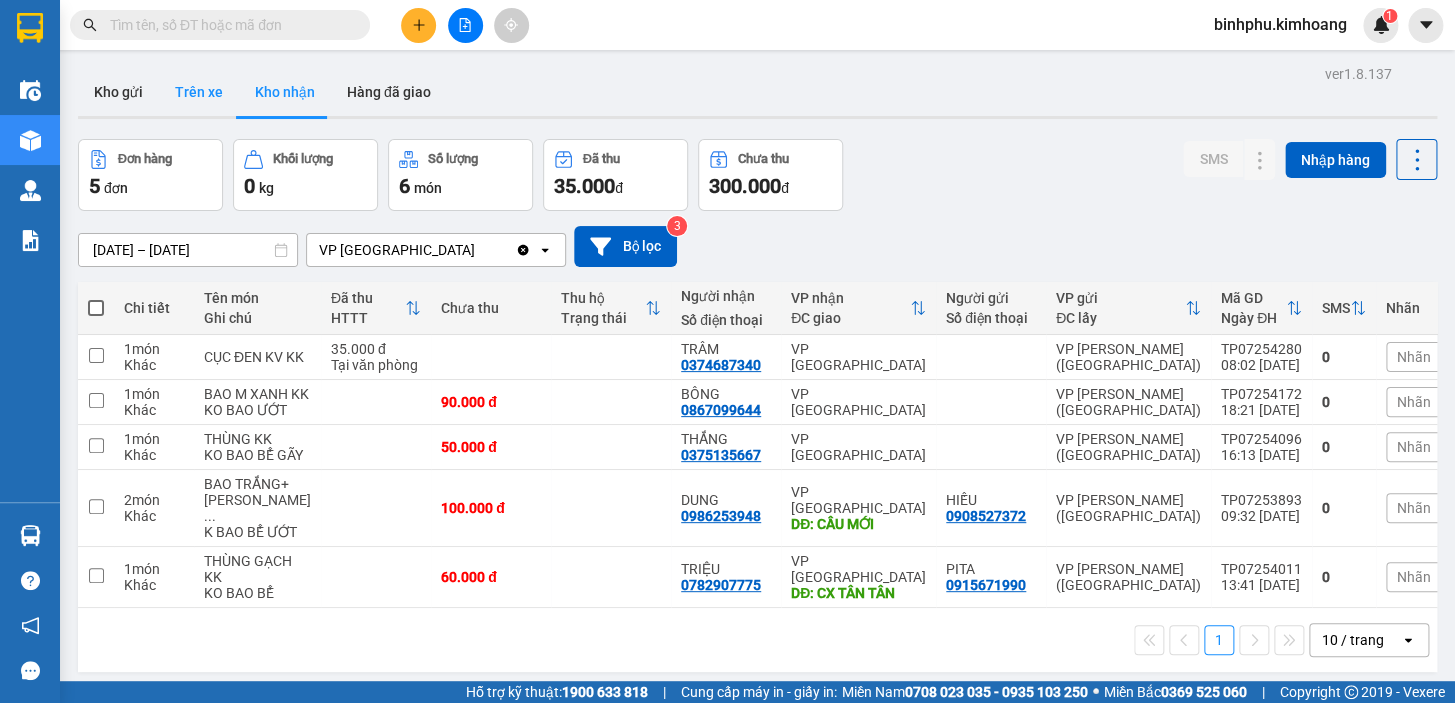 click on "Trên xe" at bounding box center (199, 92) 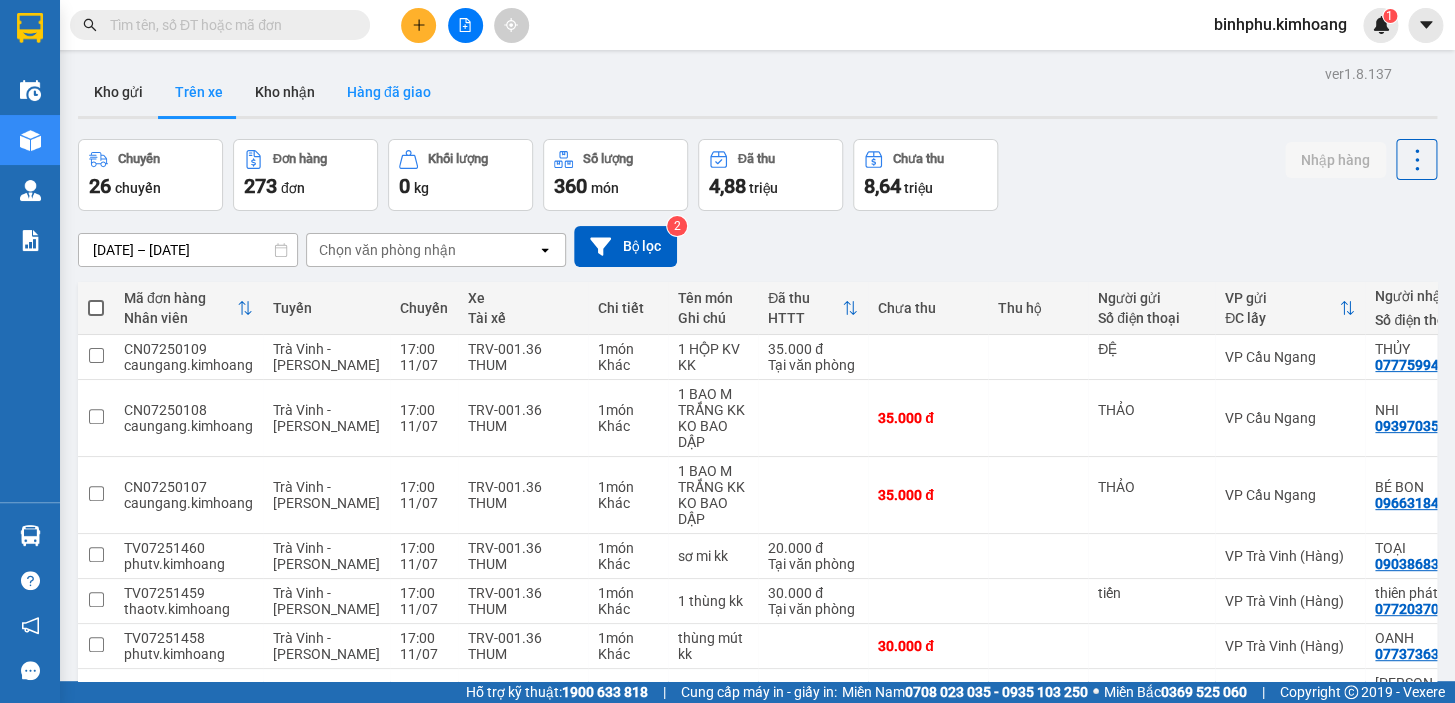 click on "Hàng đã giao" at bounding box center (389, 92) 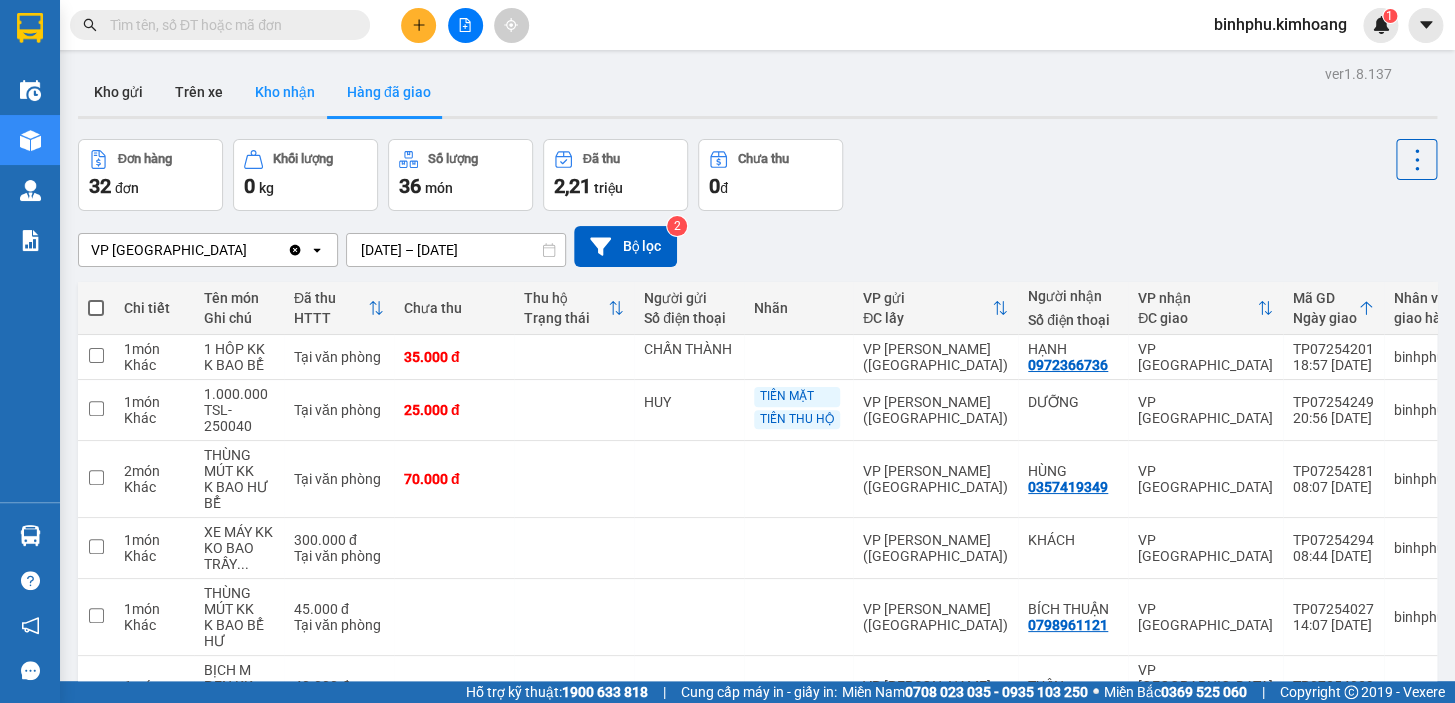 click on "Kho nhận" at bounding box center (285, 92) 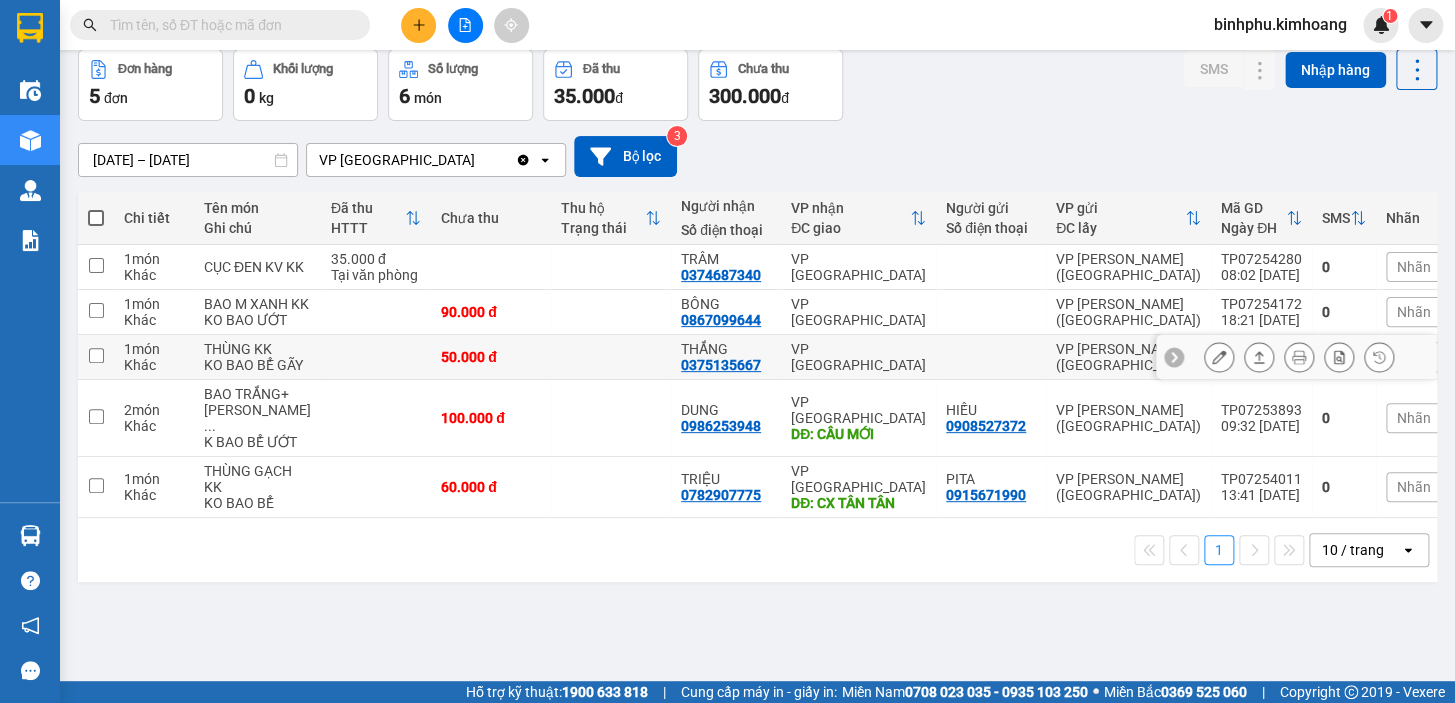 scroll, scrollTop: 91, scrollLeft: 0, axis: vertical 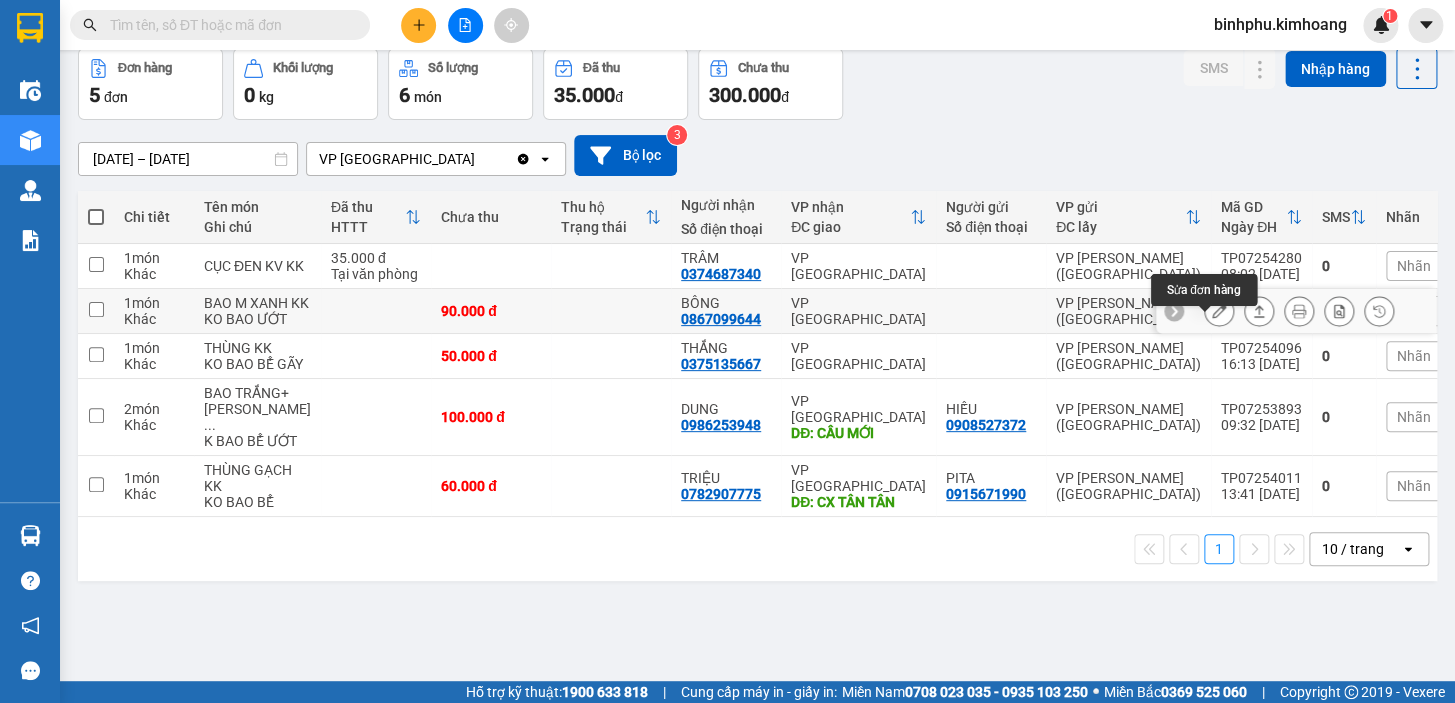 click at bounding box center (1219, 311) 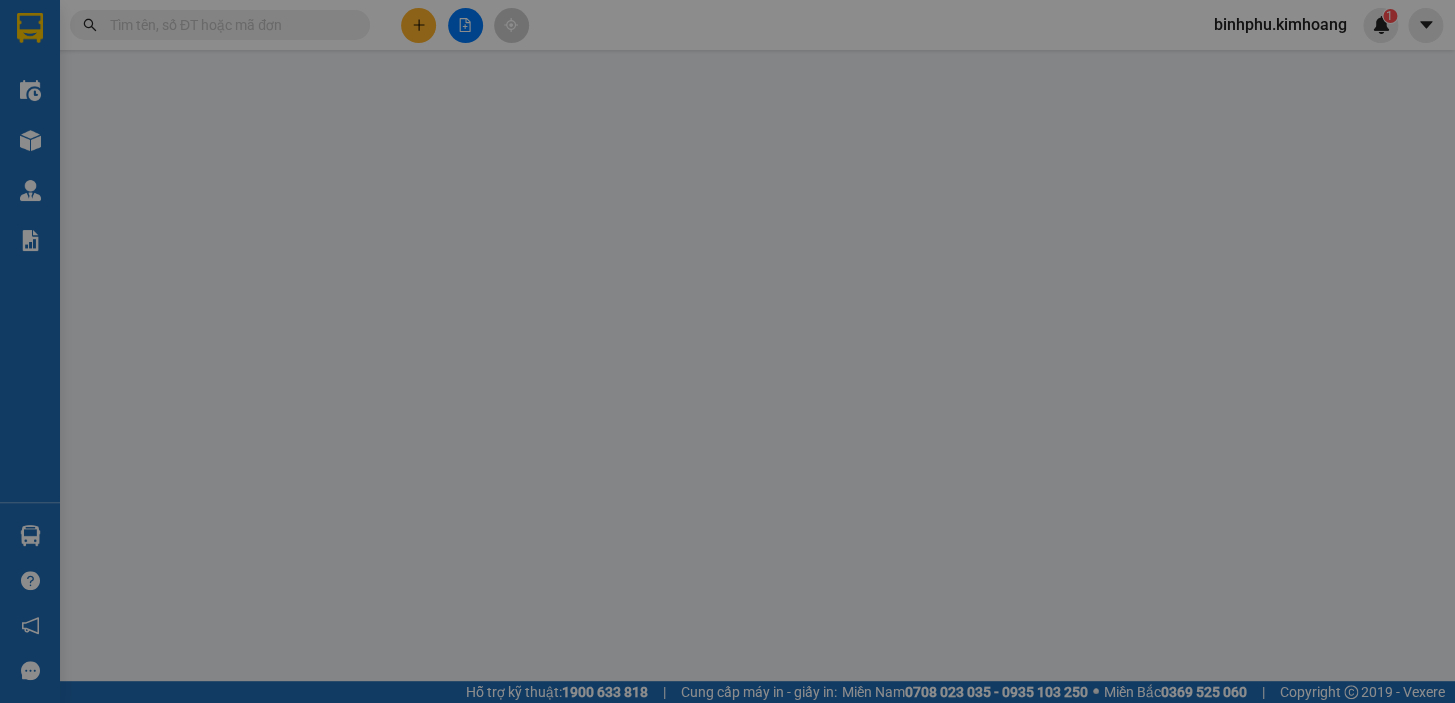 scroll, scrollTop: 0, scrollLeft: 0, axis: both 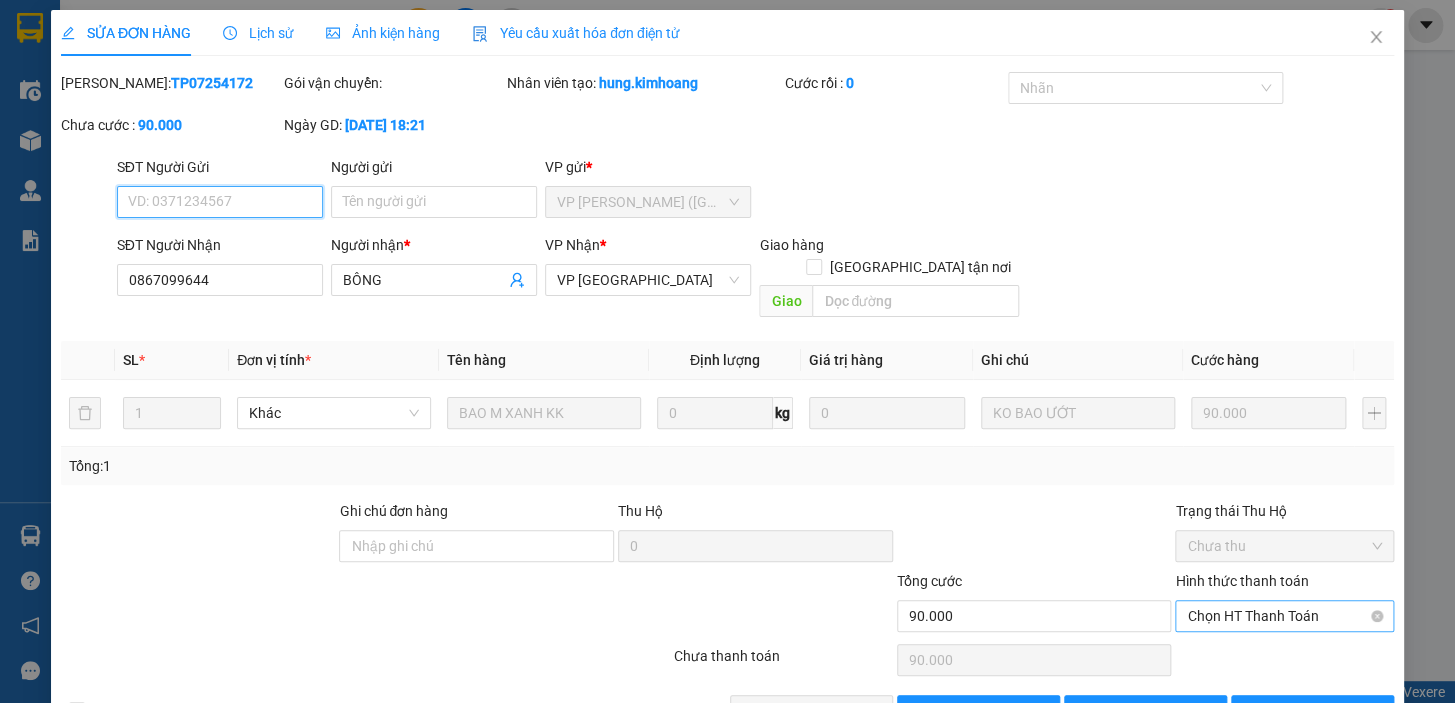 click on "Chọn HT Thanh Toán" at bounding box center (1284, 616) 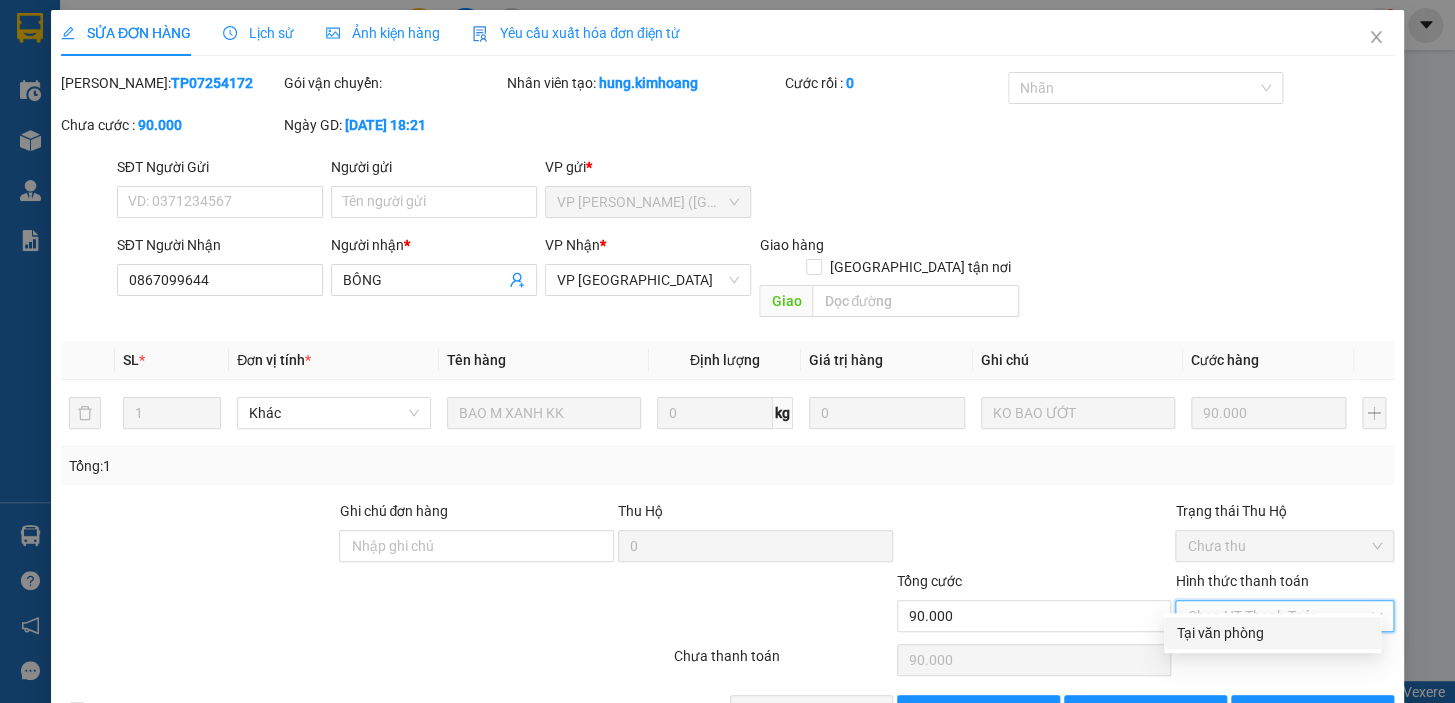 click on "Tại văn phòng" at bounding box center [1272, 633] 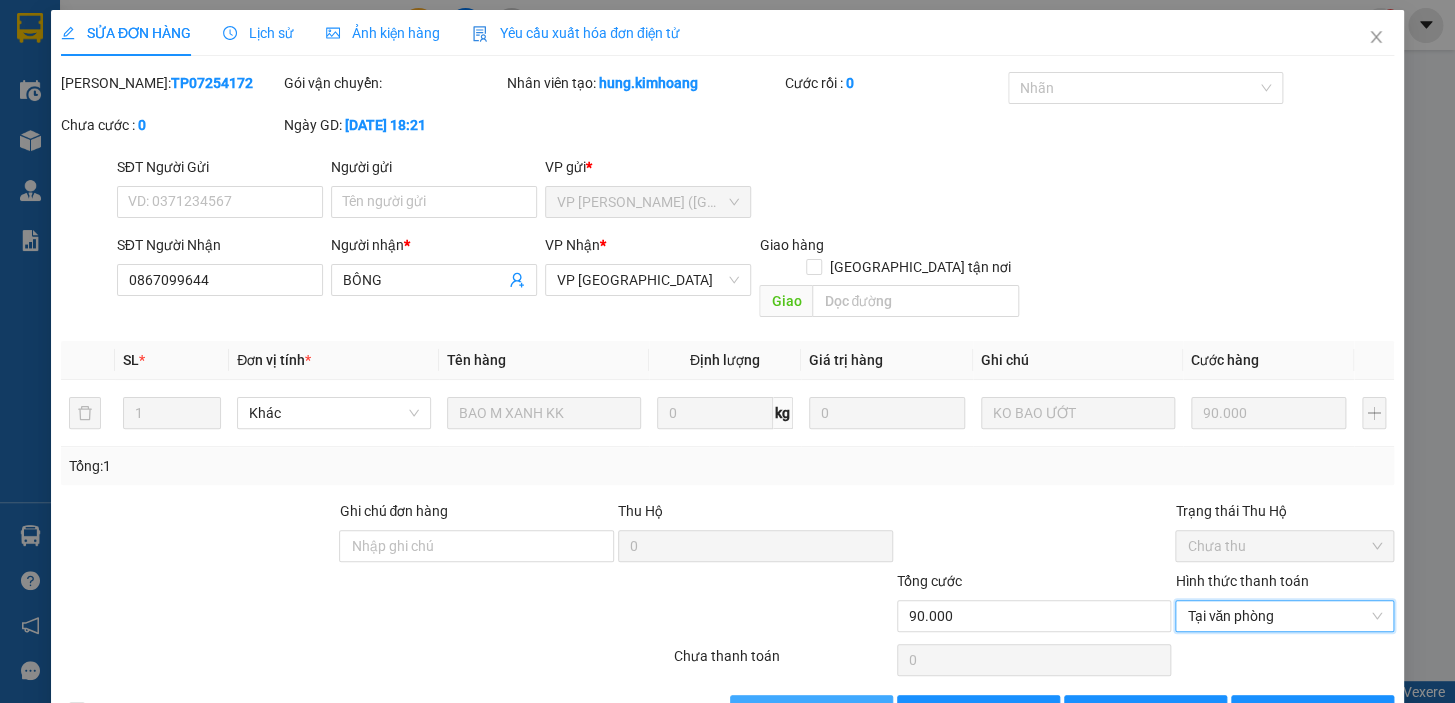 click on "[PERSON_NAME] và Giao hàng" at bounding box center (864, 711) 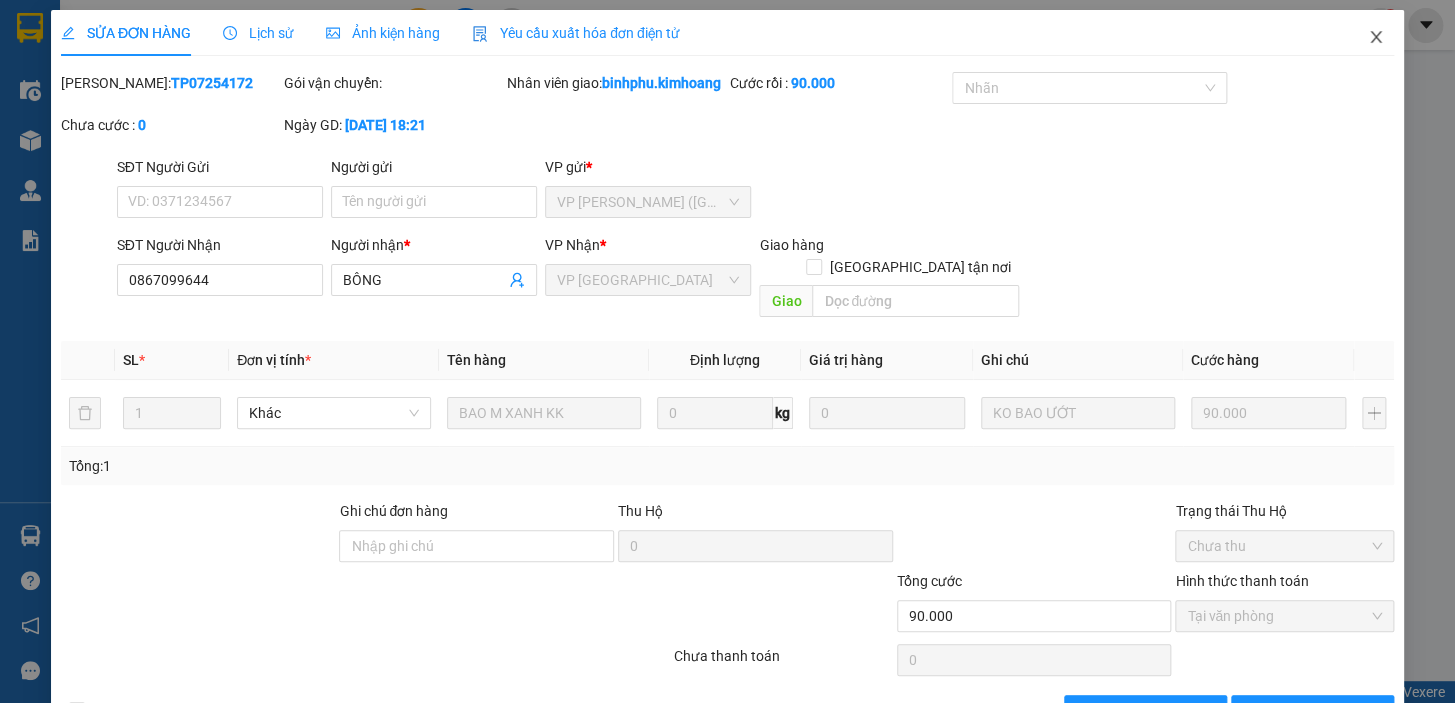 click 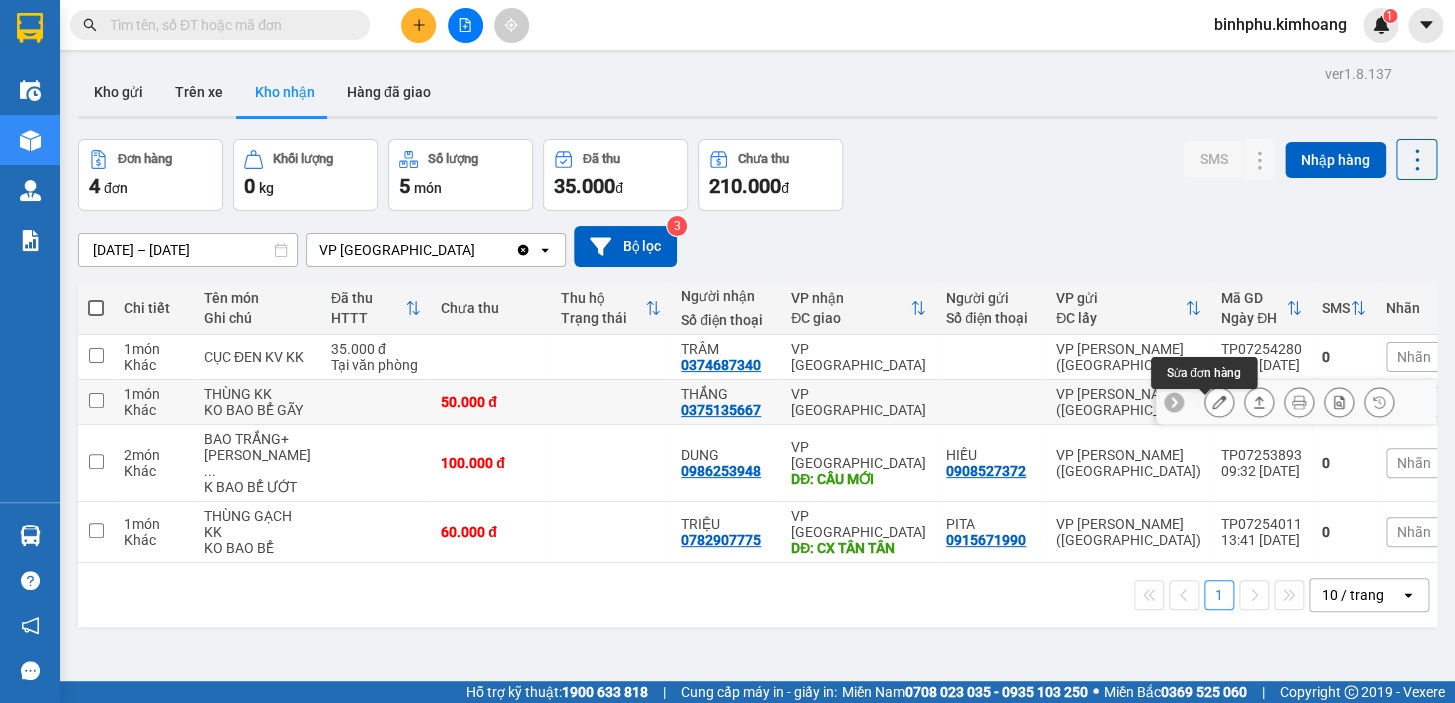 click 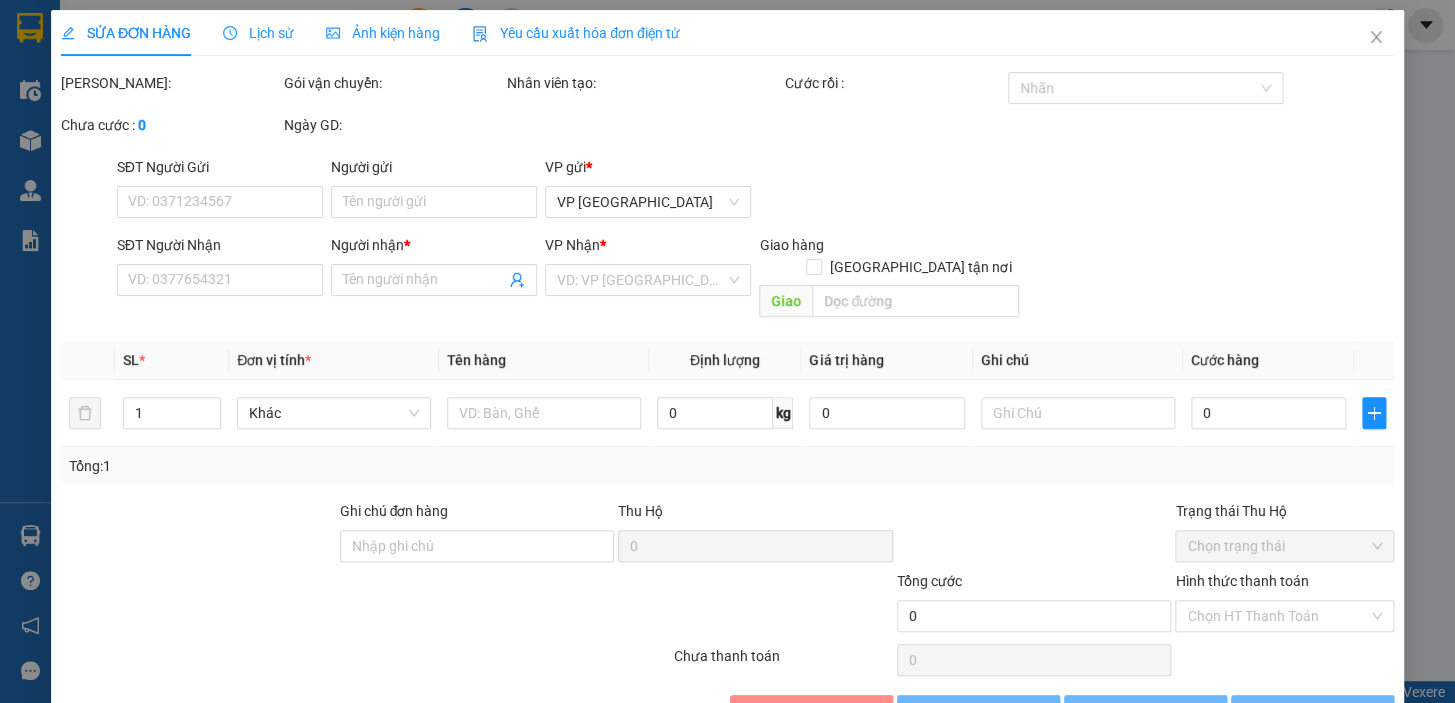 type on "0375135667" 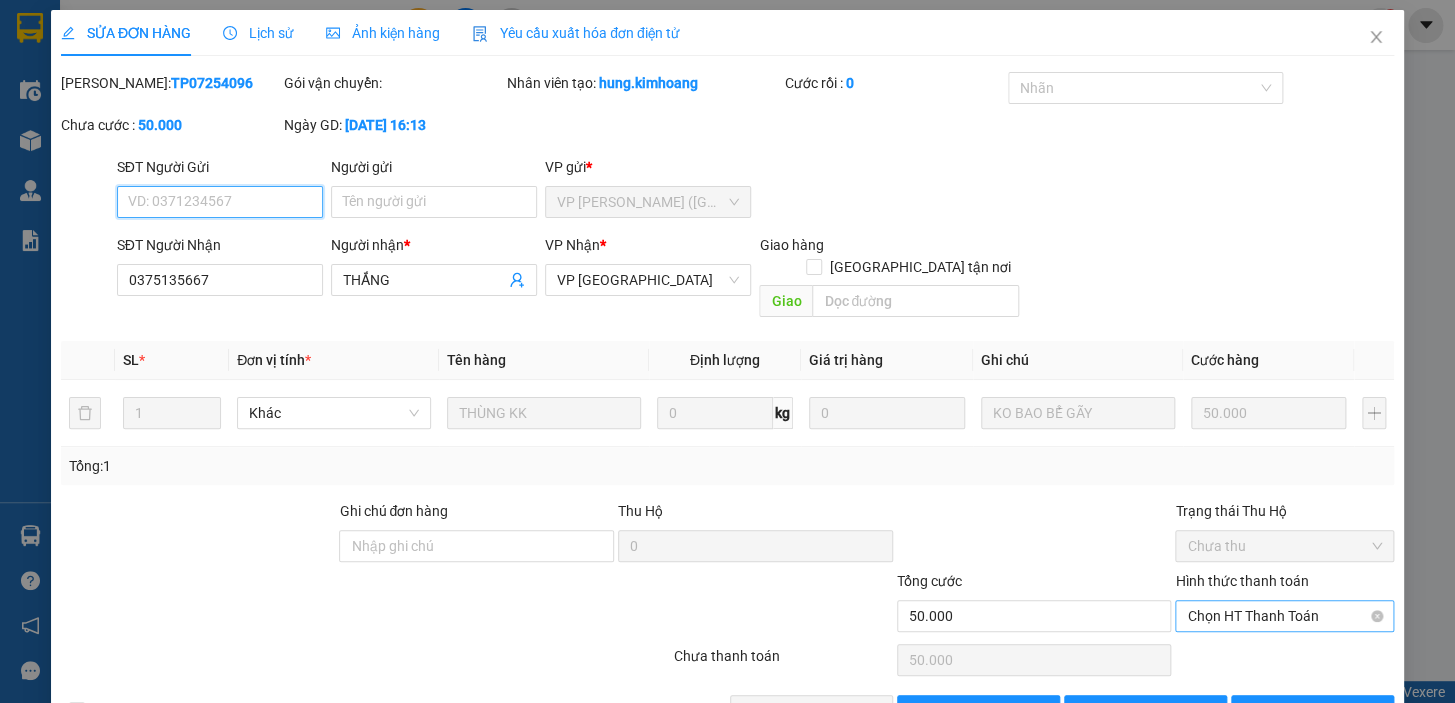 click on "Chọn HT Thanh Toán" at bounding box center (1284, 616) 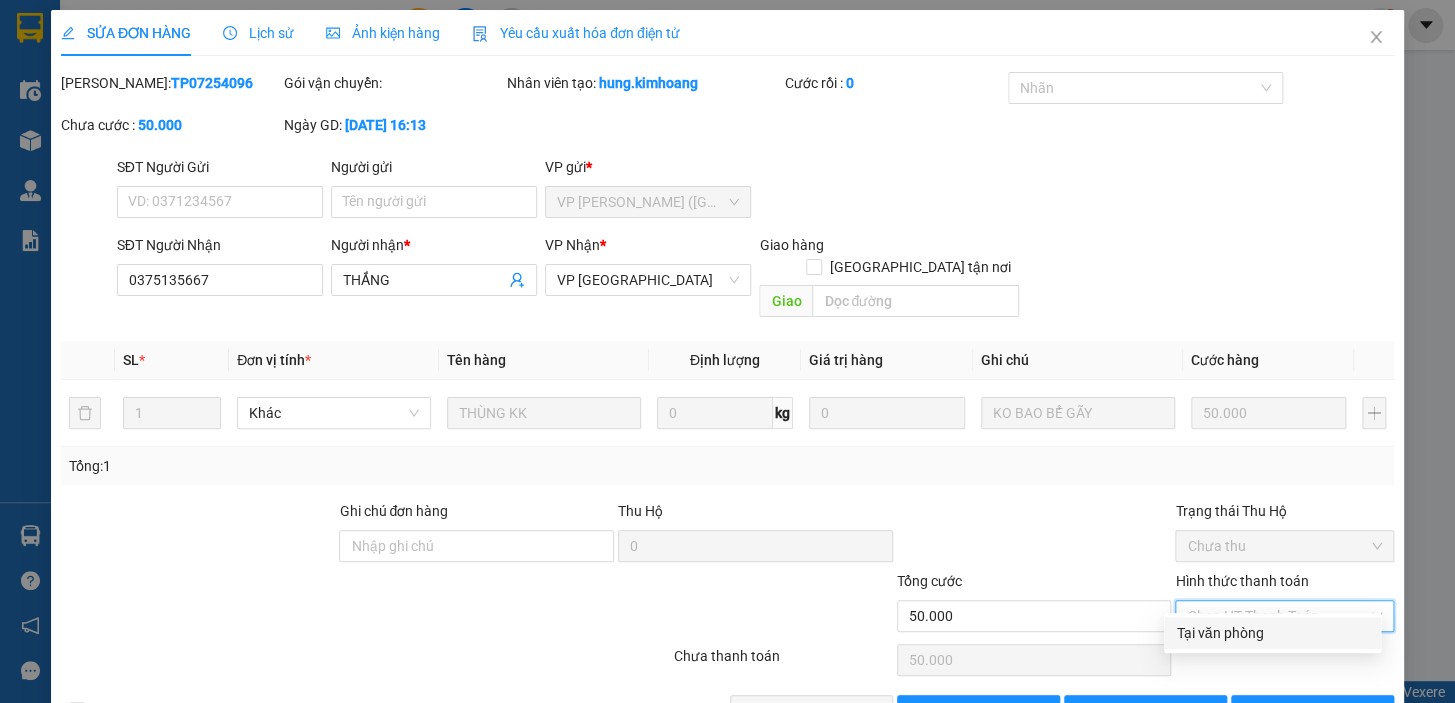 click on "Tại văn phòng" at bounding box center [1272, 633] 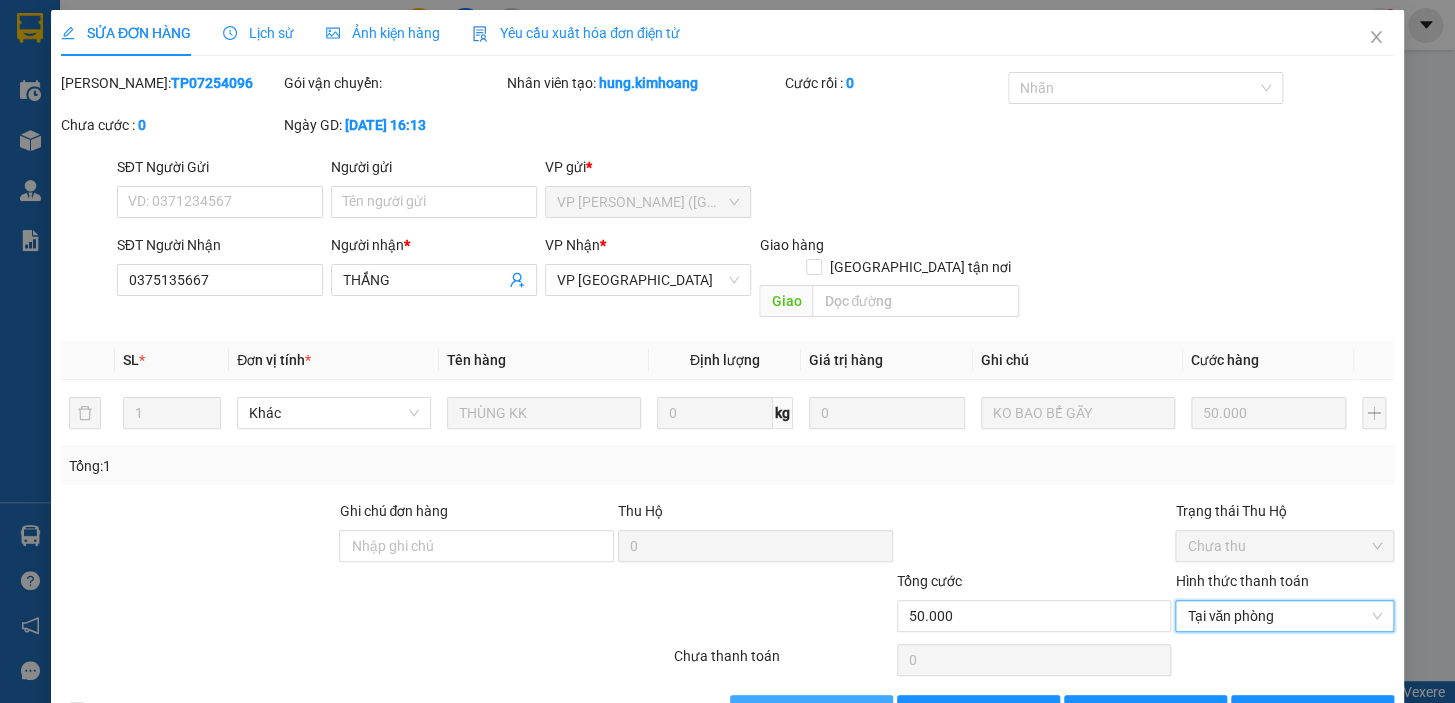 click 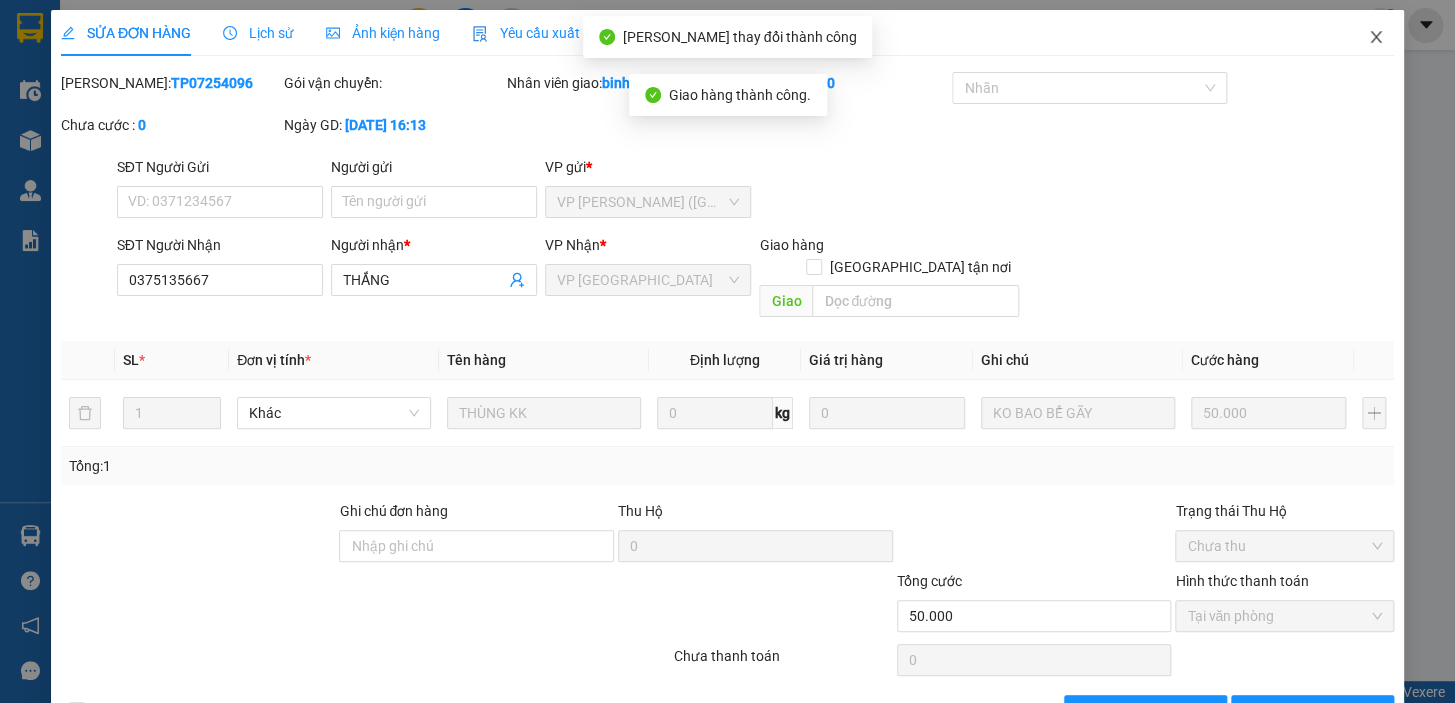 click 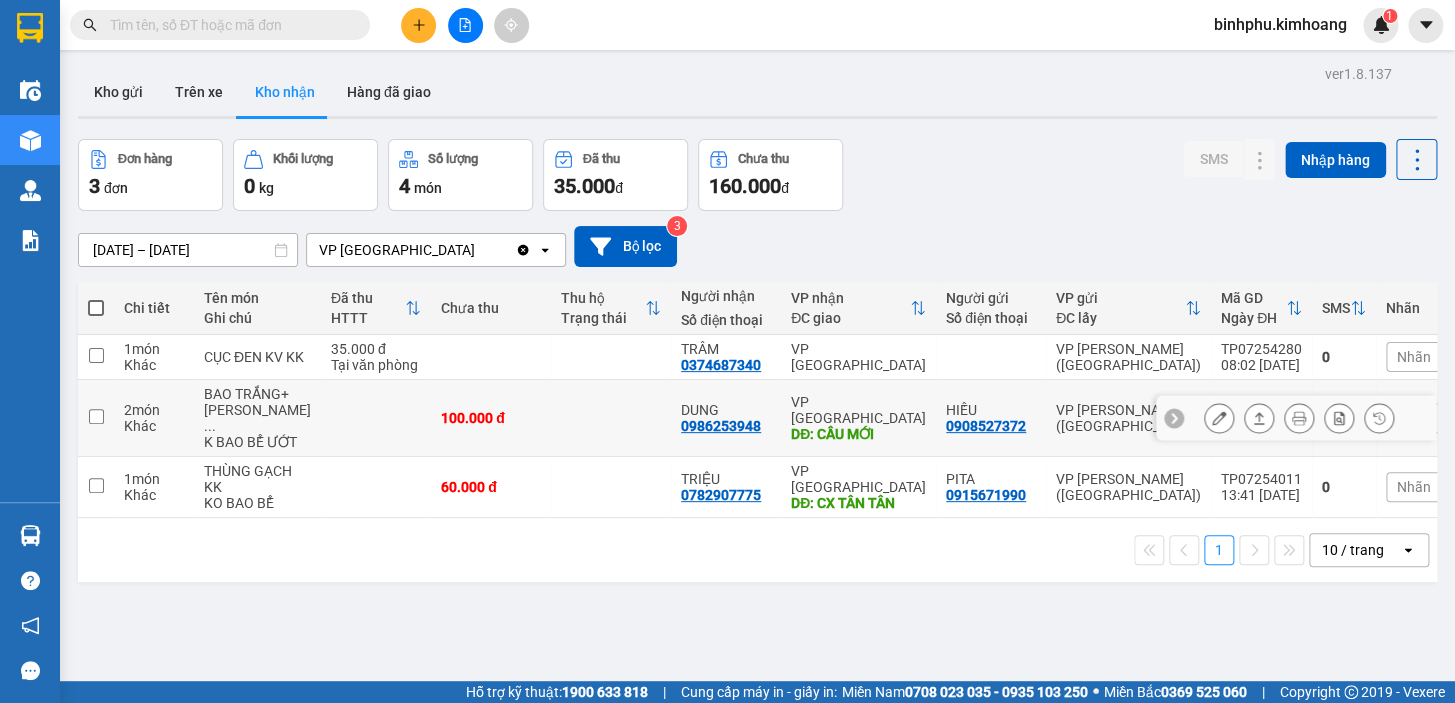 click 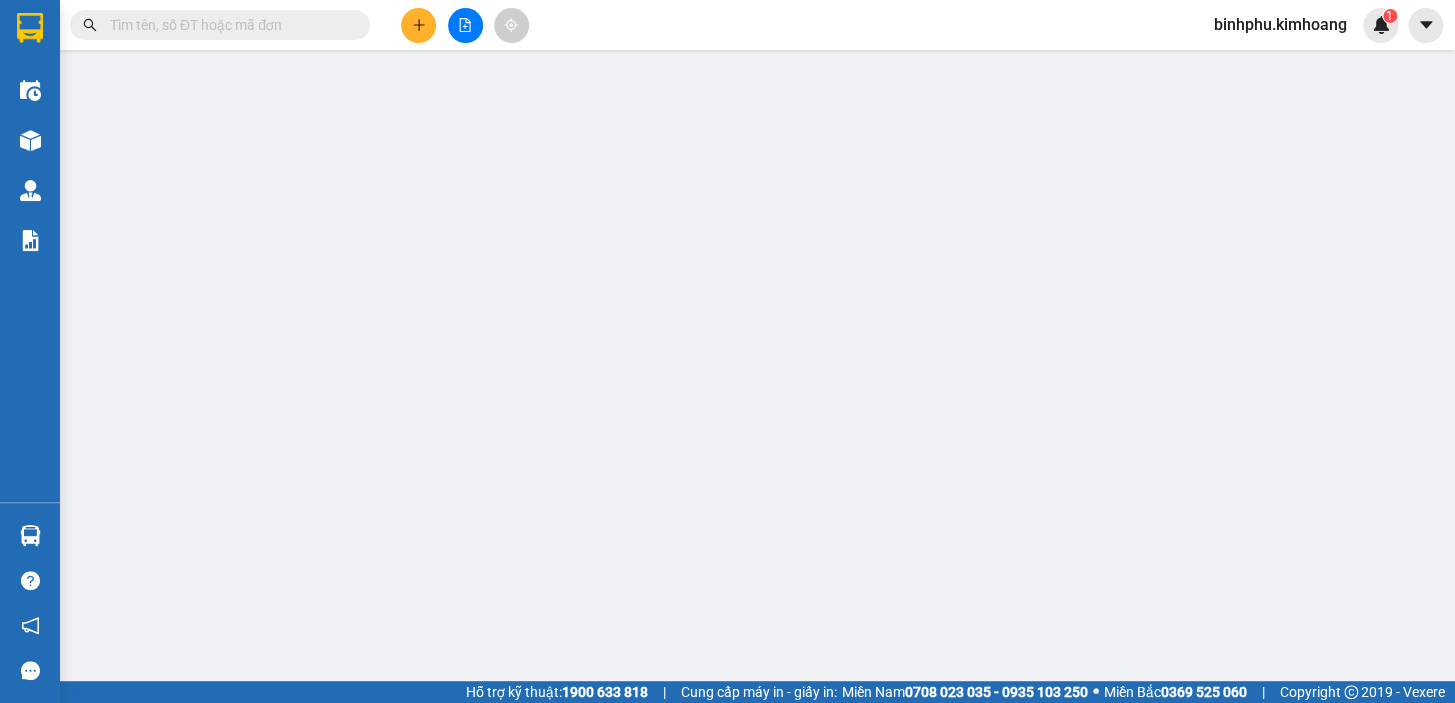 type on "0908527372" 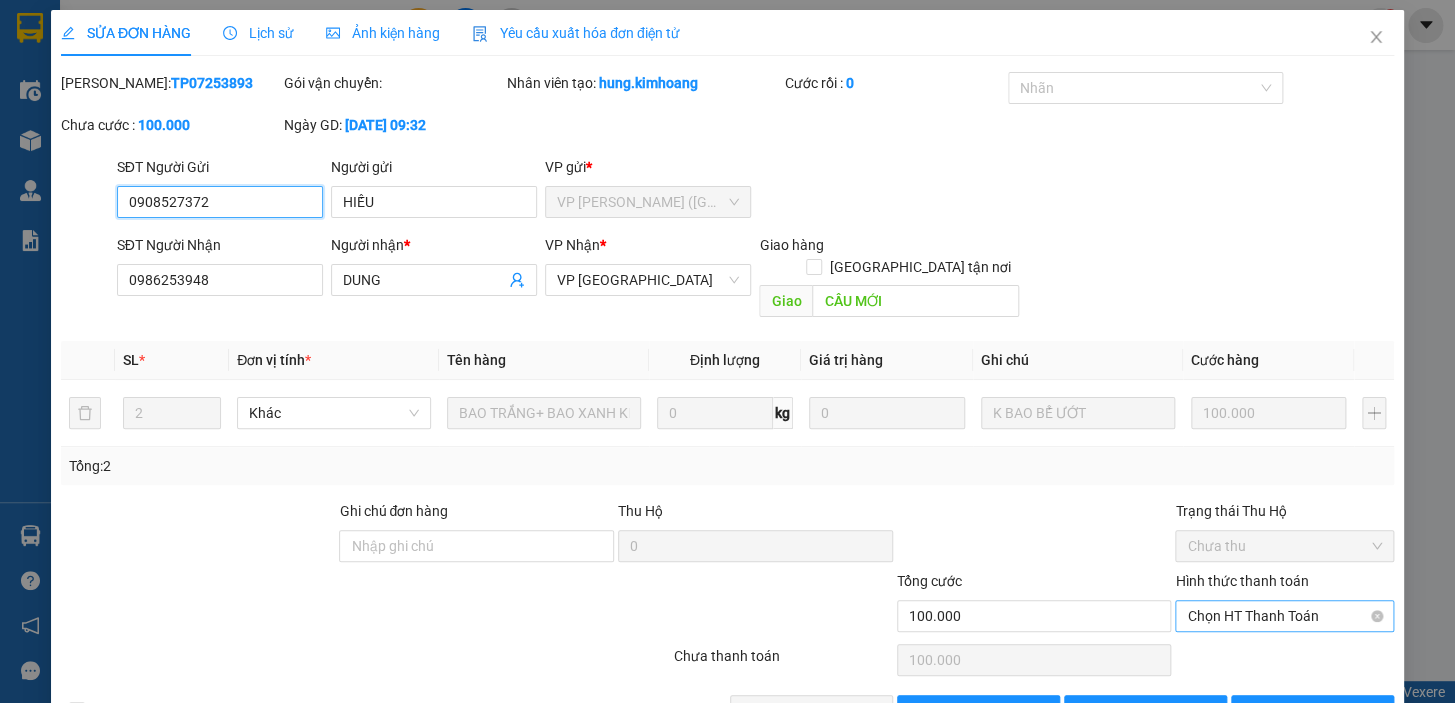 click on "Chọn HT Thanh Toán" at bounding box center [1284, 616] 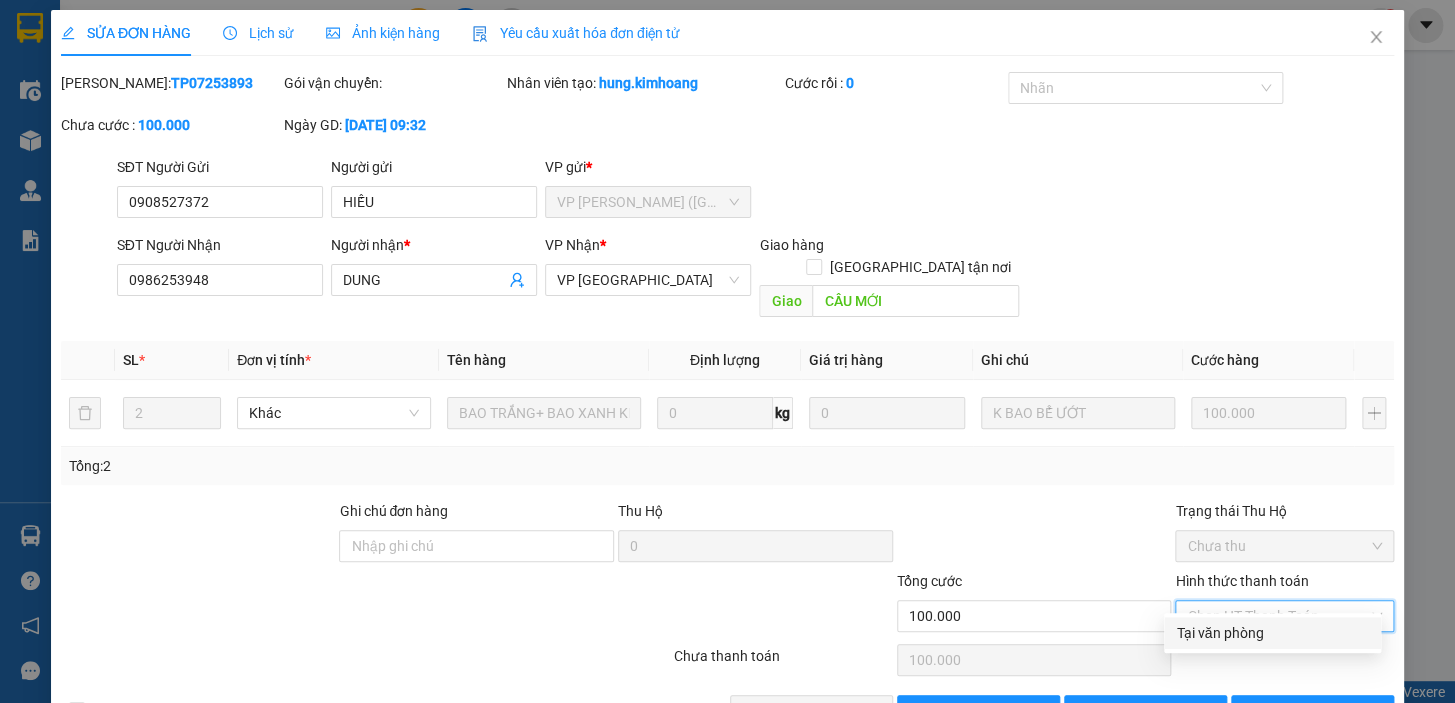 click on "Tại văn phòng" at bounding box center [1272, 633] 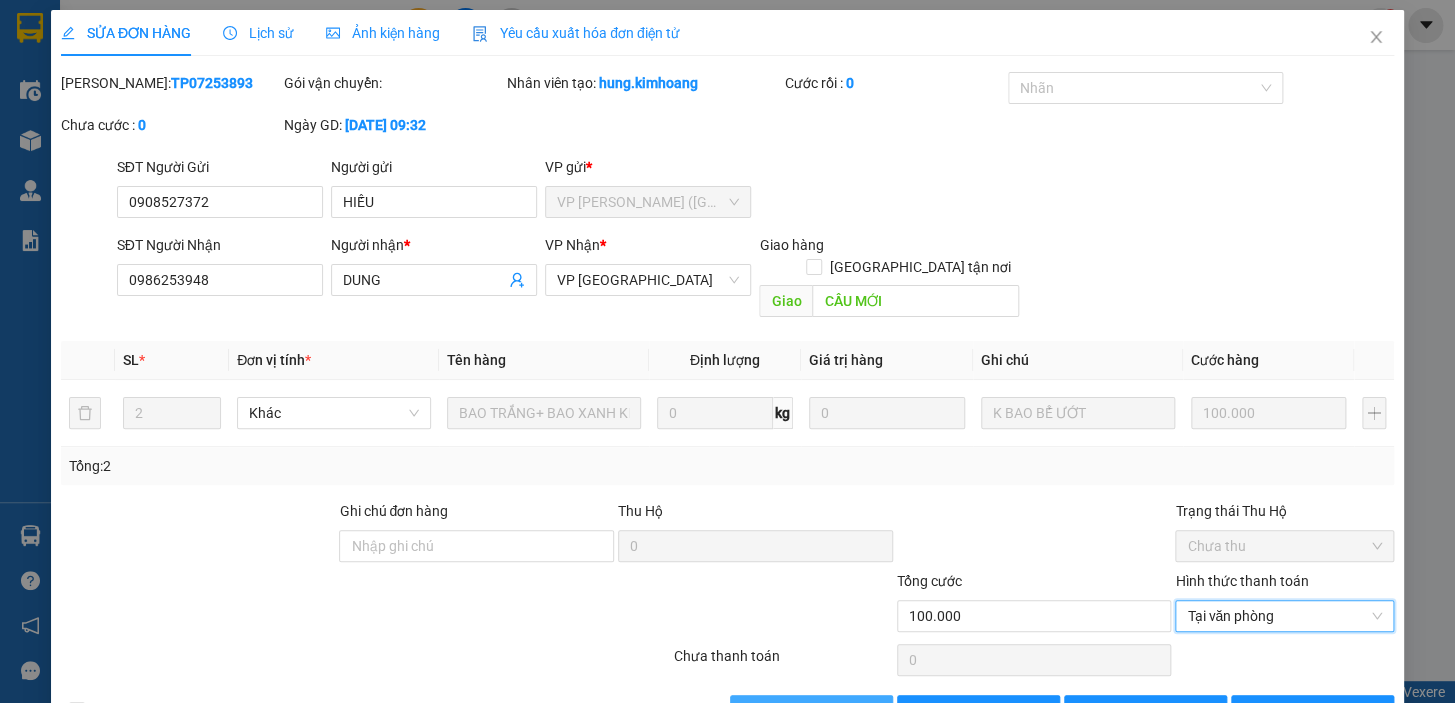 click on "[PERSON_NAME] và Giao hàng" at bounding box center [811, 711] 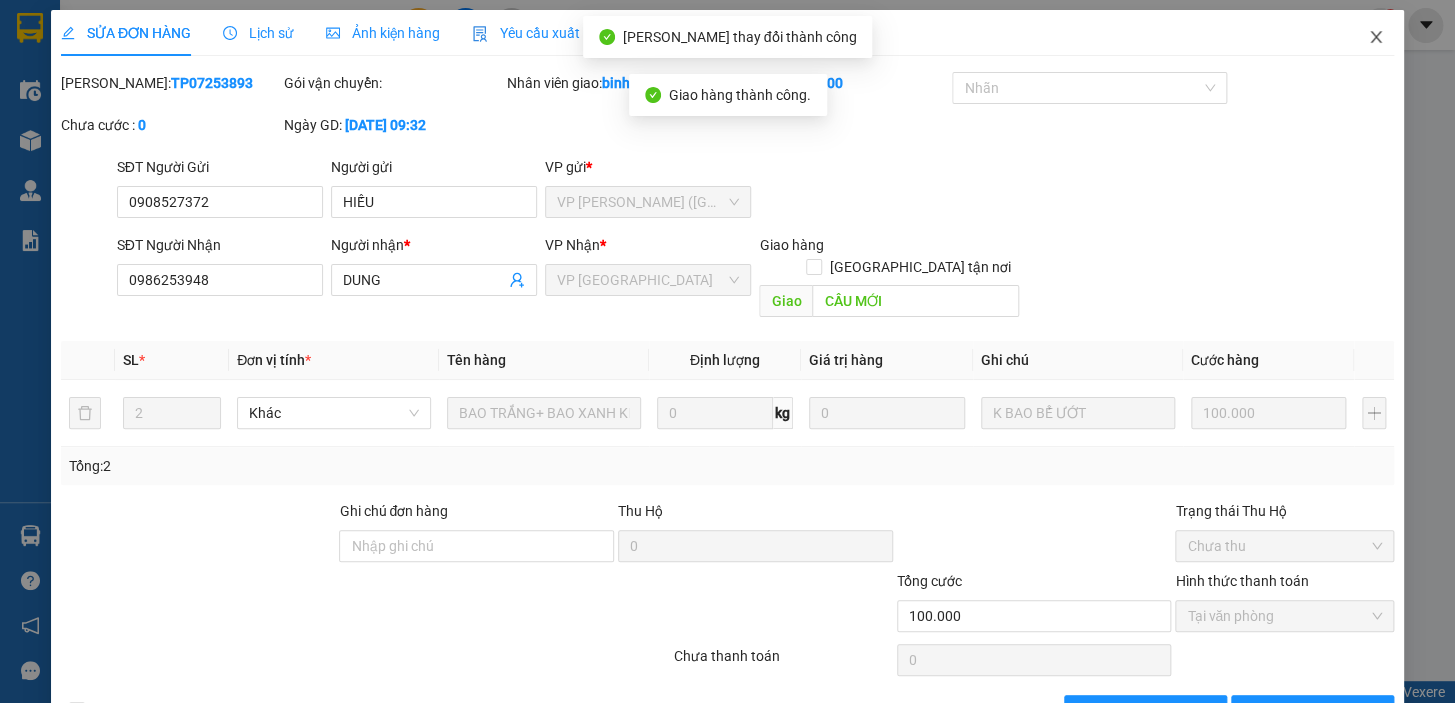 click 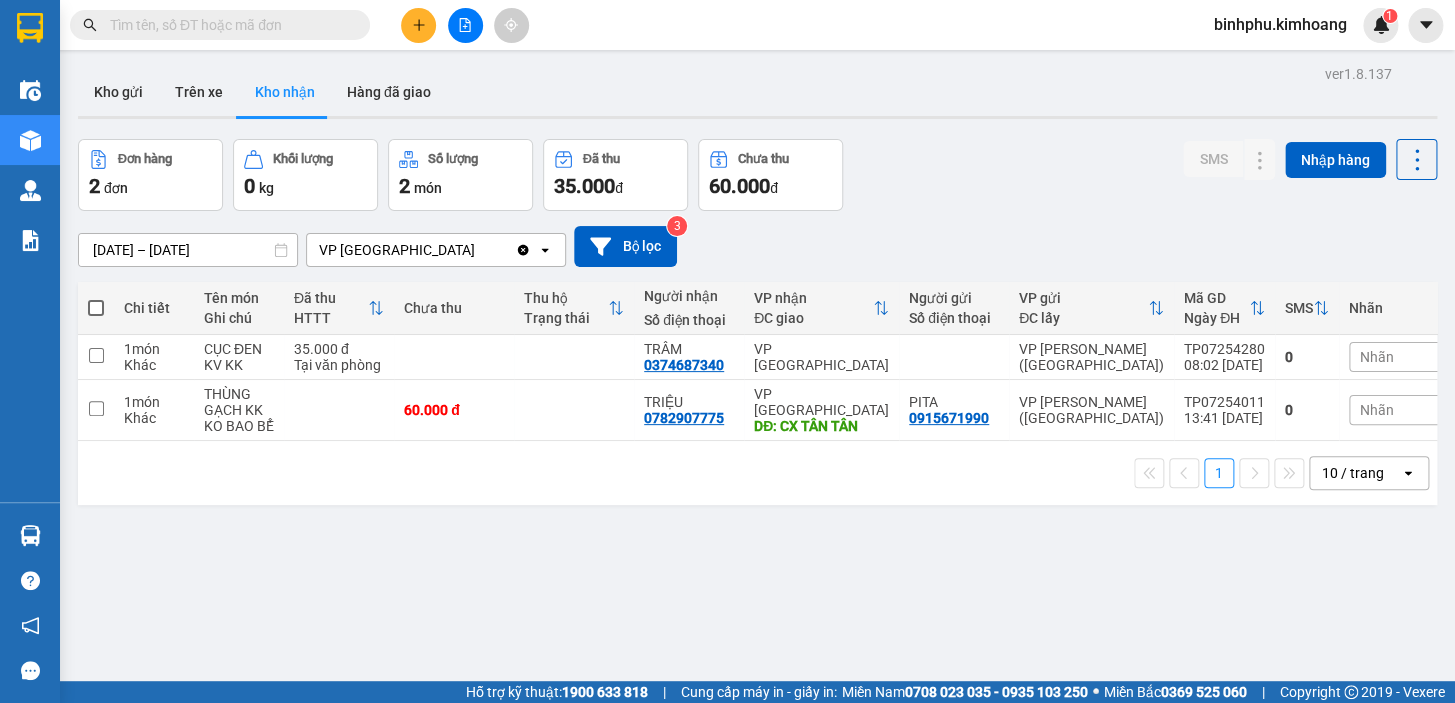 click on "10 / trang" at bounding box center (1353, 473) 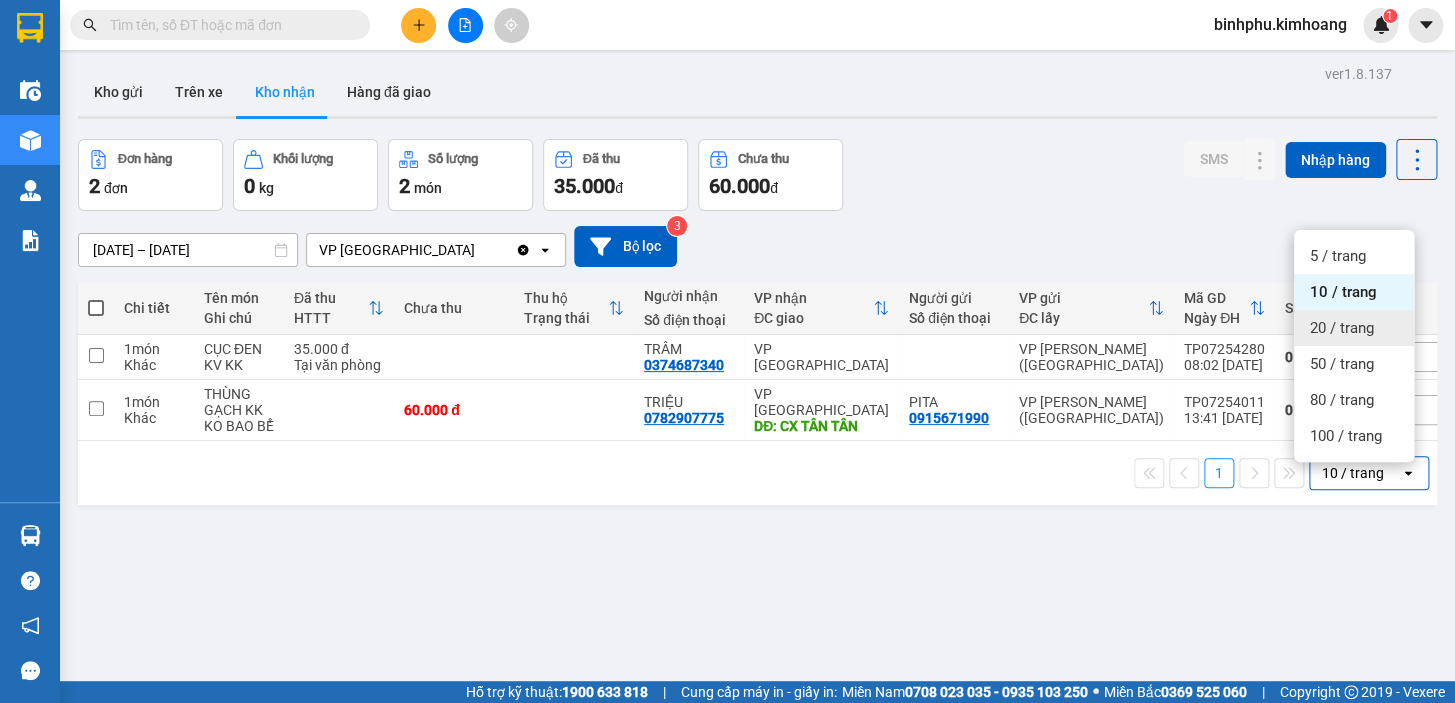 click on "20 / trang" at bounding box center (1354, 328) 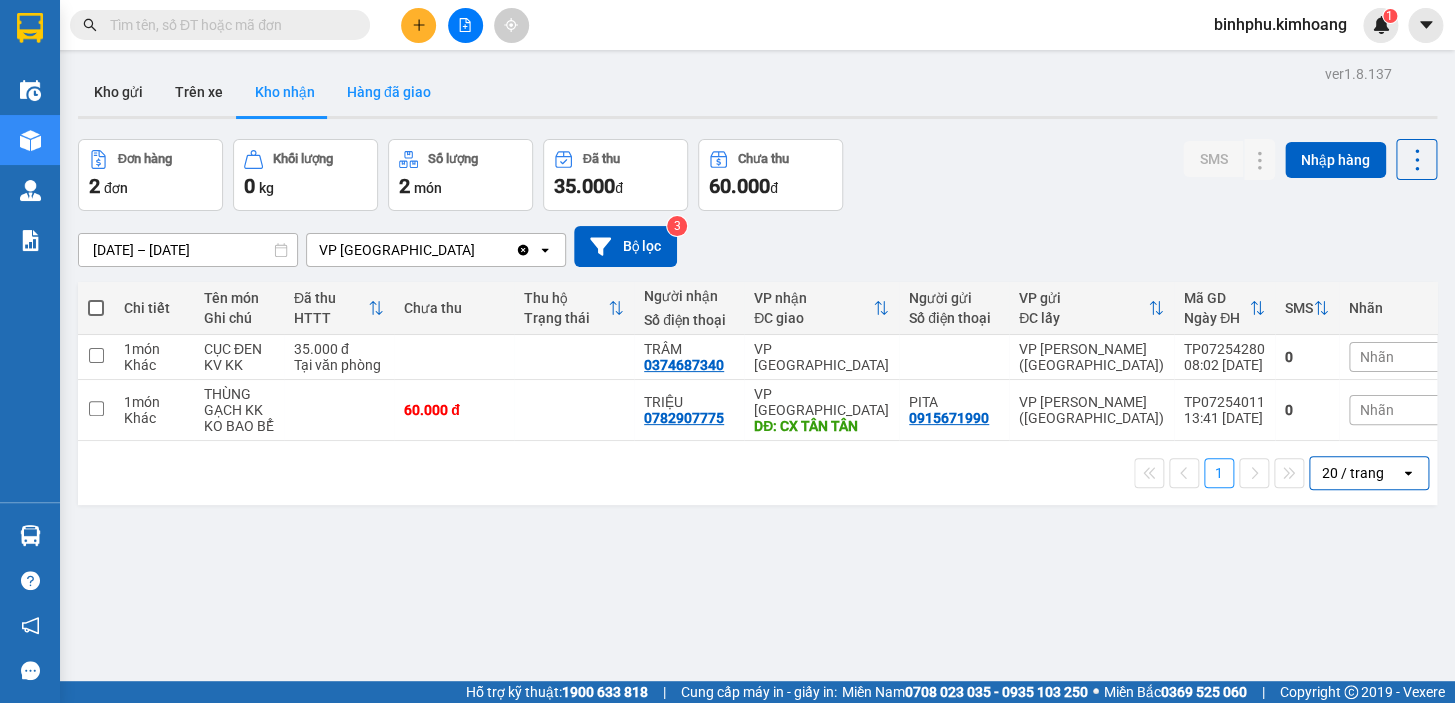 click on "Hàng đã giao" at bounding box center [389, 92] 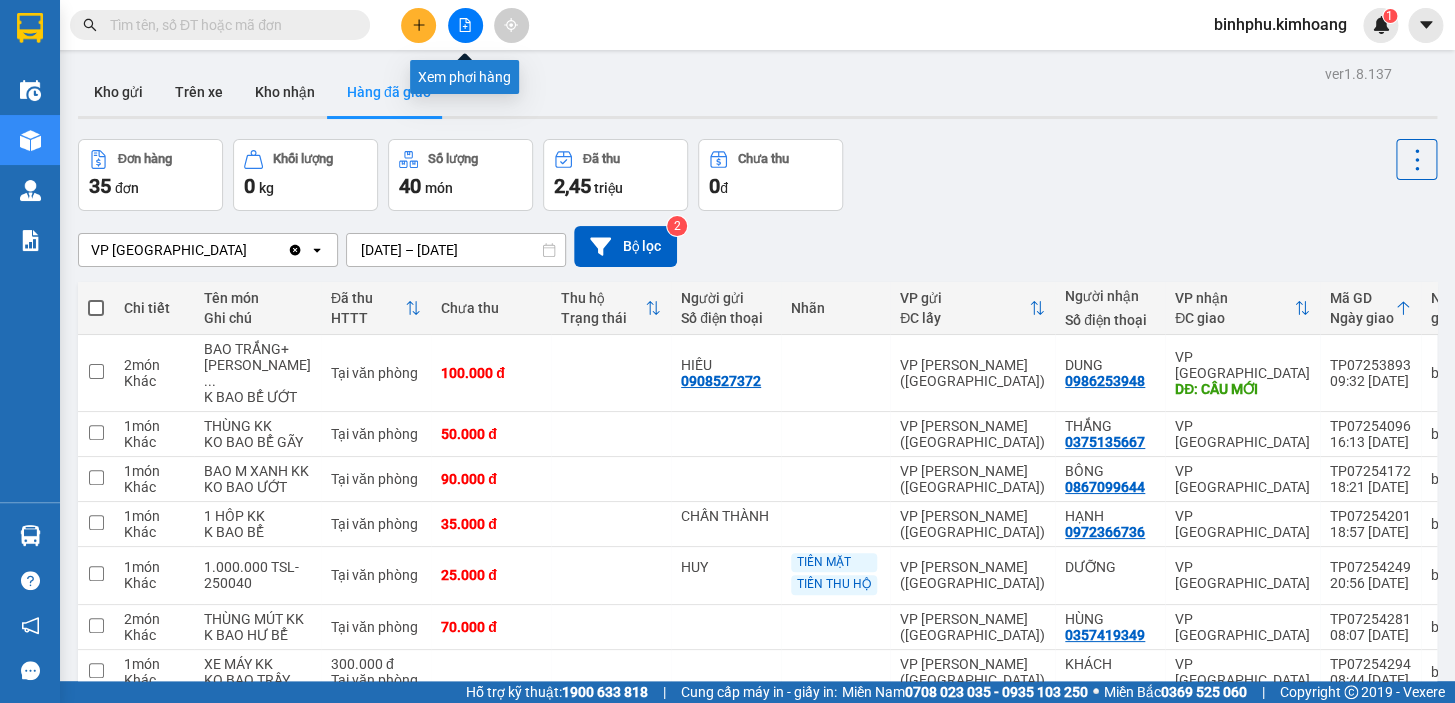 click 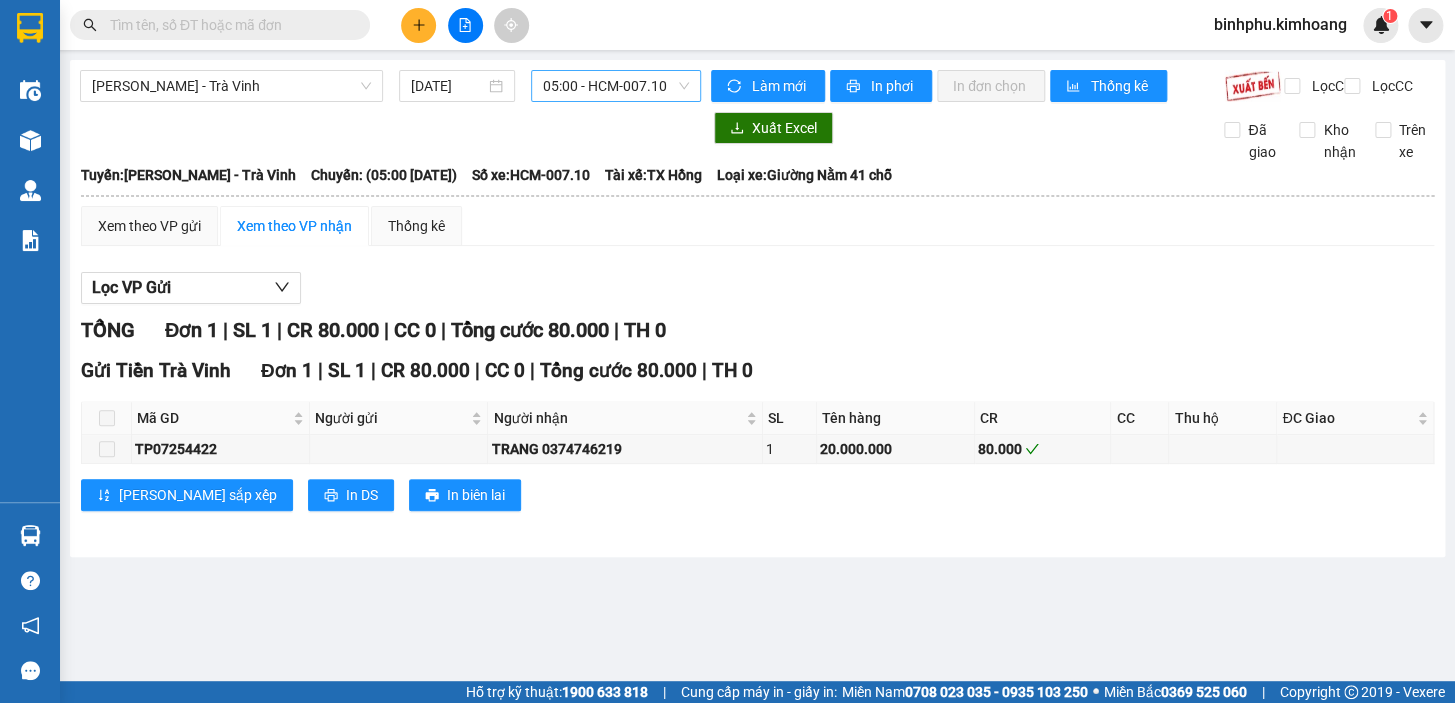 click on "05:00     - HCM-007.10" at bounding box center (616, 86) 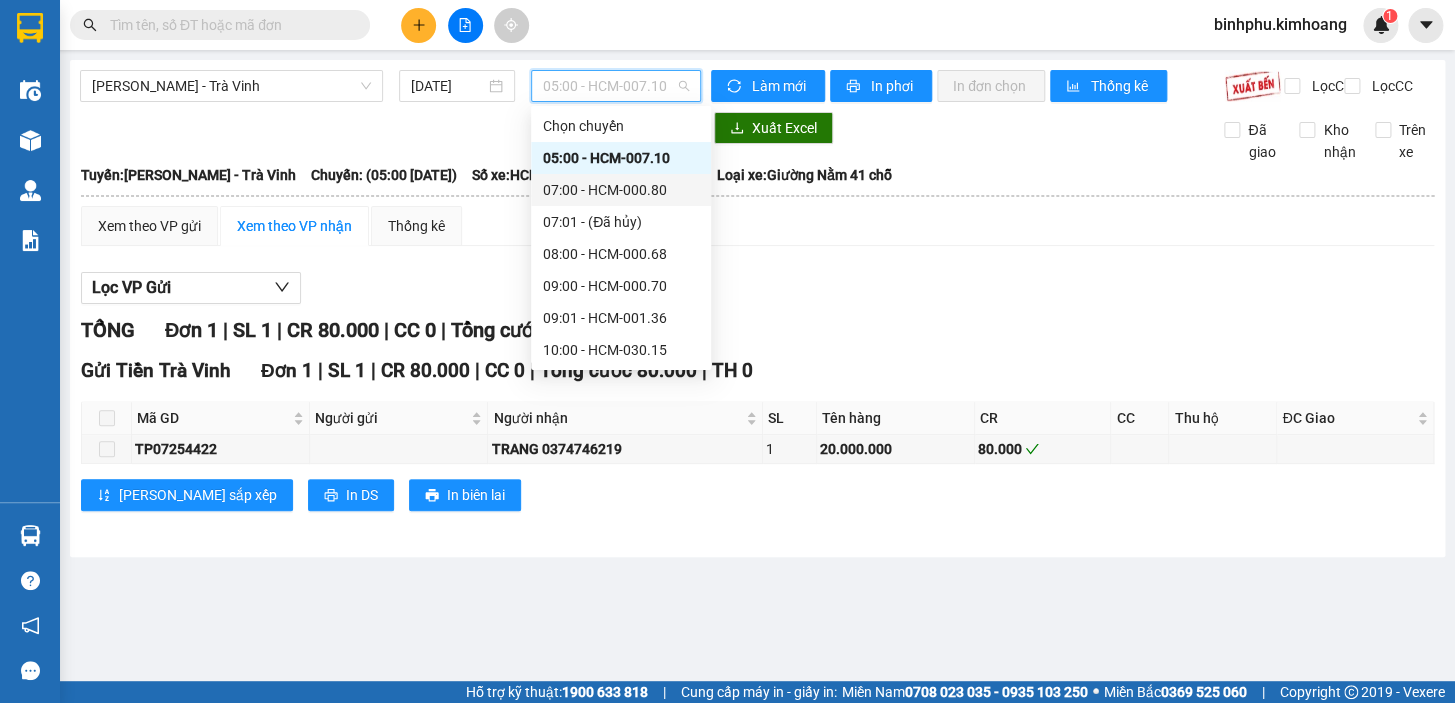 click on "07:00     - HCM-000.80" at bounding box center (621, 190) 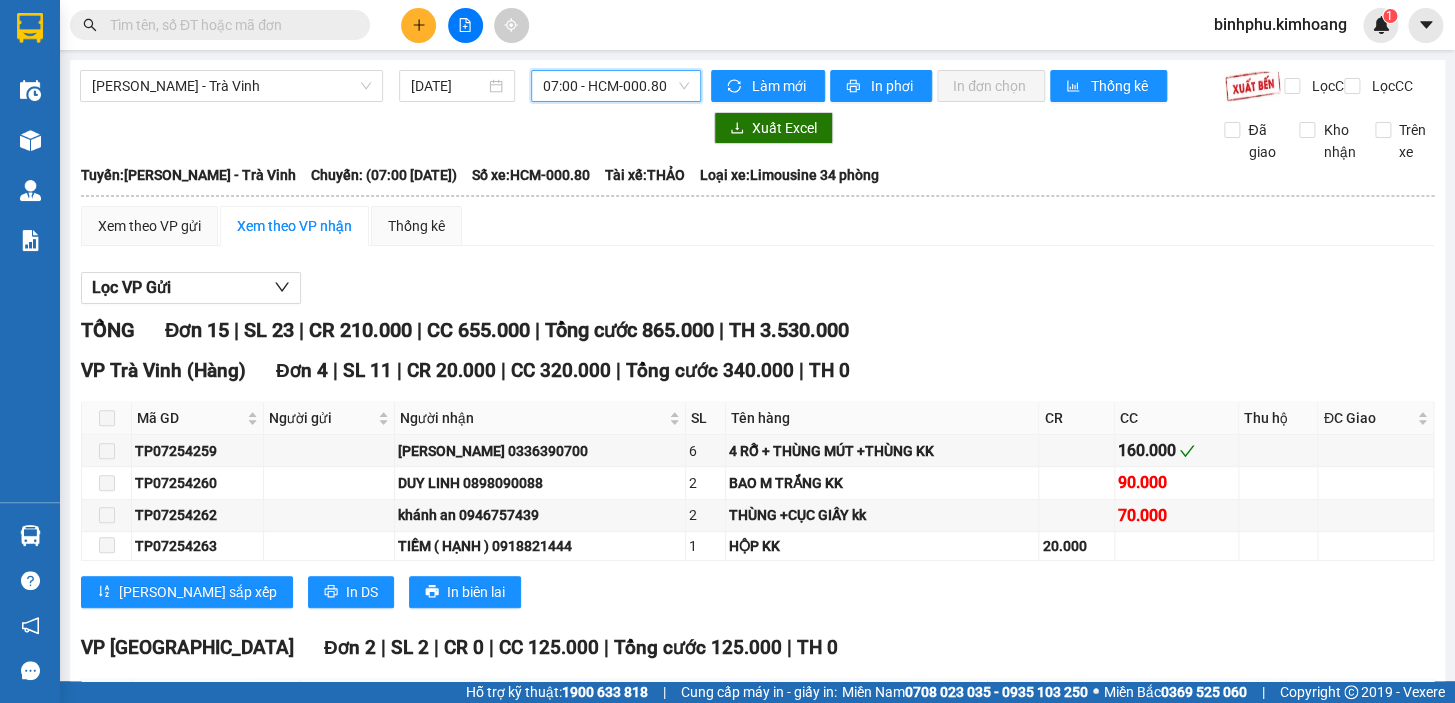 click on "07:00     - HCM-000.80" at bounding box center (616, 86) 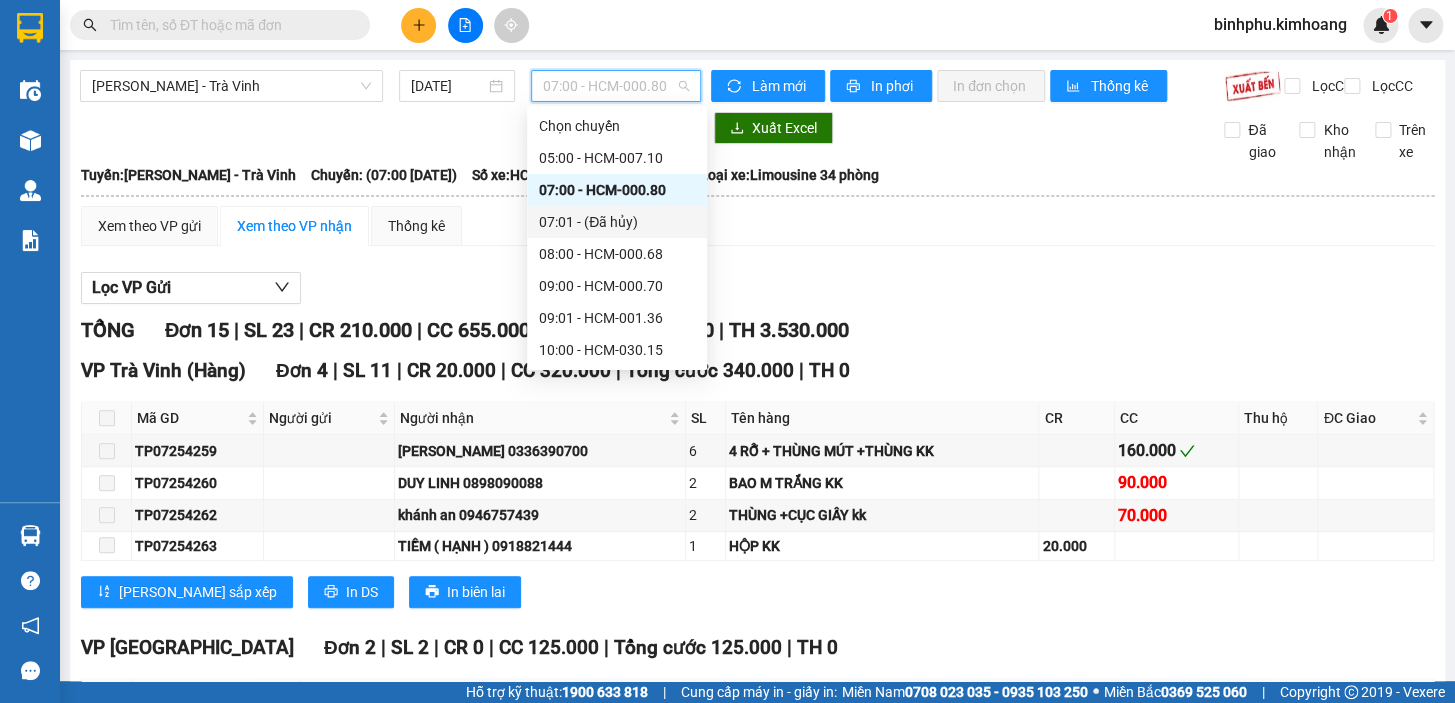 scroll, scrollTop: 90, scrollLeft: 0, axis: vertical 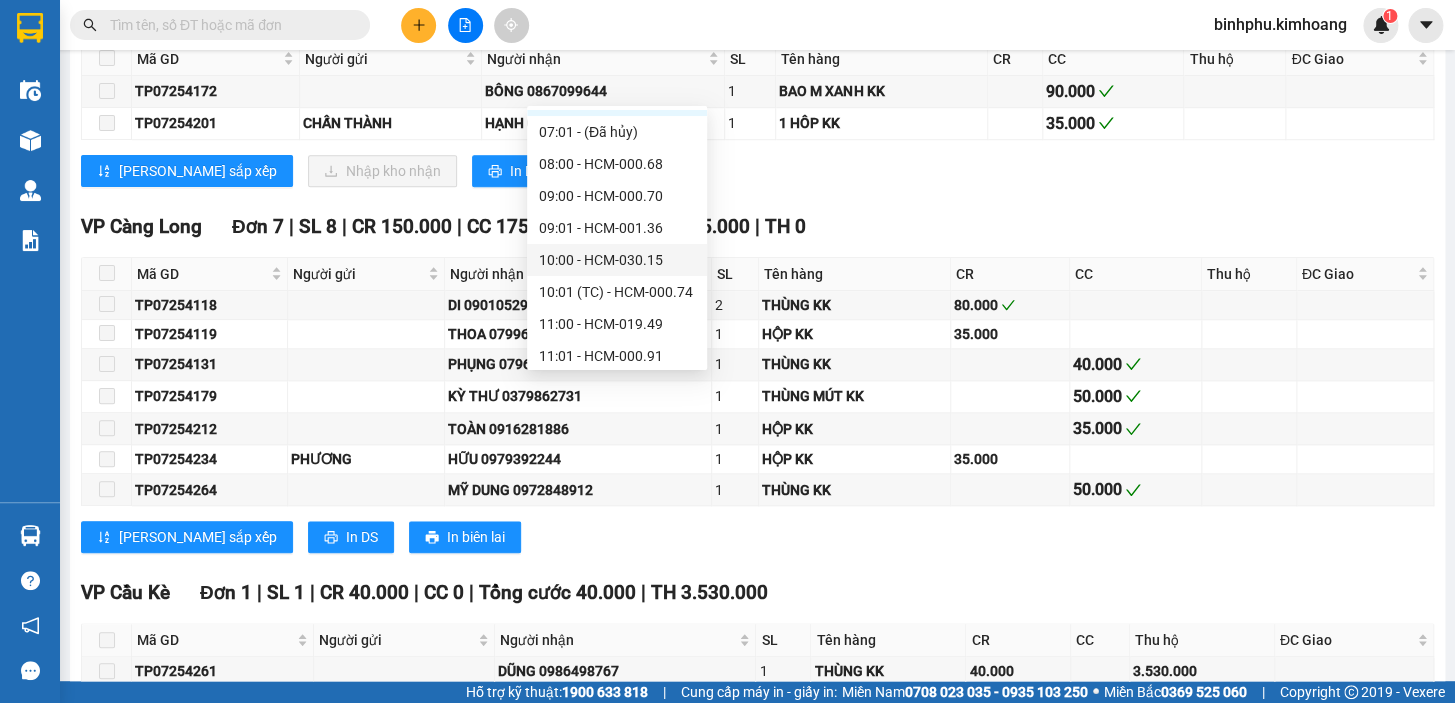 click on "10:00     - HCM-030.15" at bounding box center [617, 260] 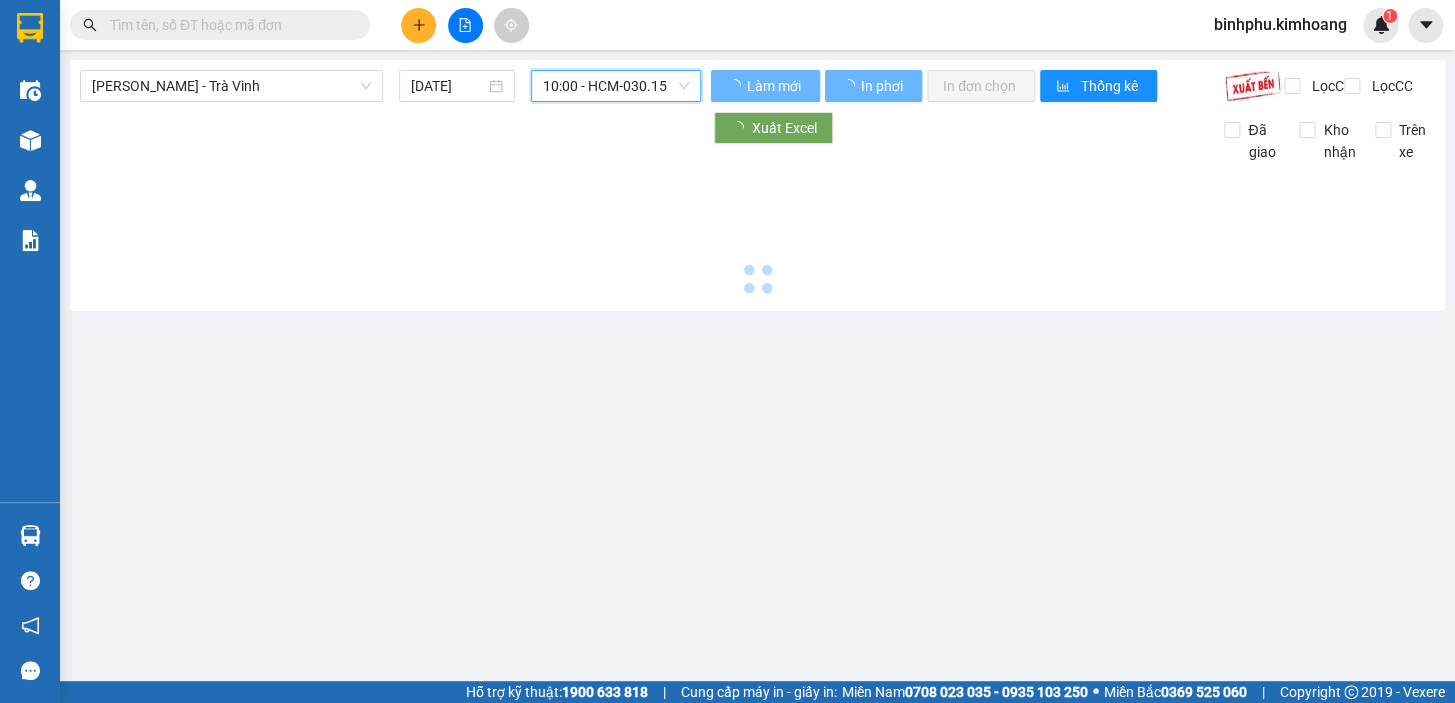 scroll, scrollTop: 0, scrollLeft: 0, axis: both 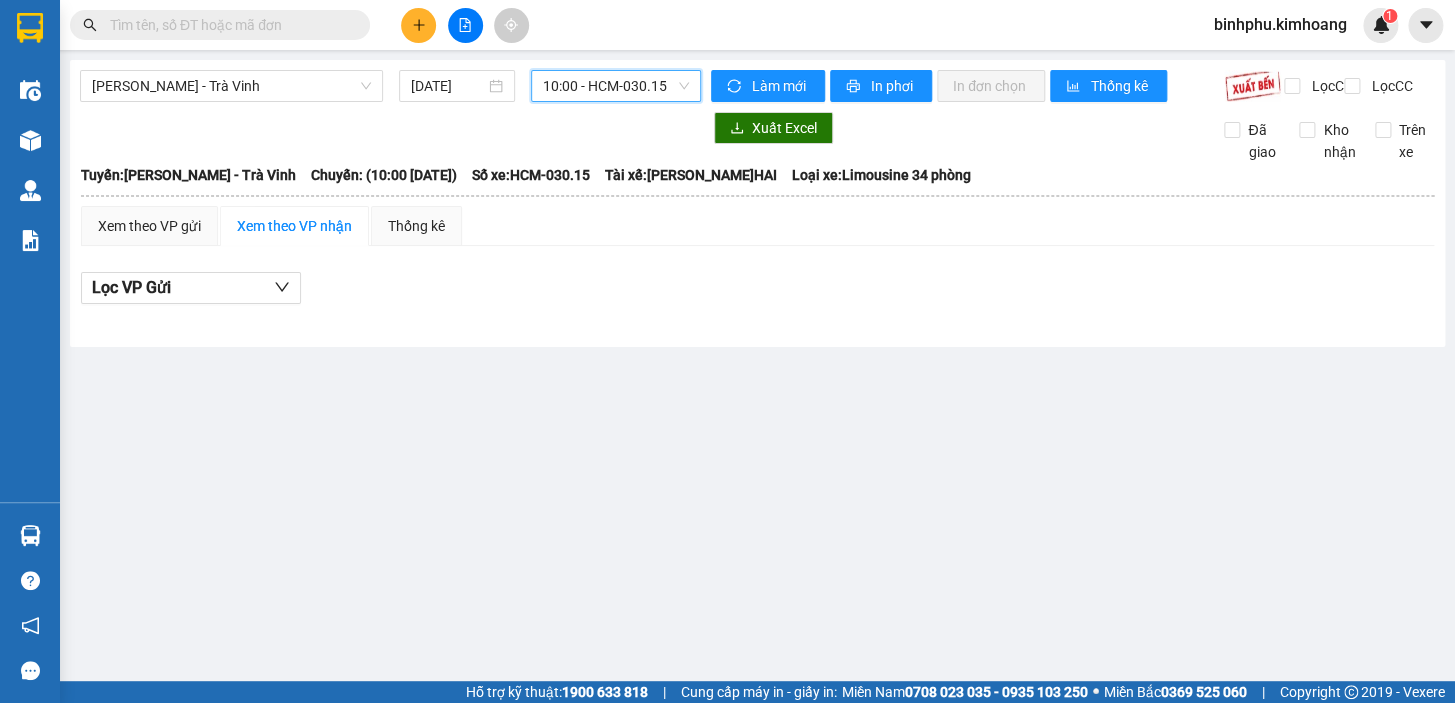 click on "[PERSON_NAME] - Trà Vinh [DATE] 10:00 10:00     - HCM-030.15  Làm mới In phơi In đơn chọn Thống kê Lọc  CR Lọc  CC Xuất Excel Đã giao Kho nhận Trên xe [PERSON_NAME]   [PHONE_NUMBER],   273 - 273B [PERSON_NAME] PHƠI HÀNG 16:44 [DATE] Tuyến:  [PERSON_NAME] - [GEOGRAPHIC_DATA]:   (10:00 [DATE]) Tài xế:  THANH D.HAI   Số xe:  HCM-030.15 Loại xe:  Limousine 34 phòng Tuyến:  [PERSON_NAME] - Trà Vinh Chuyến:   (10:00 [DATE]) Số xe:  HCM-030.15 Tài xế:  THANH D.HAI Loại xe:  Limousine 34 phòng Xem theo VP gửi Xem theo VP nhận Thống kê Lọc VP Gửi Cước rồi :   0  VNĐ Chưa cước :   0  VNĐ Thu hộ:  0  VNĐ [PERSON_NAME]   [PHONE_NUMBER],   273 - 273B [PERSON_NAME] PHƠI HÀNG VP [GEOGRAPHIC_DATA]  -  16:44 [DATE] Tuyến:  [GEOGRAPHIC_DATA] - Trà Vinh Chuyến:   (10:00 [DATE]) Tài xế:  THANH D.HAI   Số xe:  HCM-030.15   Loại xe:  Limousine 34 phòng Mã GD Người gửi Người nhận SL Tên hàng CR CC Thu hộ :   0 :" at bounding box center [757, 203] 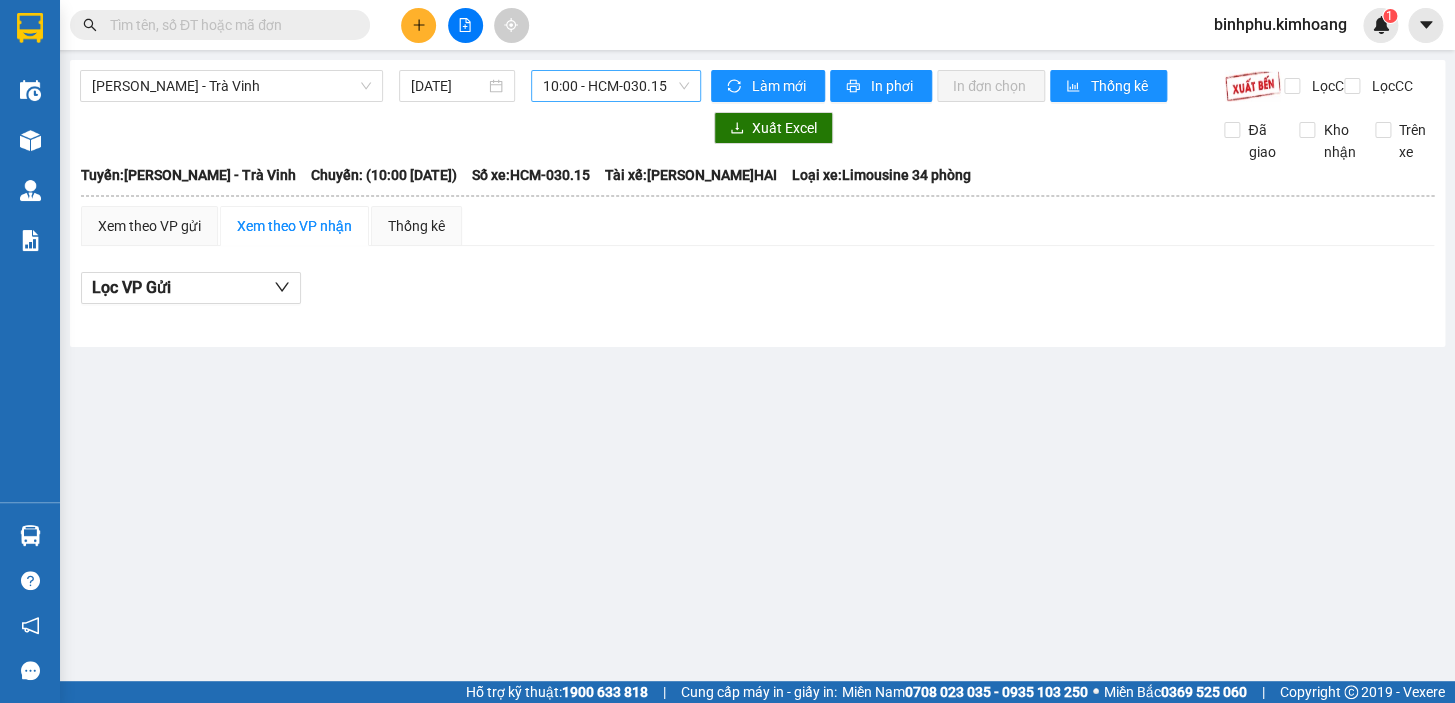 click on "10:00     - HCM-030.15" at bounding box center [616, 86] 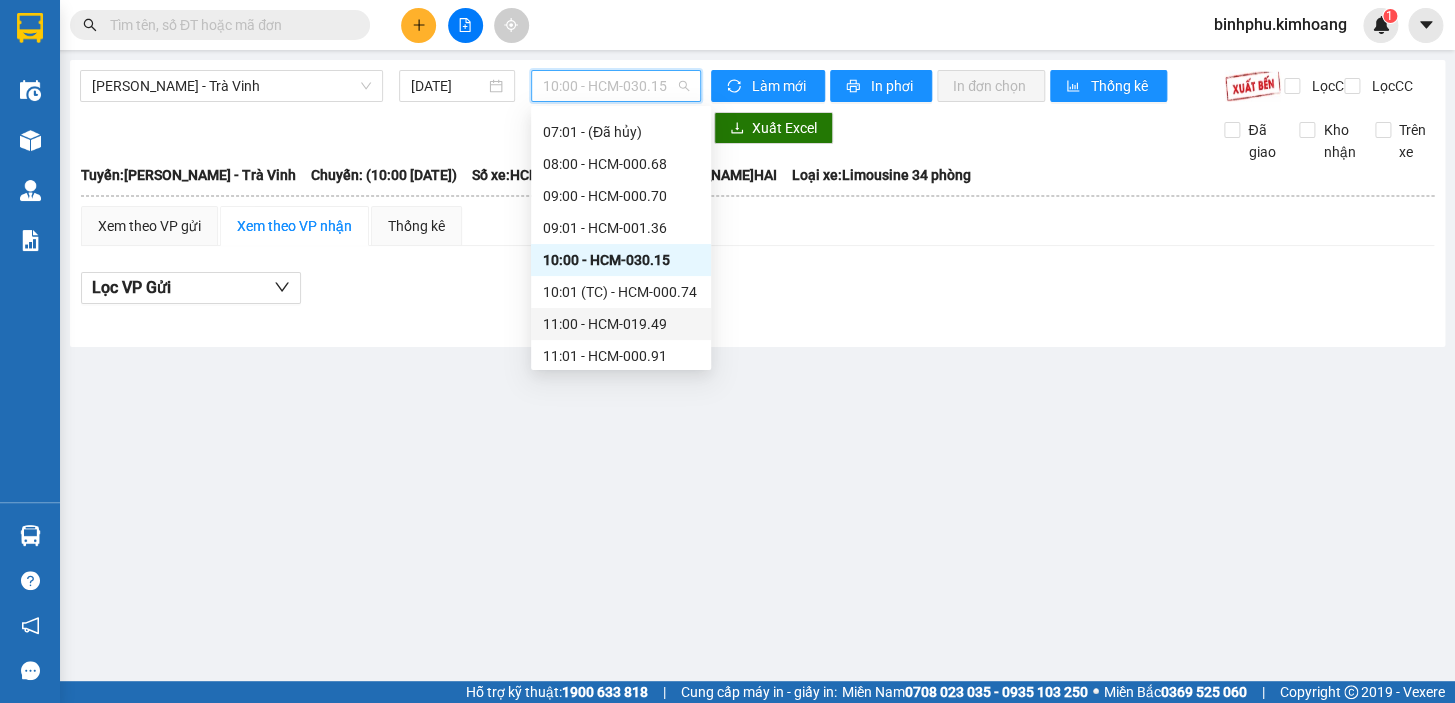 click on "11:00     - HCM-019.49" at bounding box center (621, 324) 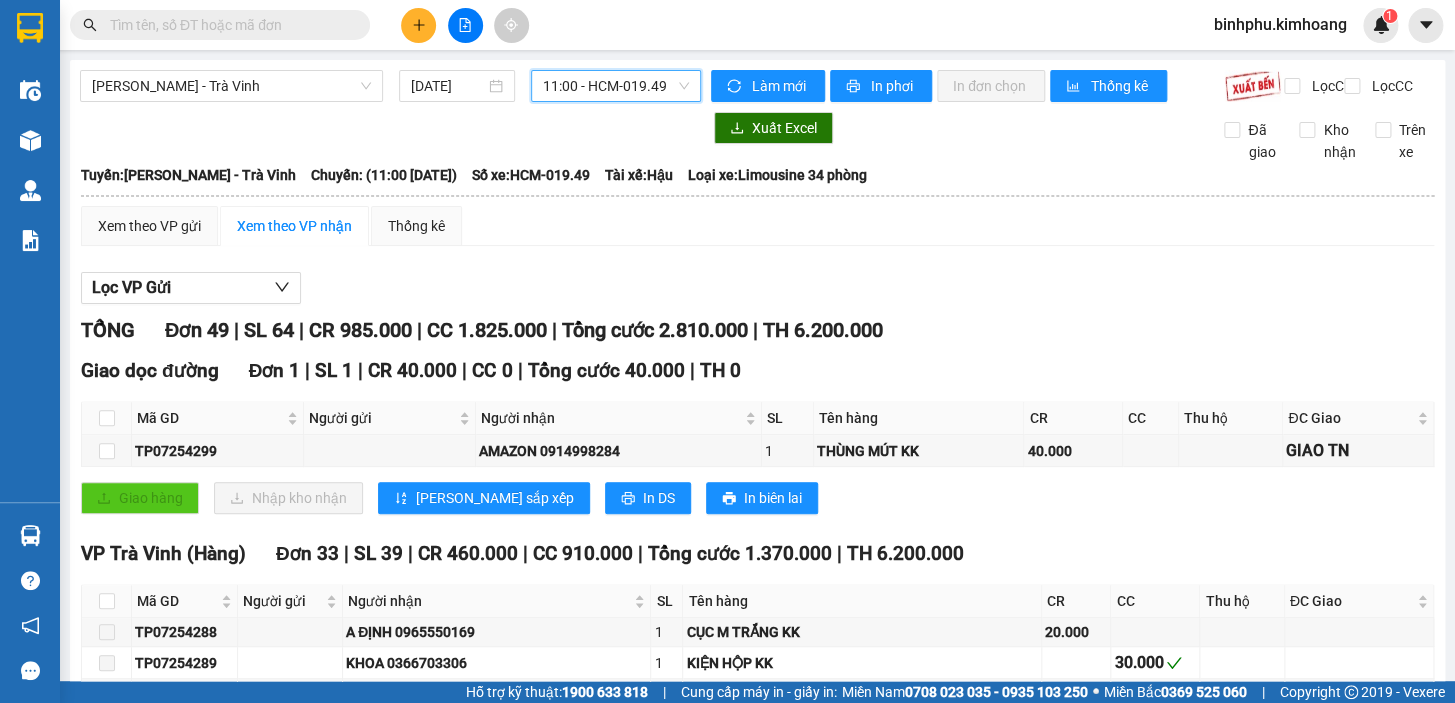click on "11:00     - HCM-019.49" at bounding box center (616, 86) 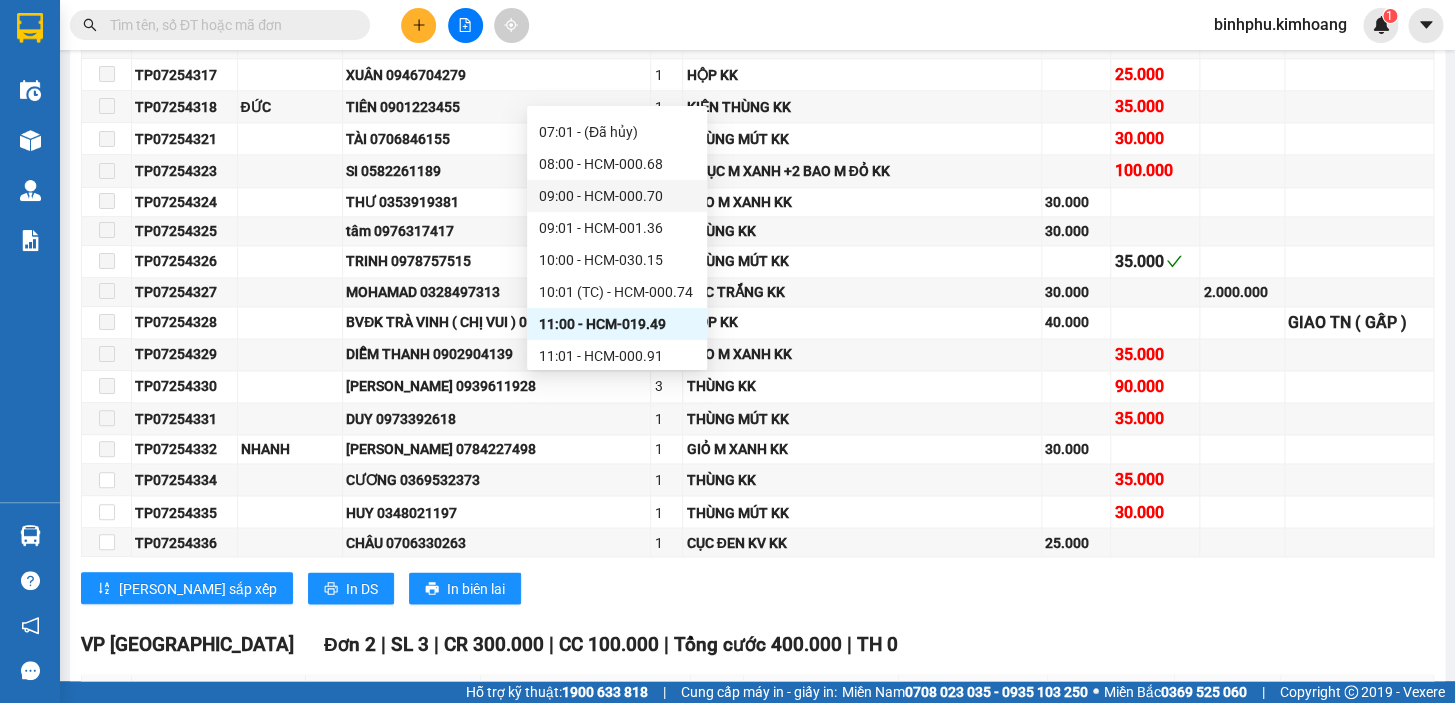 scroll, scrollTop: 1454, scrollLeft: 0, axis: vertical 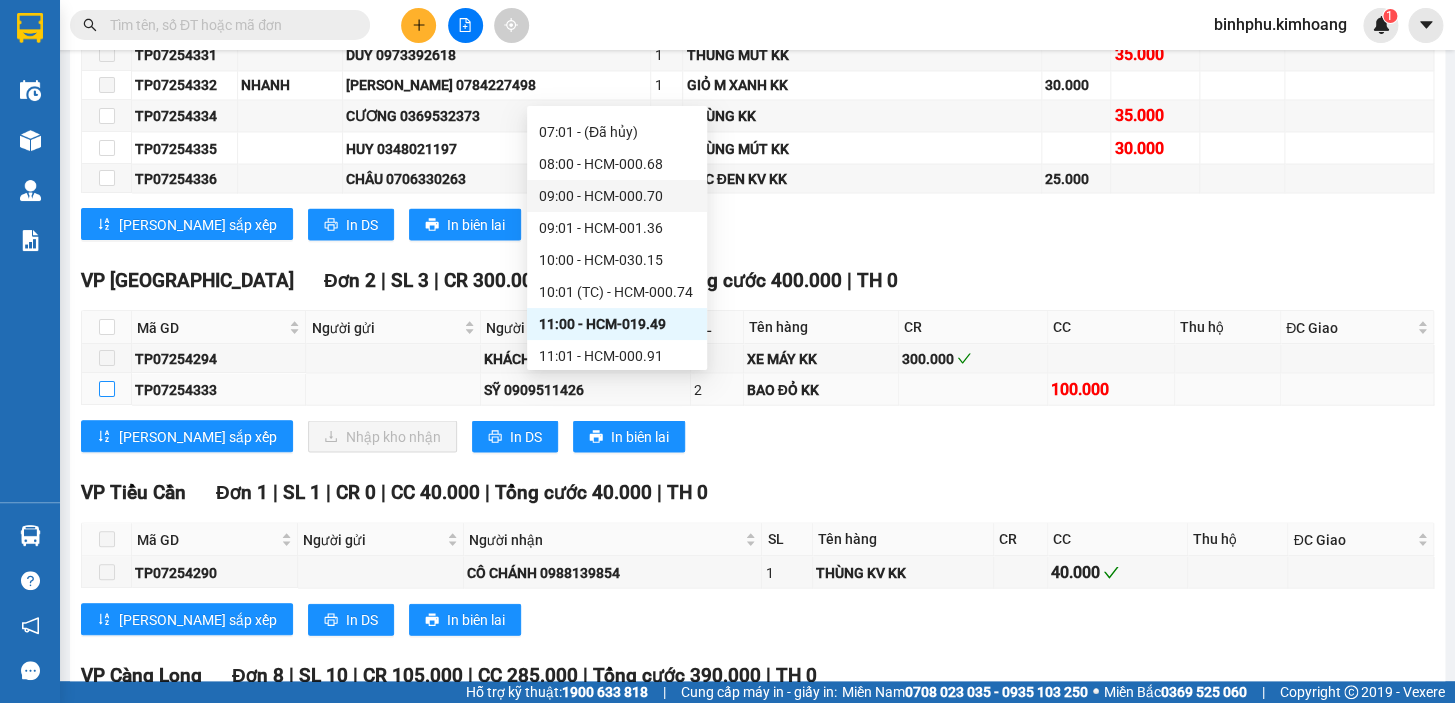 click at bounding box center (107, 389) 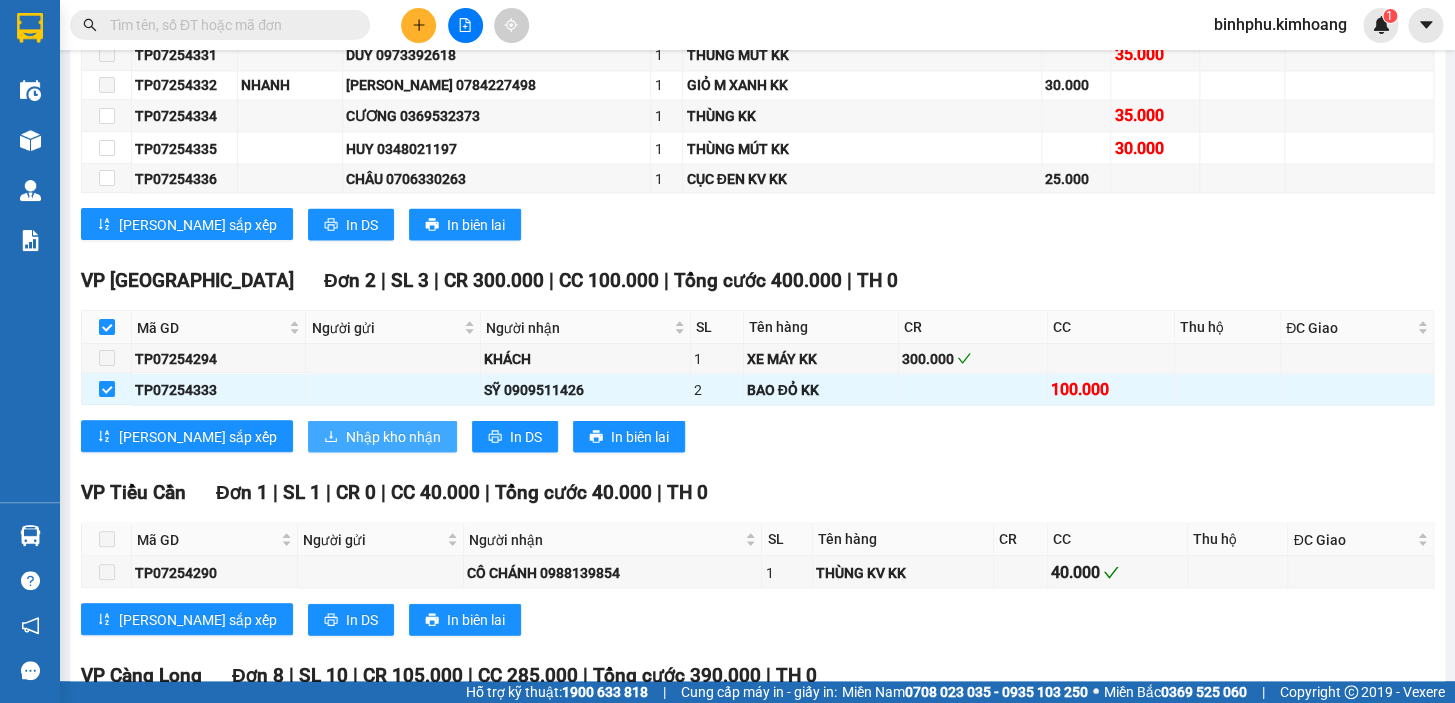 click on "Nhập kho nhận" at bounding box center [393, 436] 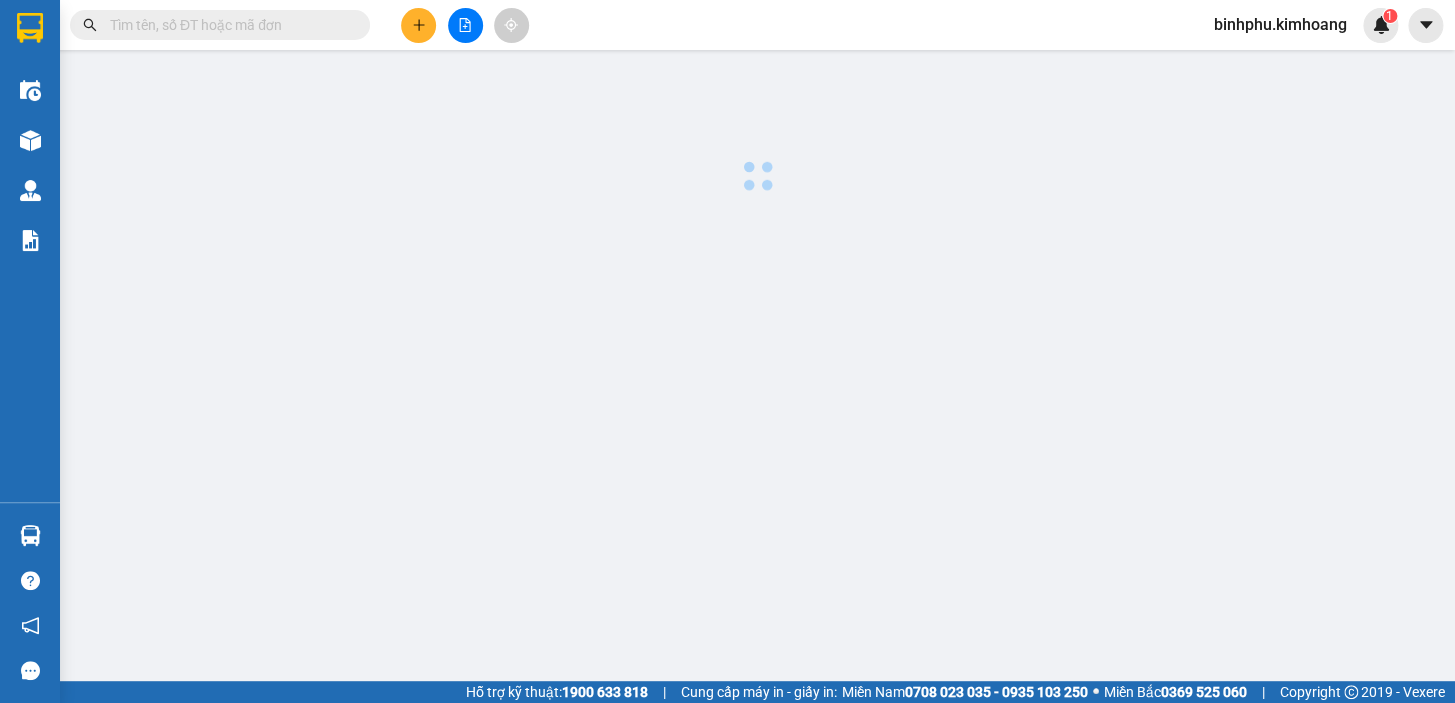 scroll, scrollTop: 0, scrollLeft: 0, axis: both 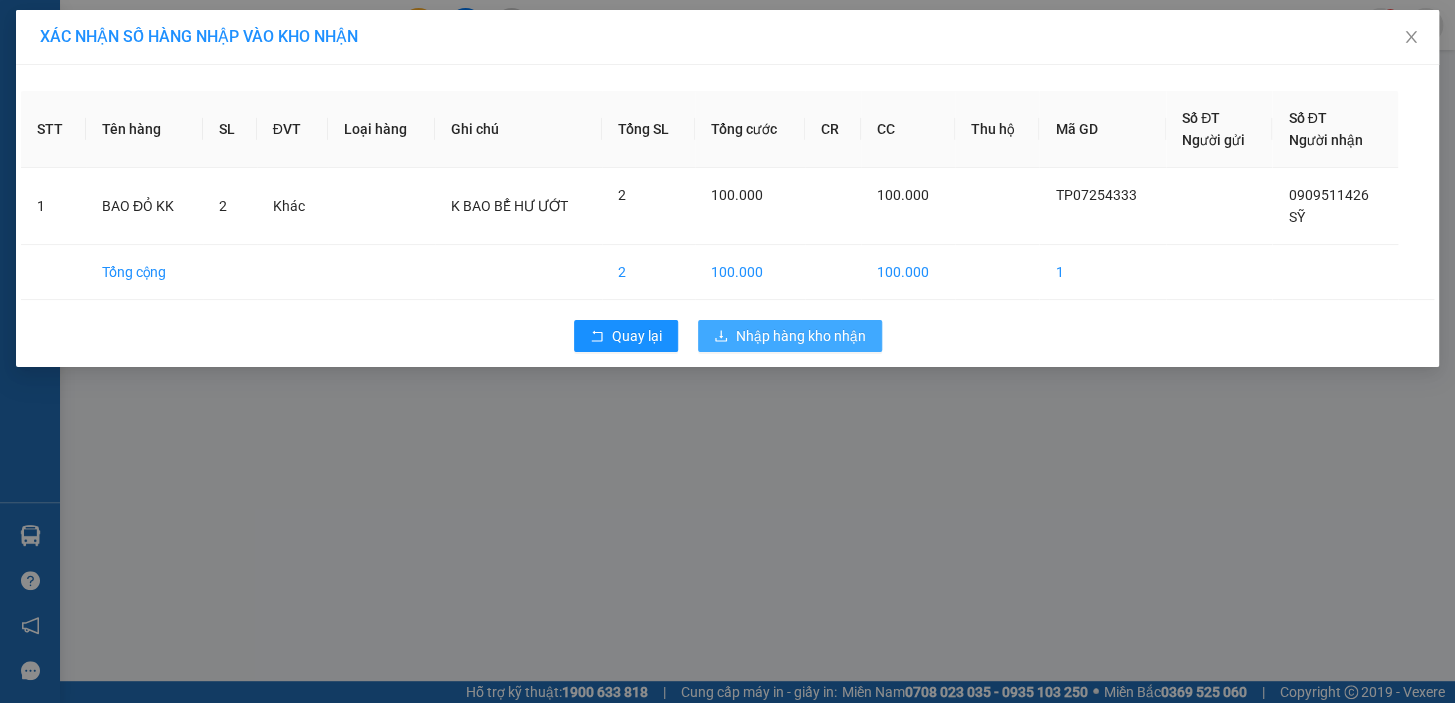 click on "Nhập hàng kho nhận" at bounding box center (801, 336) 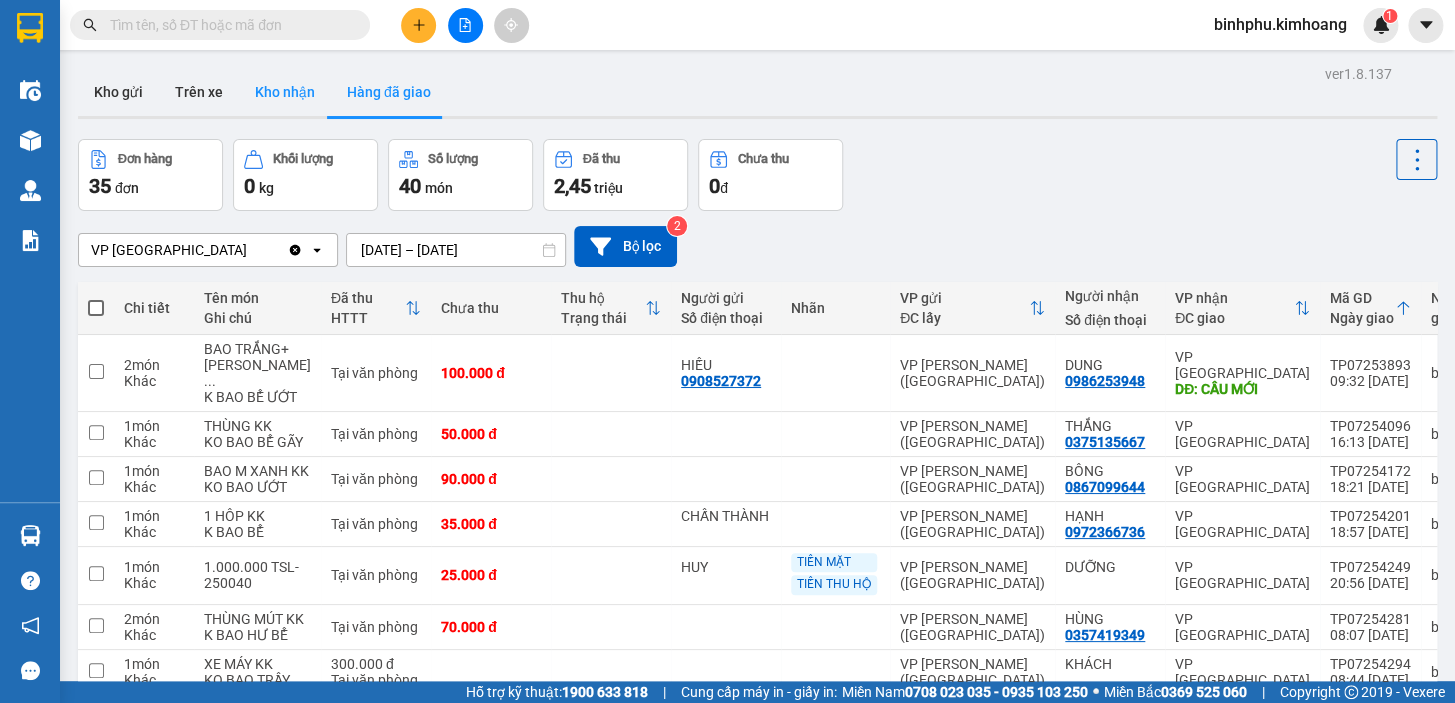 click on "Kho nhận" at bounding box center (285, 92) 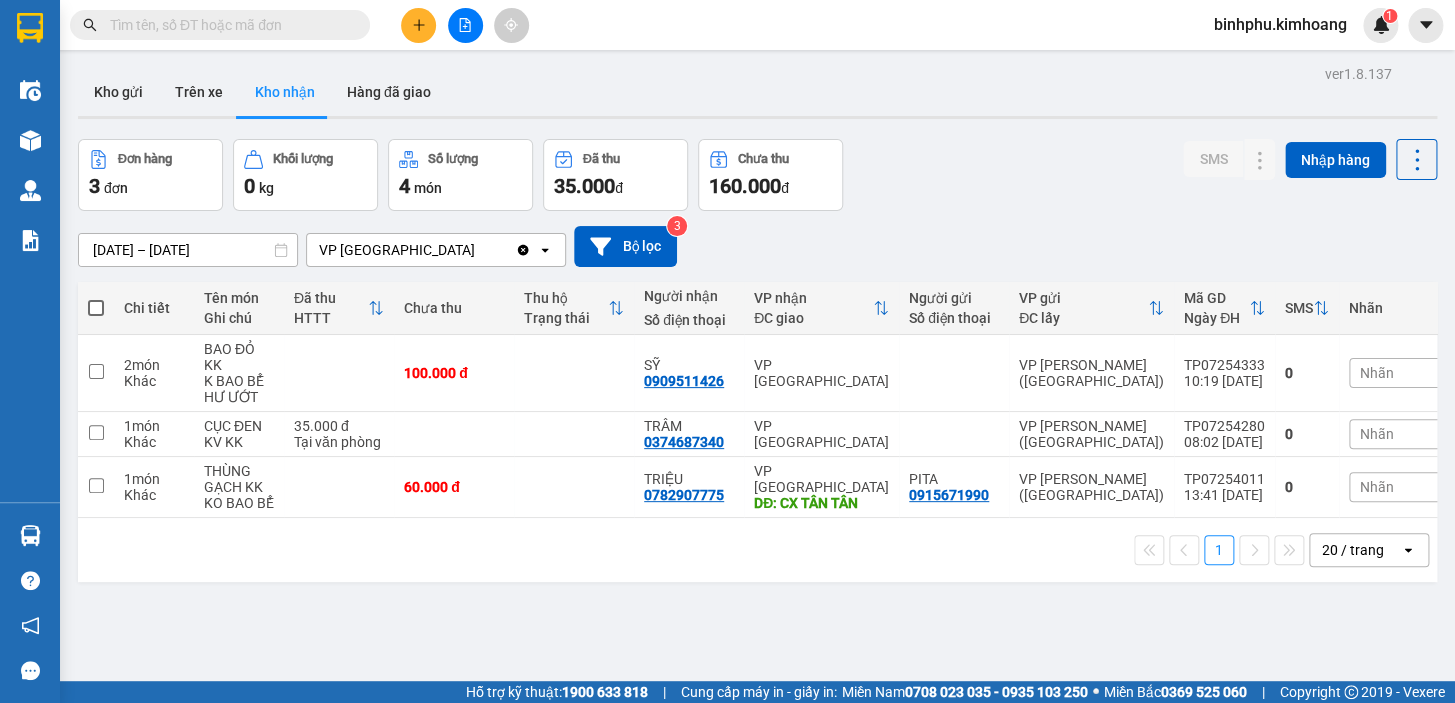 click at bounding box center [228, 25] 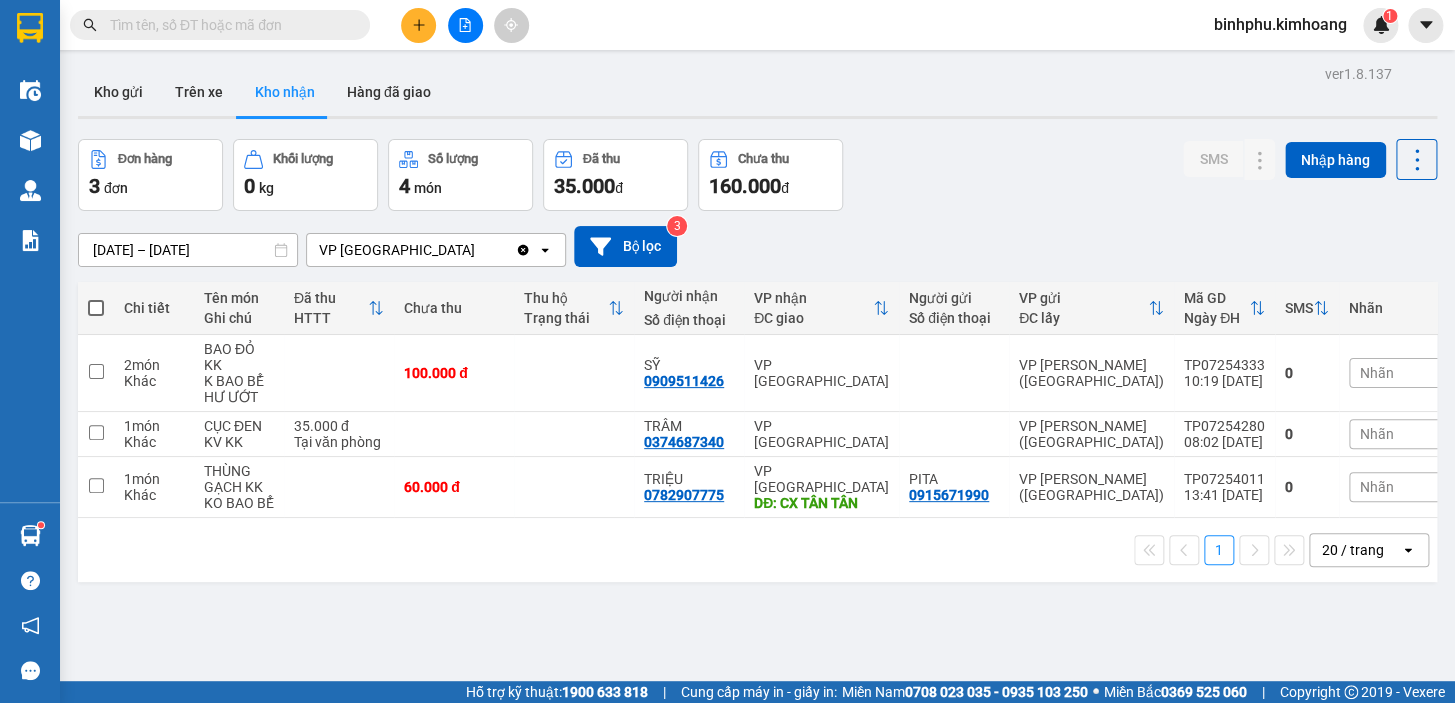 click at bounding box center [228, 25] 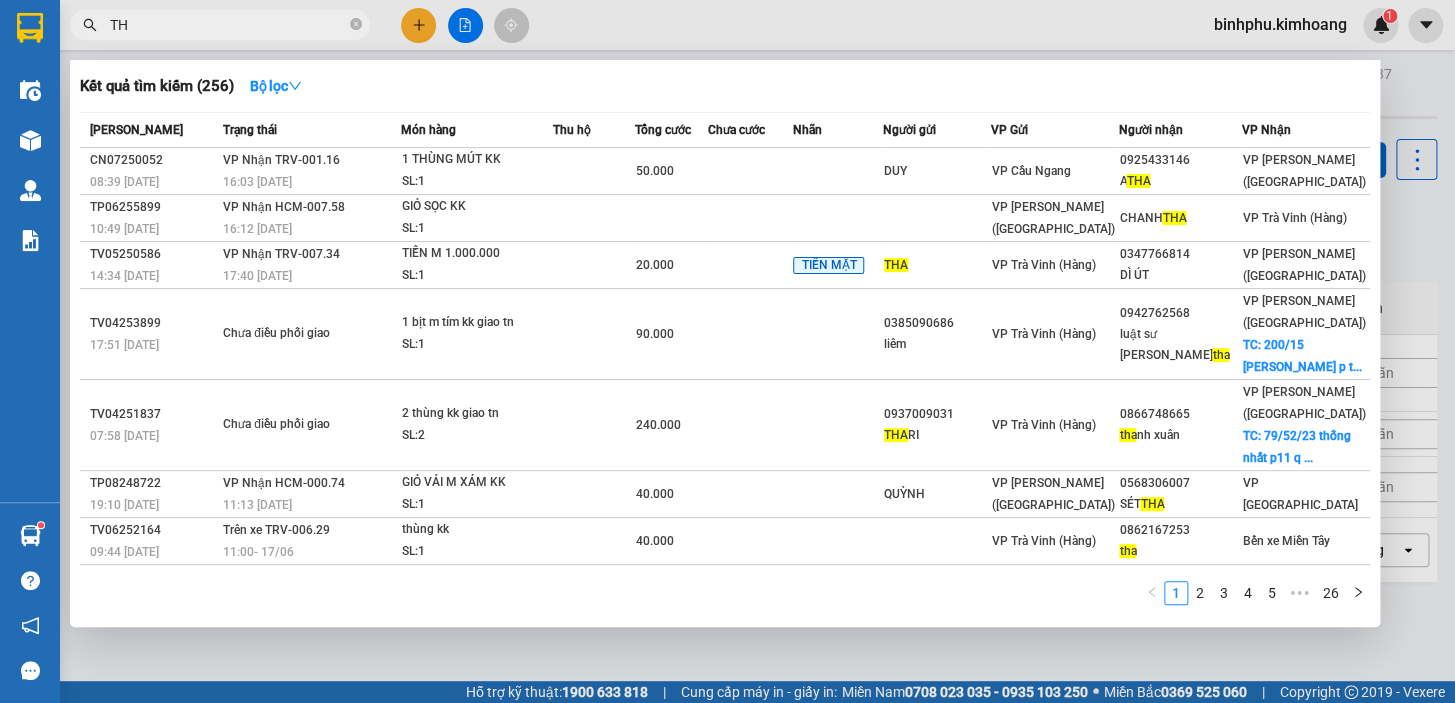 type on "T" 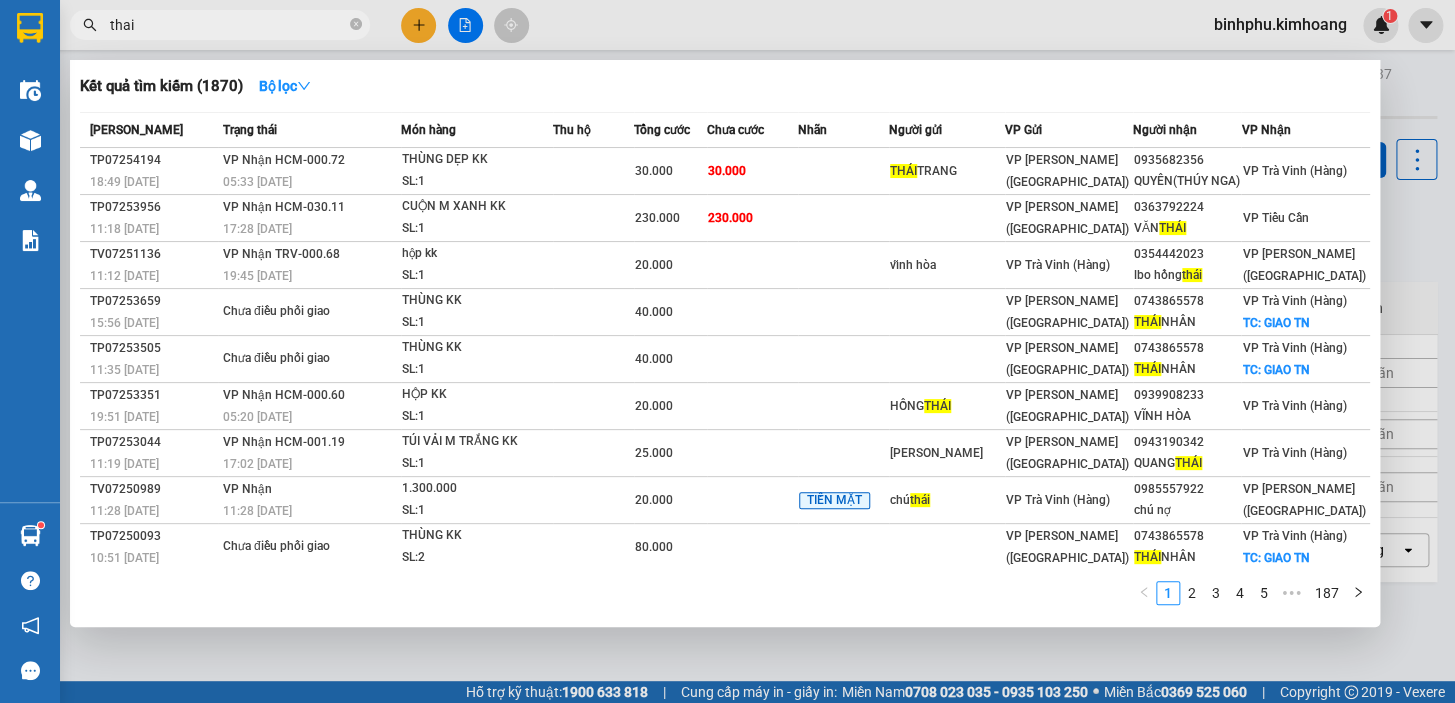type on "thai" 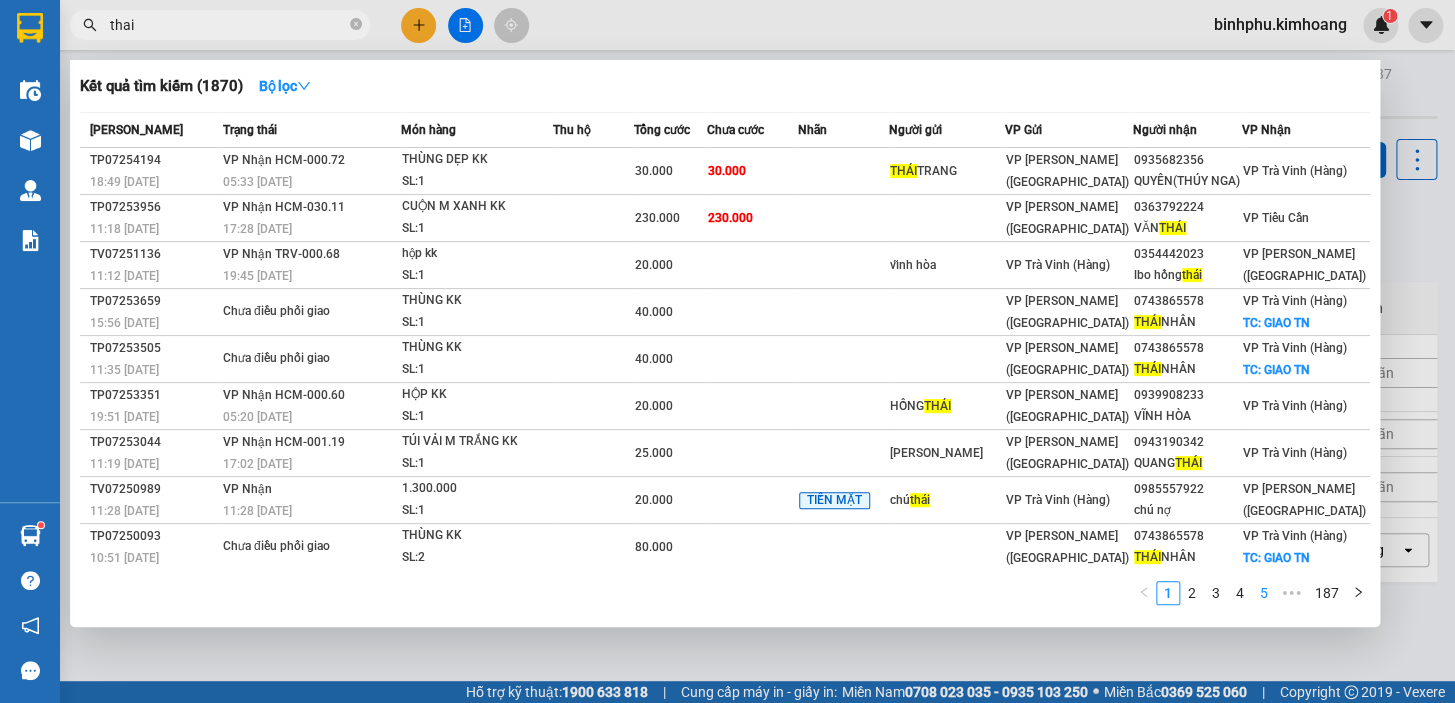 click on "5" at bounding box center [1264, 593] 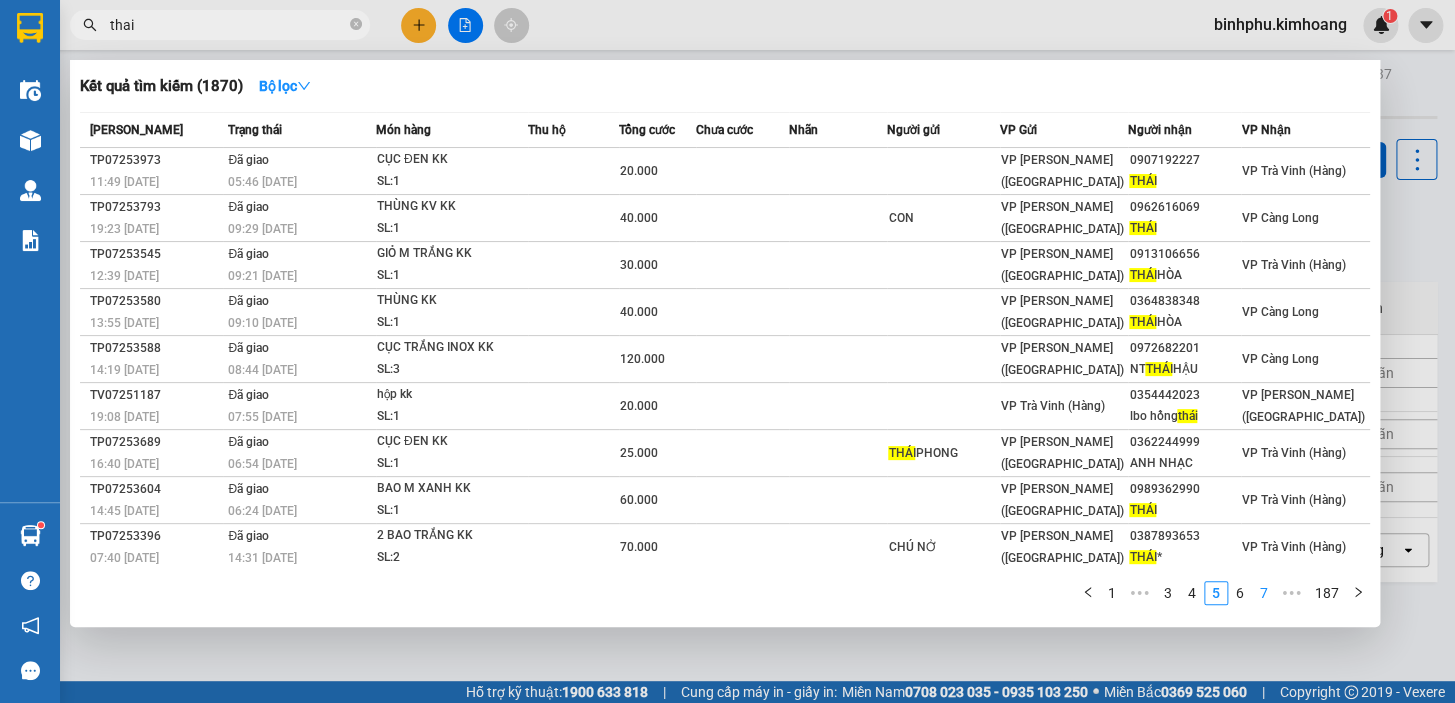 click on "7" at bounding box center [1264, 593] 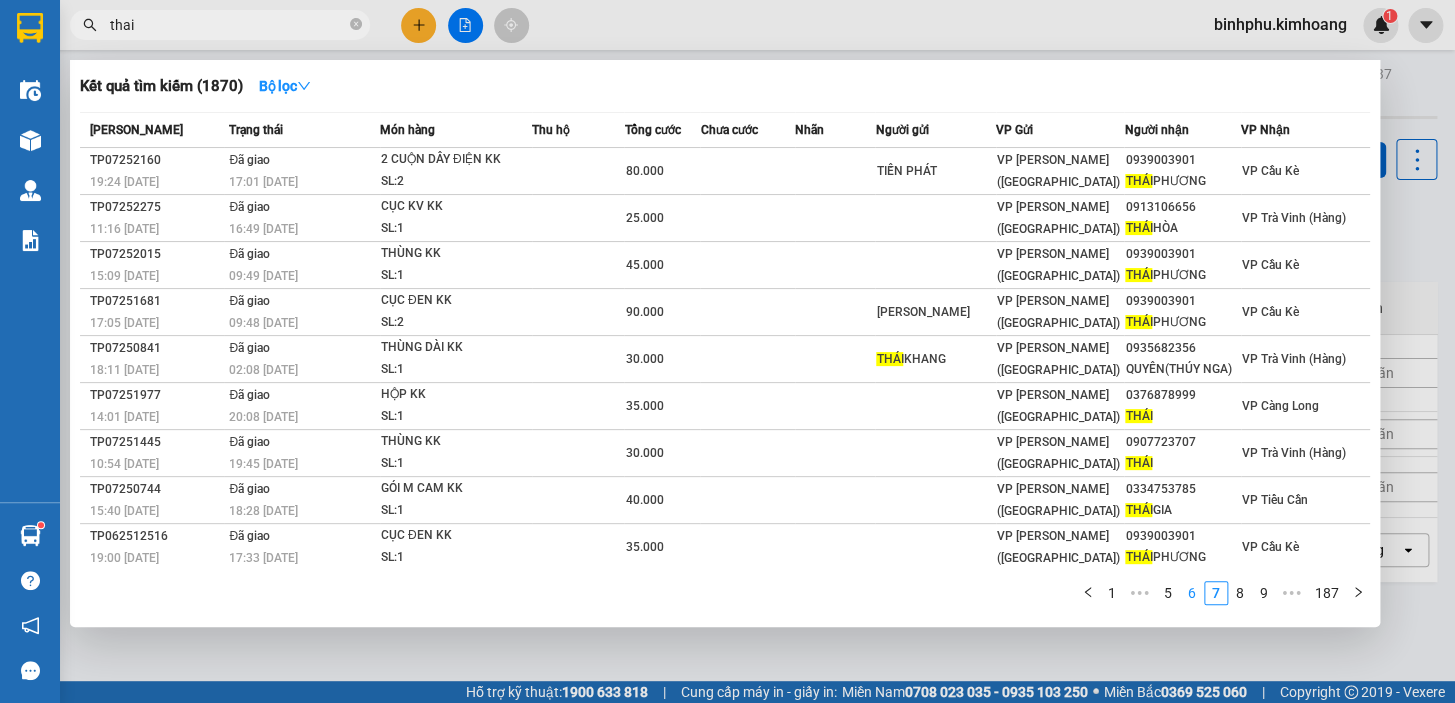 click on "6" at bounding box center (1192, 593) 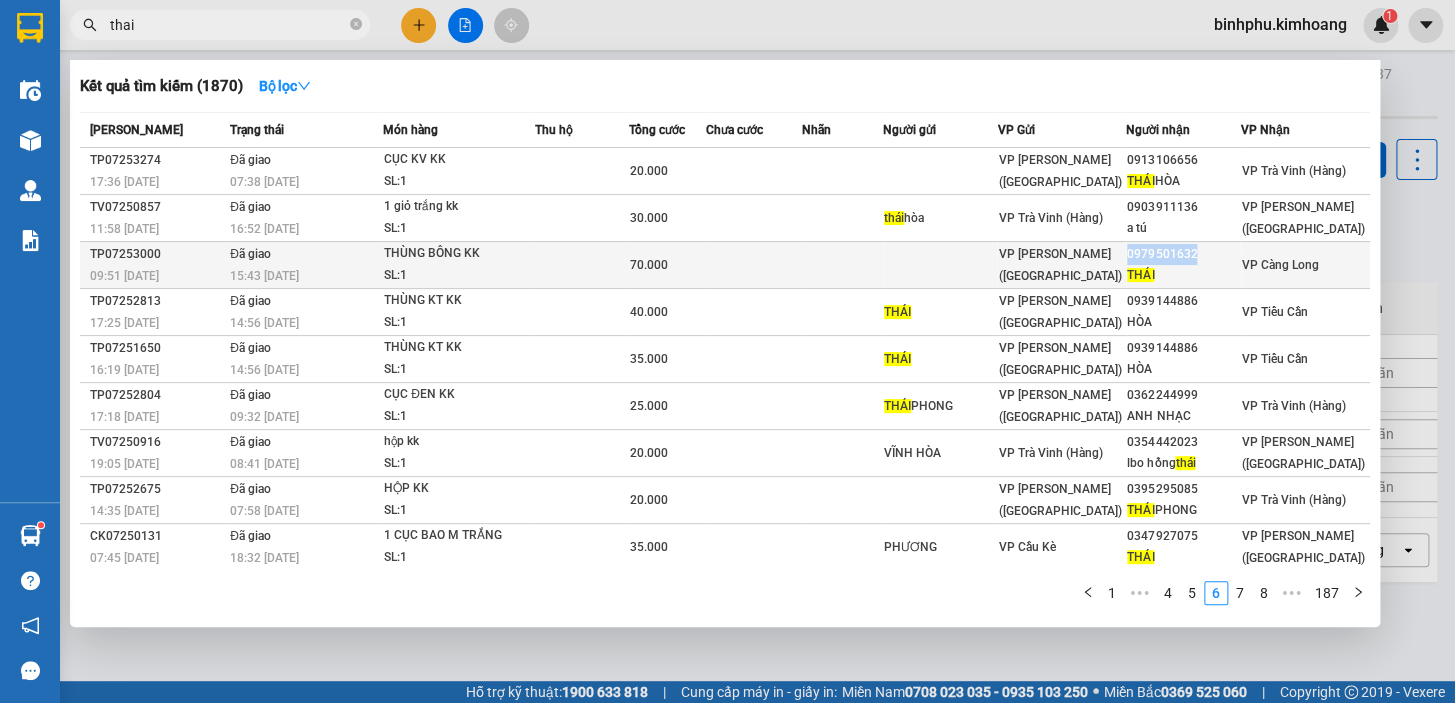 drag, startPoint x: 1131, startPoint y: 247, endPoint x: 1202, endPoint y: 257, distance: 71.70077 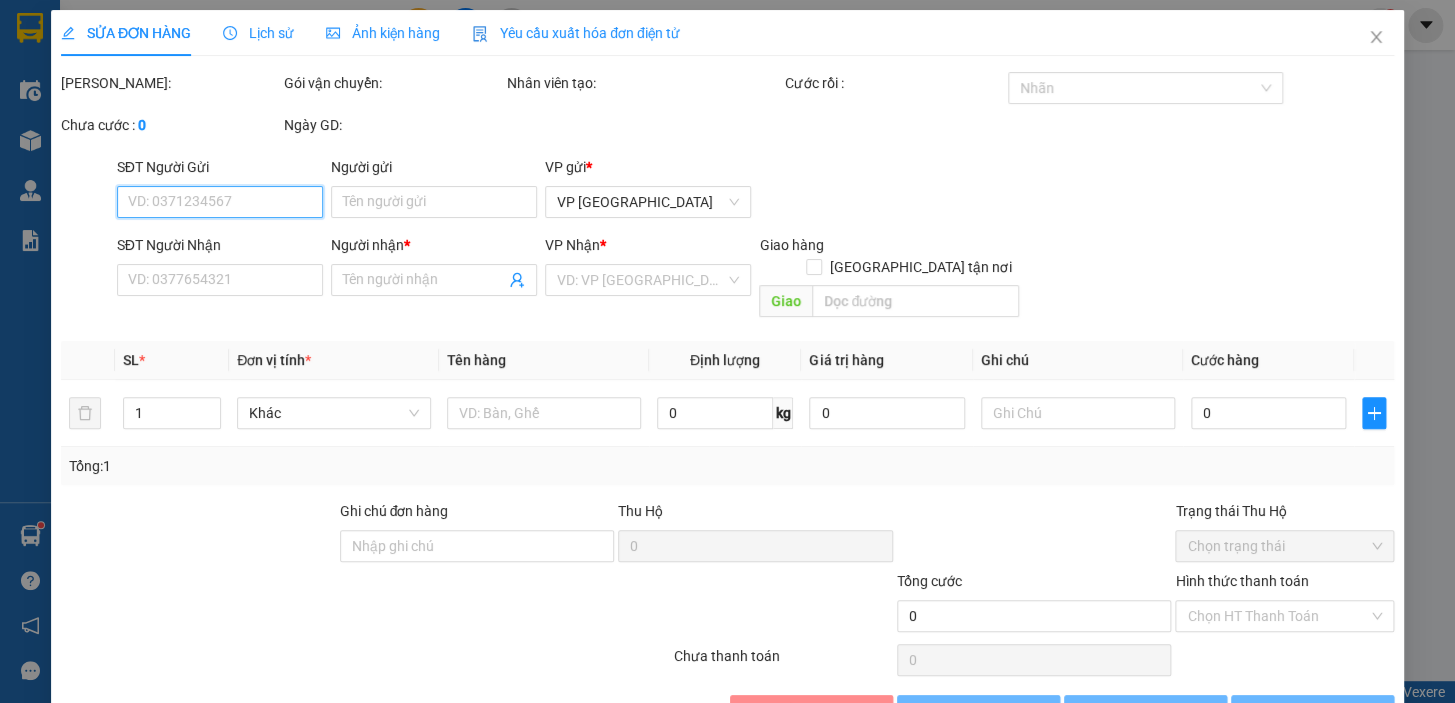 type on "0979501632" 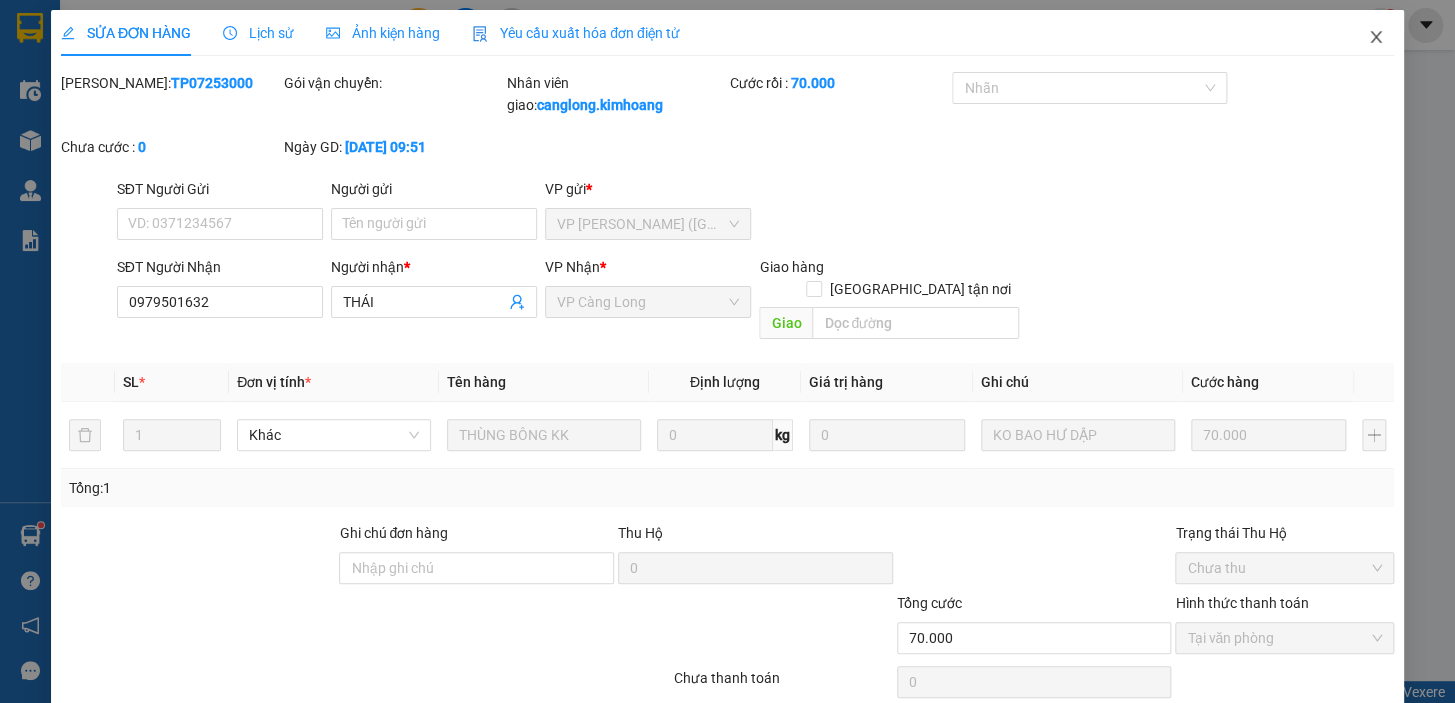 click at bounding box center [1376, 38] 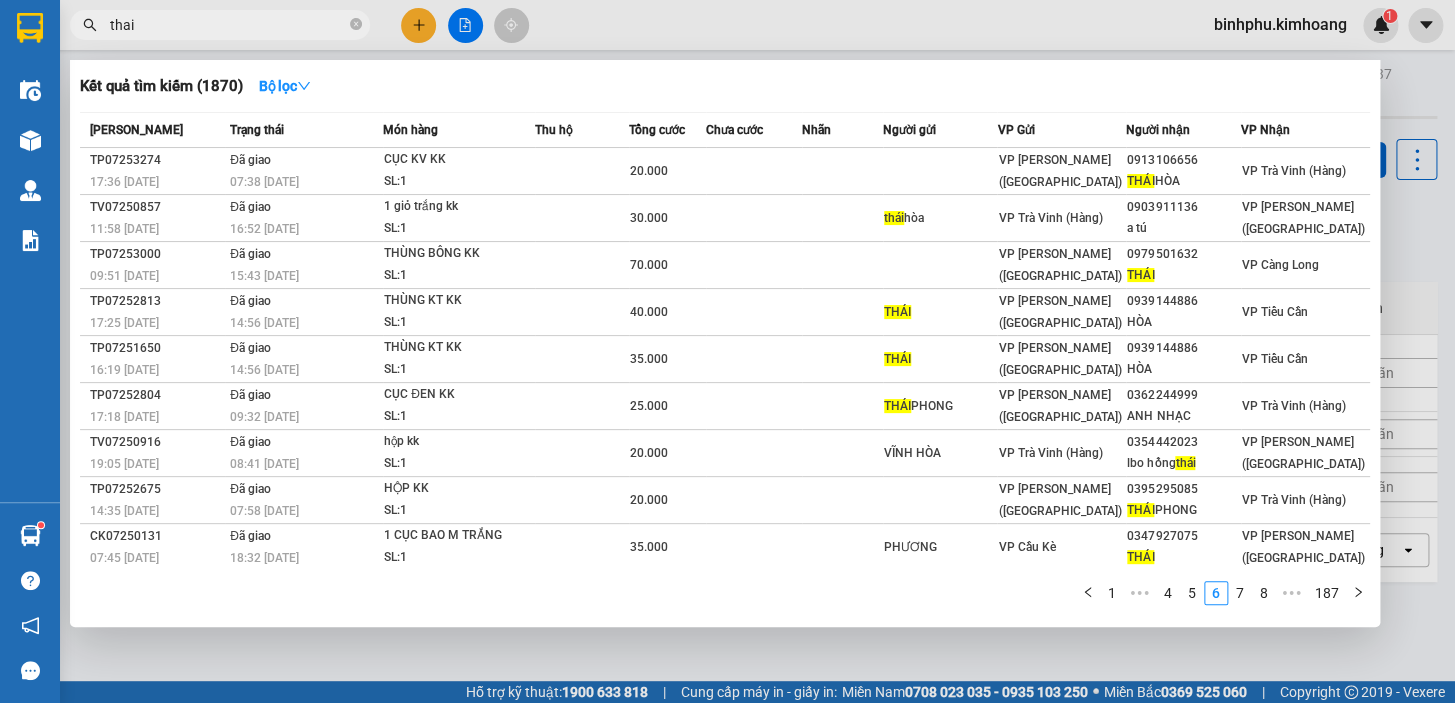 click on "thai" at bounding box center [228, 25] 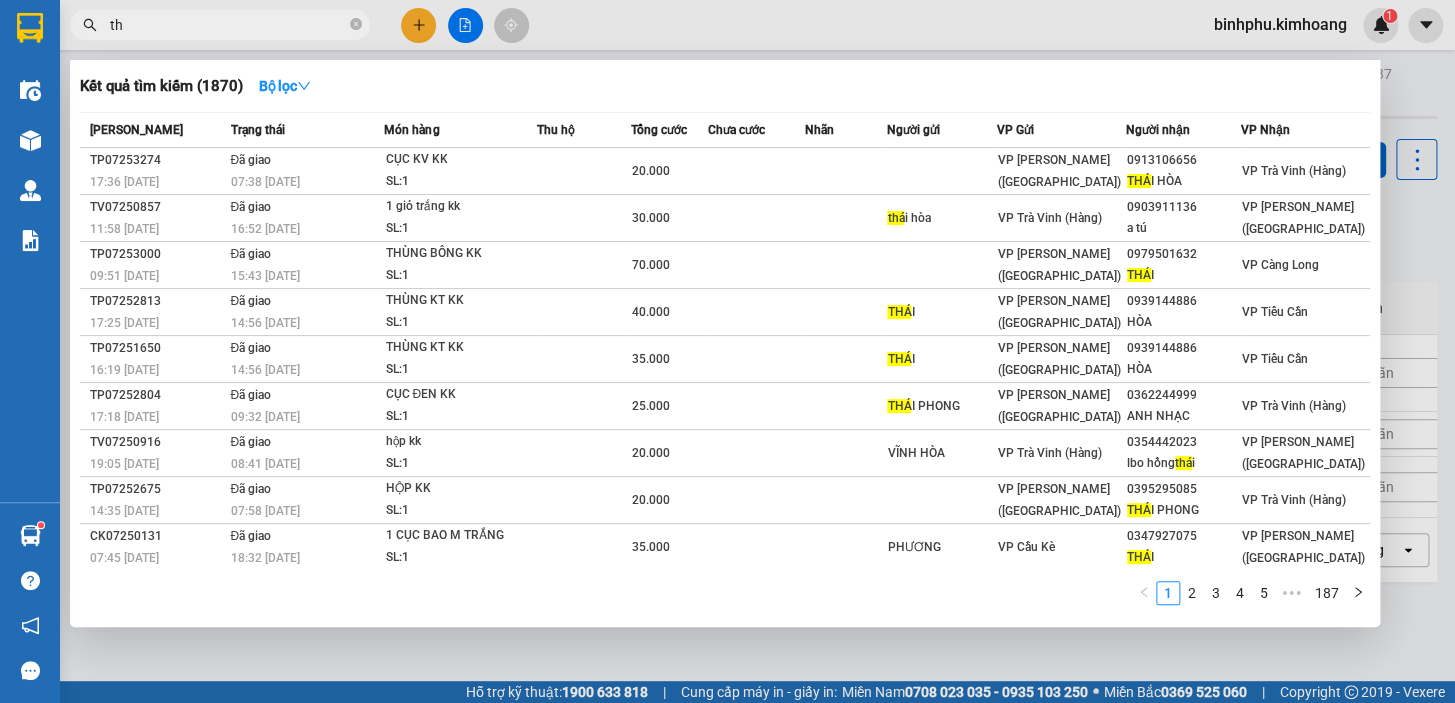 type on "t" 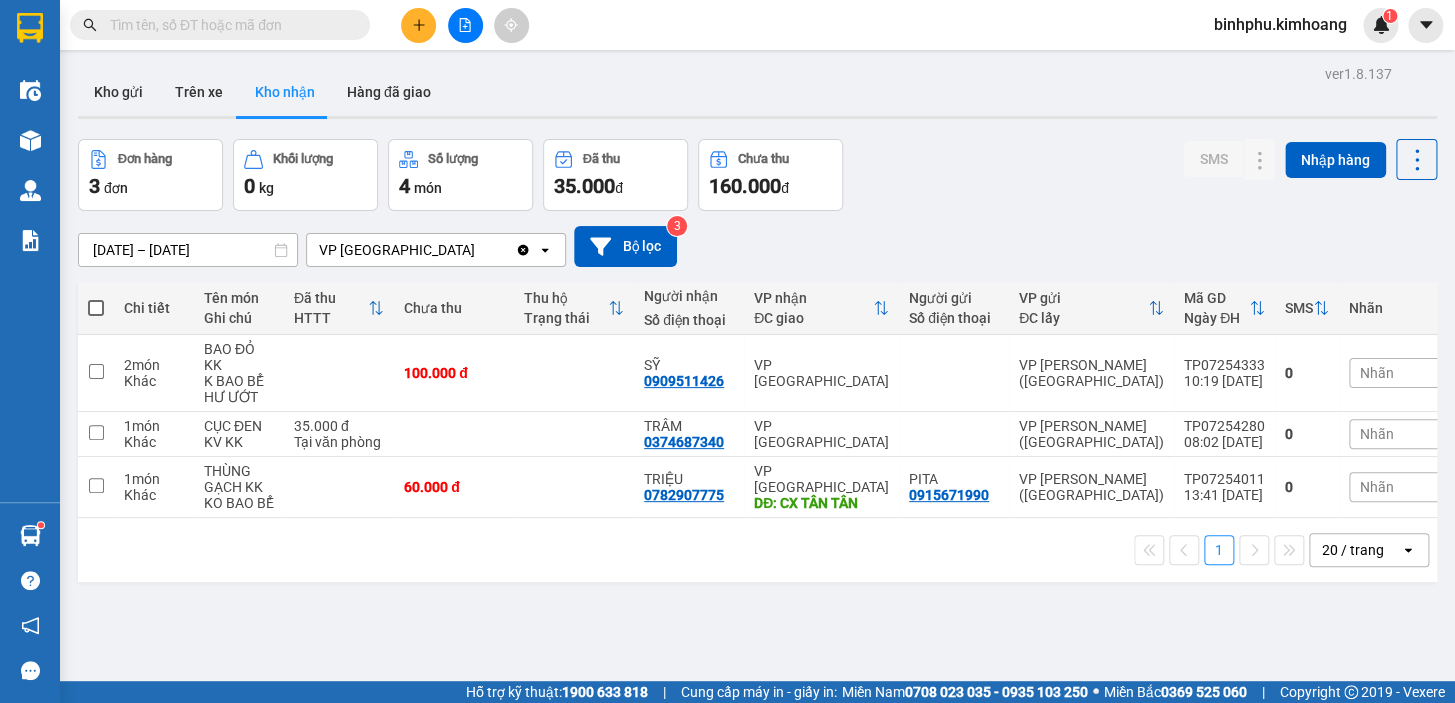 click at bounding box center (228, 25) 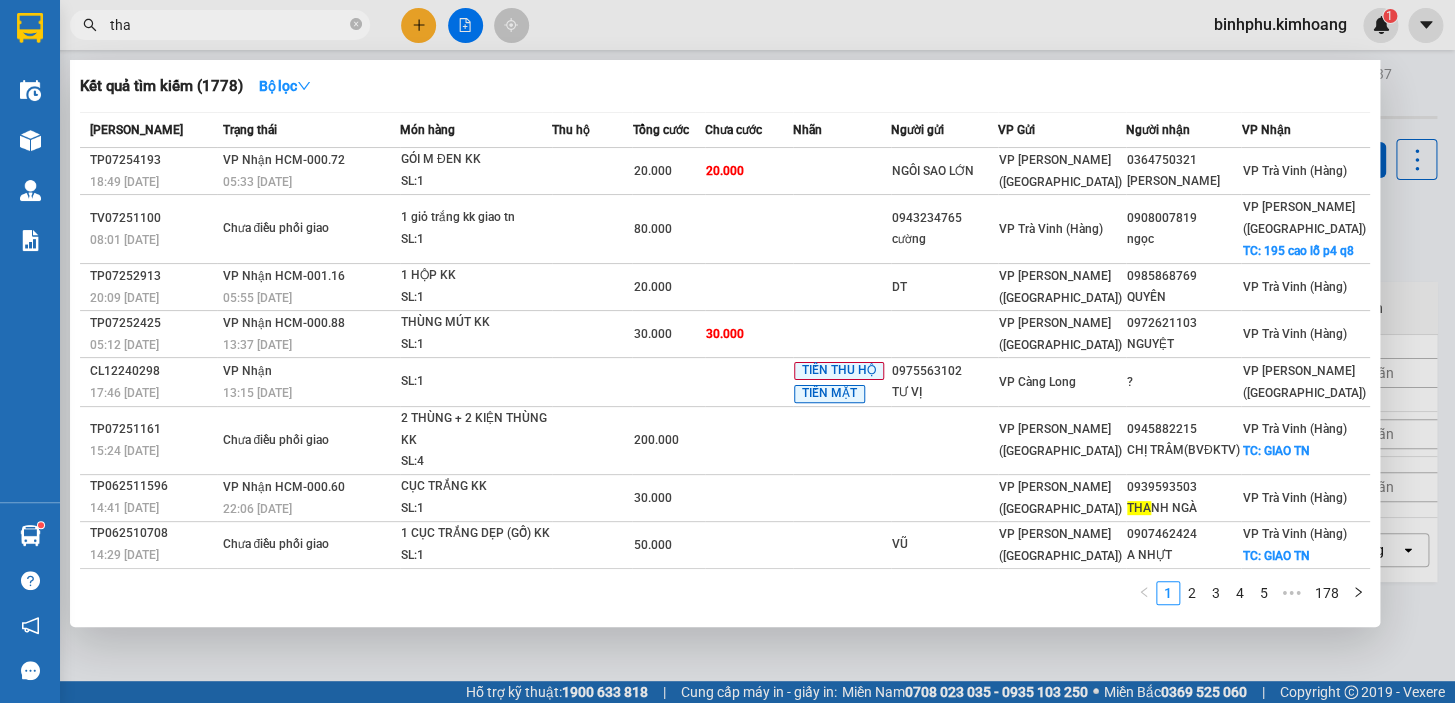 type on "thai" 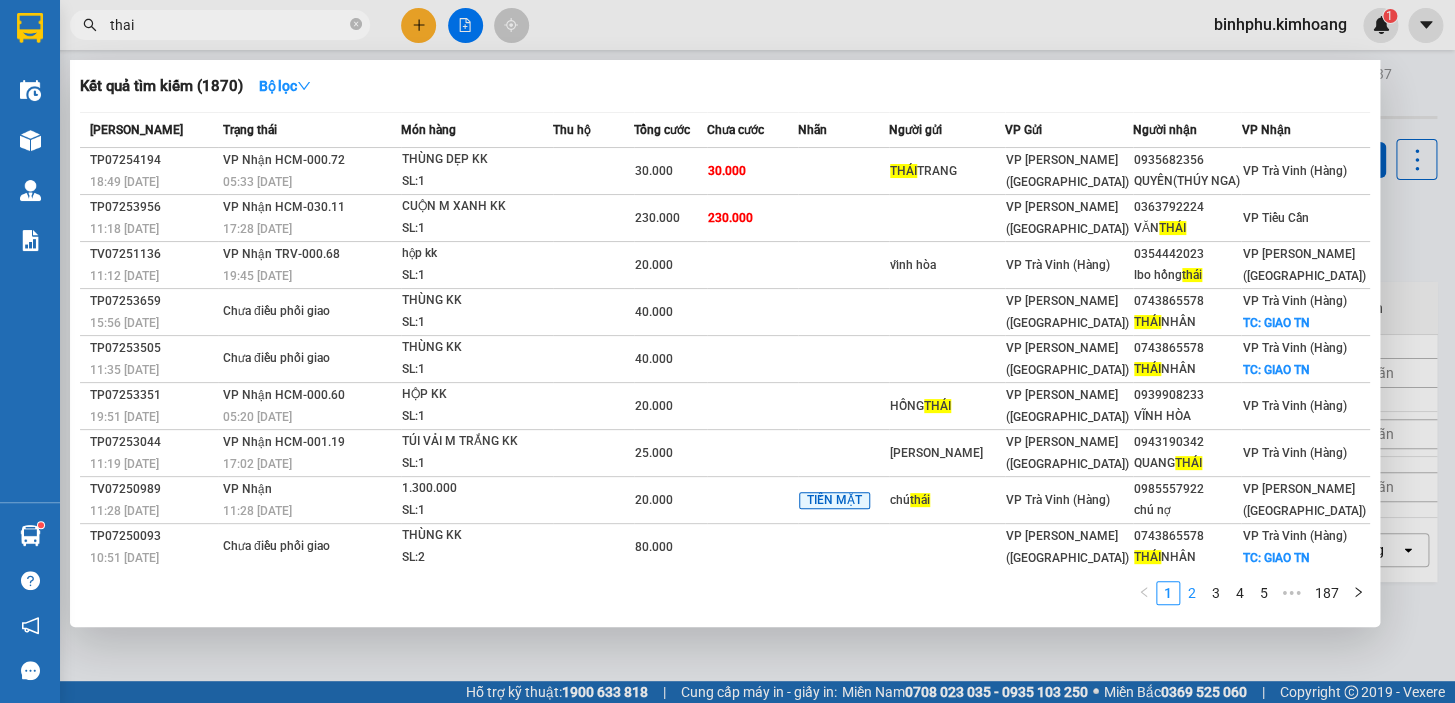click on "2" at bounding box center (1192, 593) 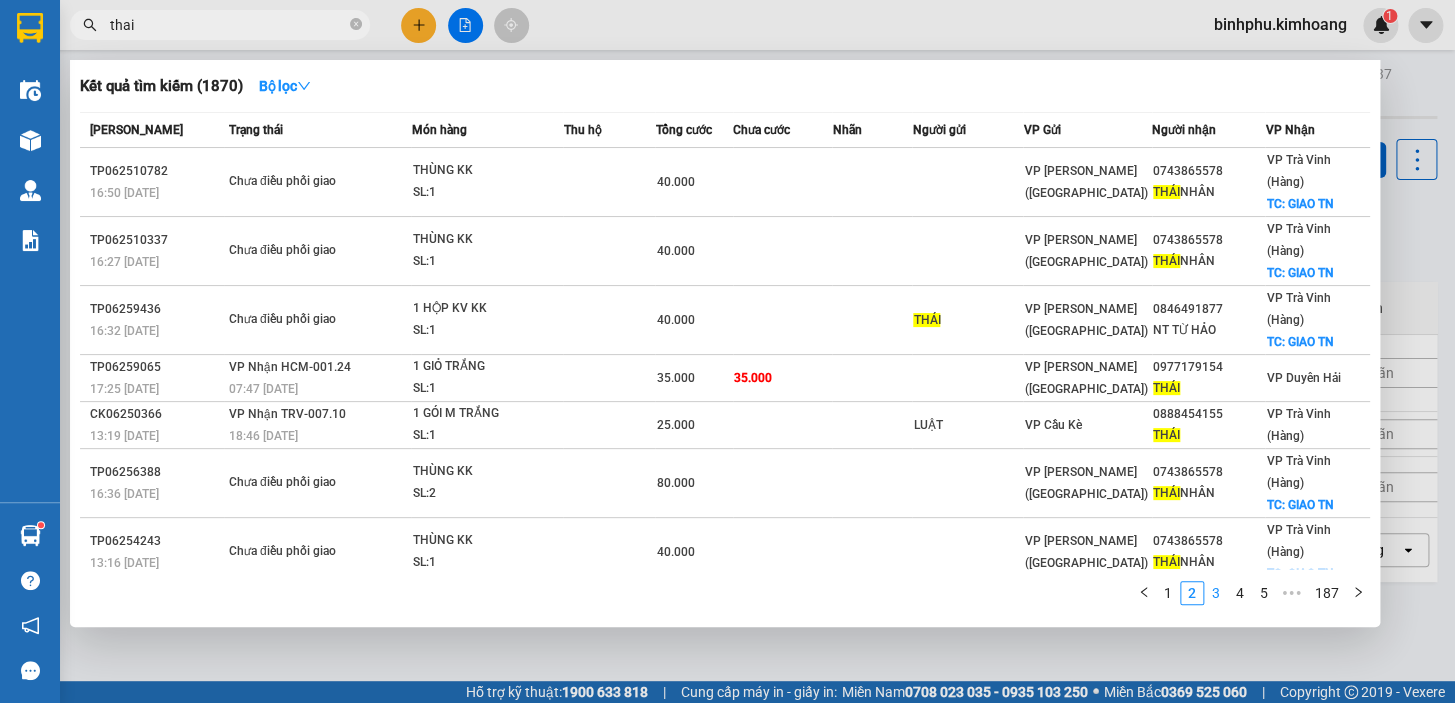 click on "3" at bounding box center (1216, 593) 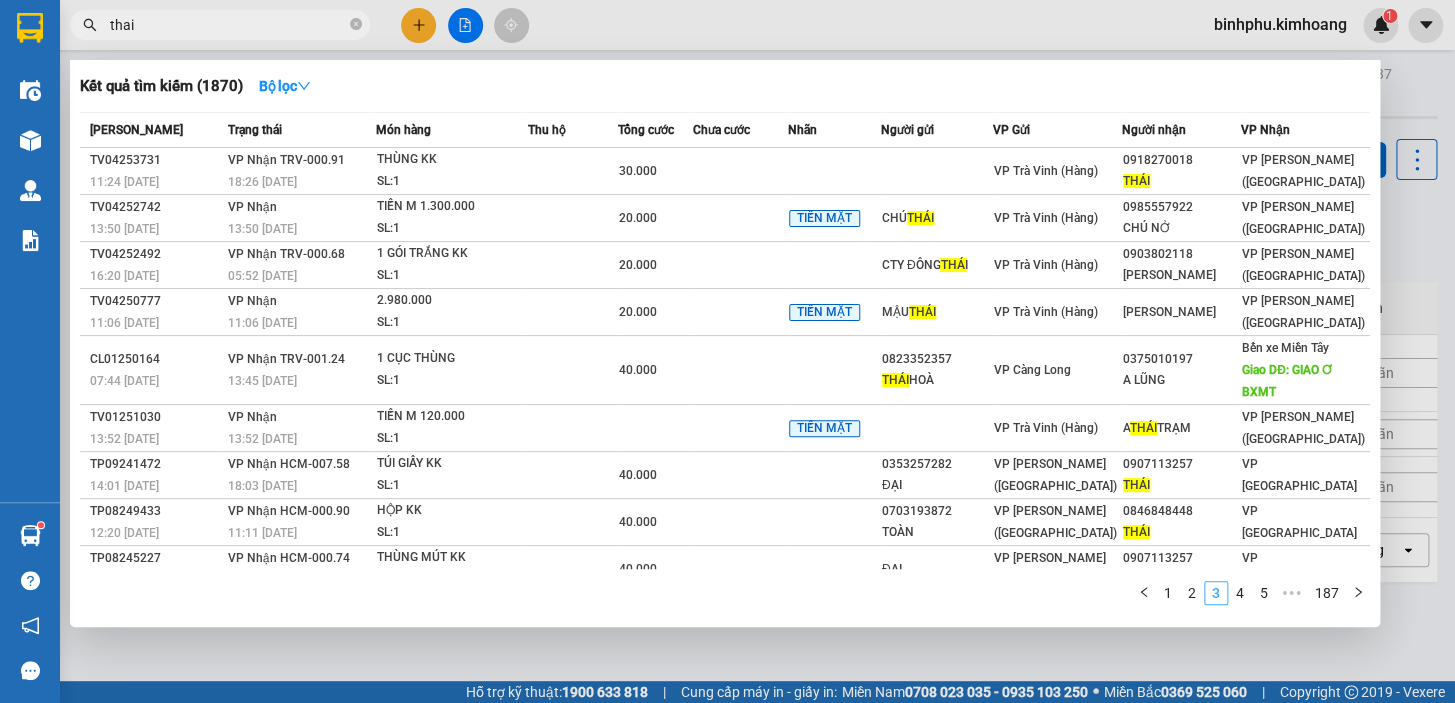 click on "3" at bounding box center [1216, 593] 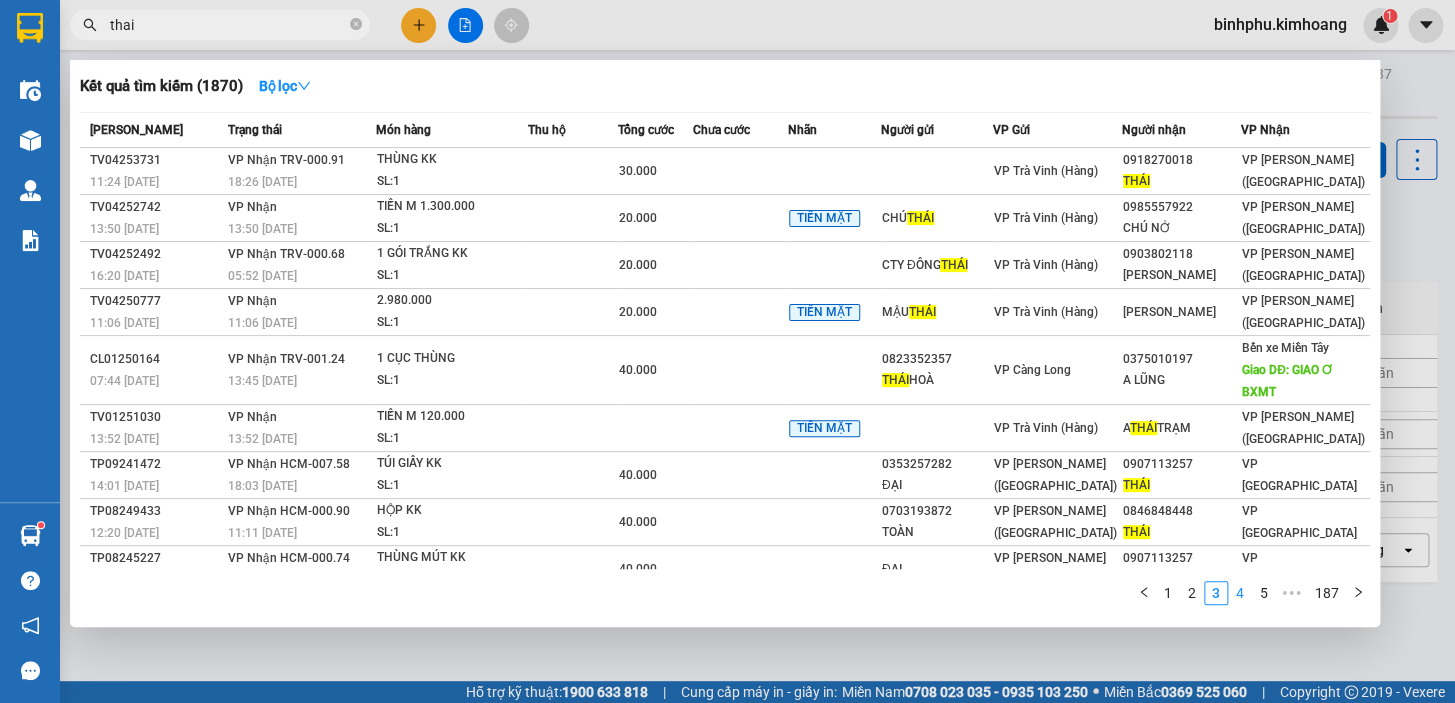 click on "4" at bounding box center (1240, 593) 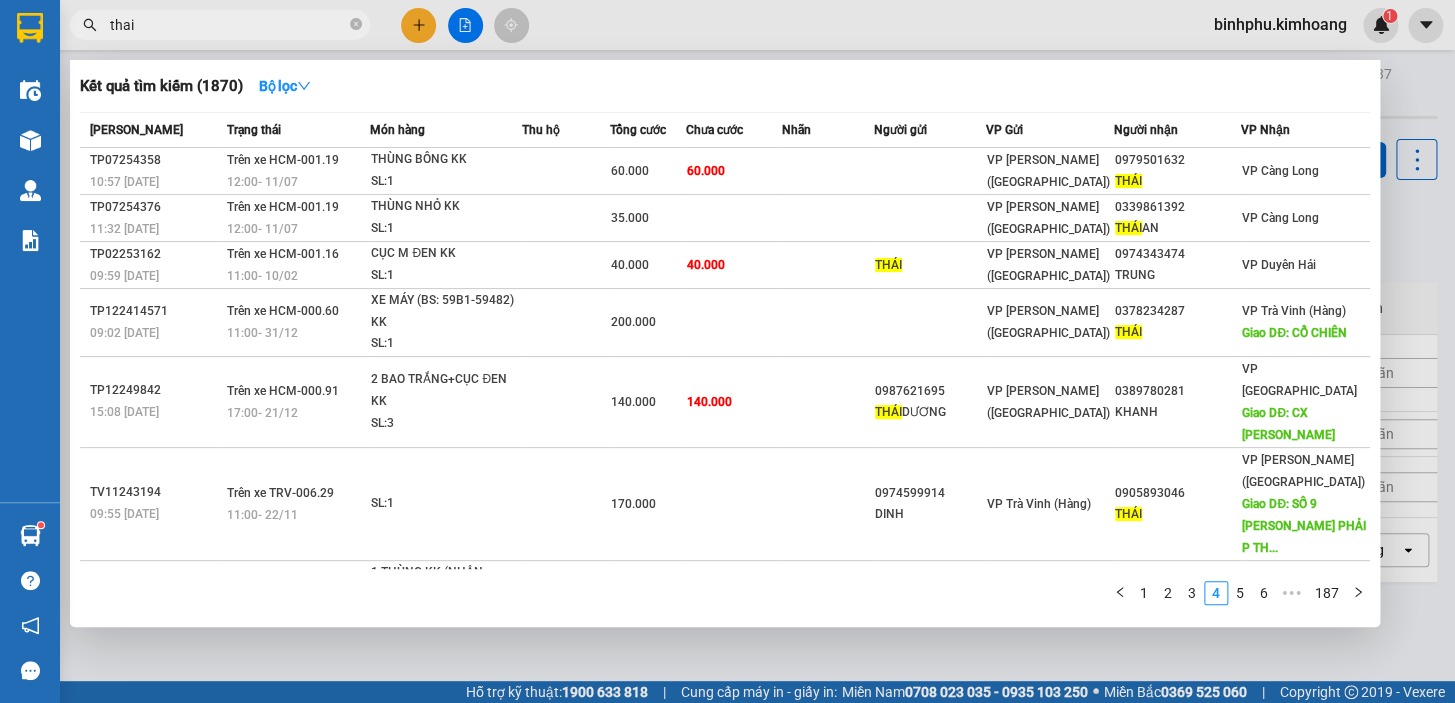 click on "Mã ĐH Trạng thái Món hàng Thu hộ Tổng cước Chưa cước Nhãn Người gửi VP Gửi Người nhận VP Nhận TP07254358 10:57 [DATE] Trên xe   HCM-001.19 12:00  [DATE] THÙNG BÔNG KK SL:  1 60.000 60.000 VP [PERSON_NAME] ([GEOGRAPHIC_DATA]) 0979501632 THÁI   VP Càng Long TP07254376 11:32 [DATE] Trên xe   HCM-001.19 12:00  [DATE] THÙNG NHỎ KK SL:  1 35.000 VP [PERSON_NAME] ([GEOGRAPHIC_DATA]) 0339861392 THÁI  AN  VP Càng Long TP02253162 09:59 [DATE] Trên xe   HCM-001.16 11:00  [DATE] CỤC M ĐEN KK SL:  1 40.000 40.000 THÁI   VP [PERSON_NAME] ([GEOGRAPHIC_DATA]) 0974343474 [GEOGRAPHIC_DATA] 09:02 [DATE] Trên xe   HCM-000.60 11:00  [DATE] XE MÁY (BS: 59B1-59482) KK SL:  1 200.000 VP [PERSON_NAME] ([GEOGRAPHIC_DATA]) 0378234287 THÁI VP Trà Vinh (Hàng) Giao DĐ: CỔ CHIÊN TP12249842 15:08 [DATE] Trên xe   HCM-000.91 17:00  [DATE] 2 BAO TRẮNG+CỤC ĐEN KK SL:  3 140.000 140.000 0987621695 THÁI  DƯƠNG VP [GEOGRAPHIC_DATA] ([GEOGRAPHIC_DATA]) 0389780281 KHANH VP Bình [GEOGRAPHIC_DATA] DĐ: CX [GEOGRAPHIC_DATA]    -" at bounding box center [725, 364] 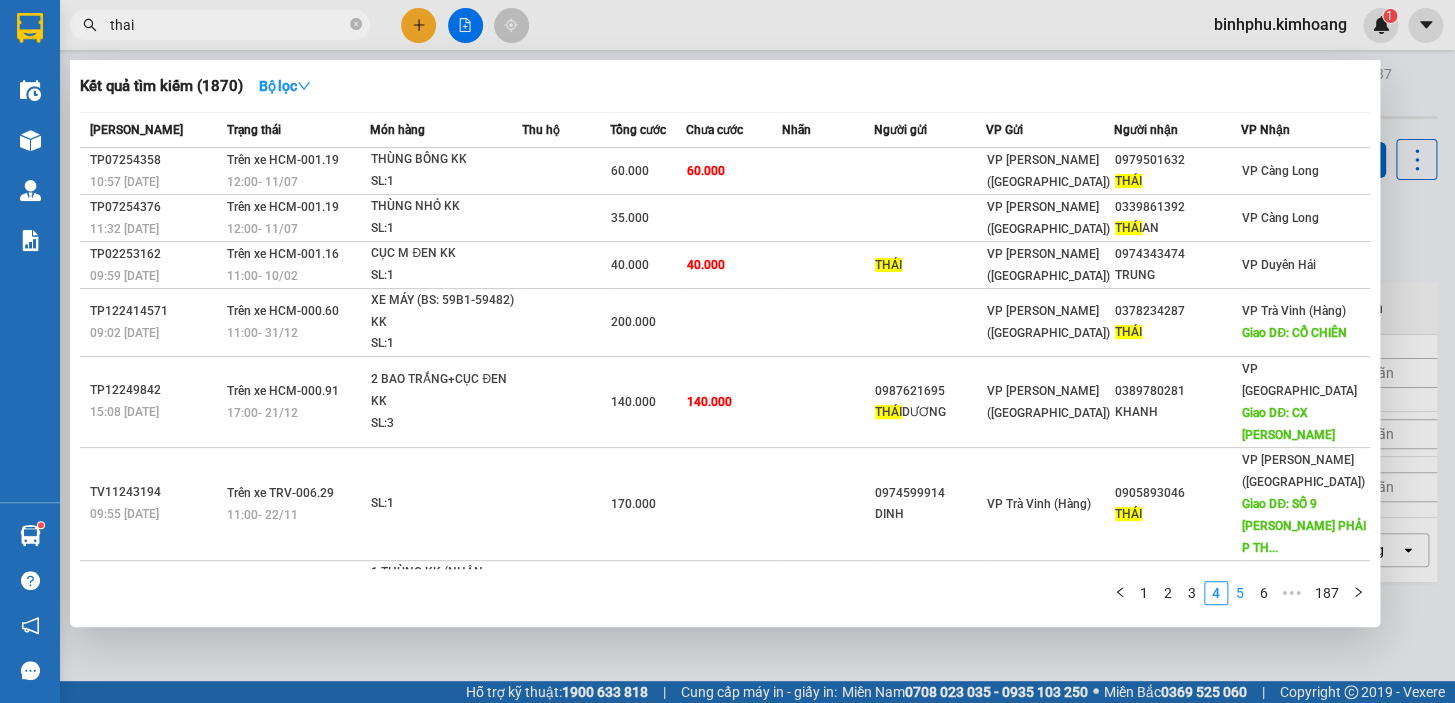click on "5" at bounding box center (1240, 593) 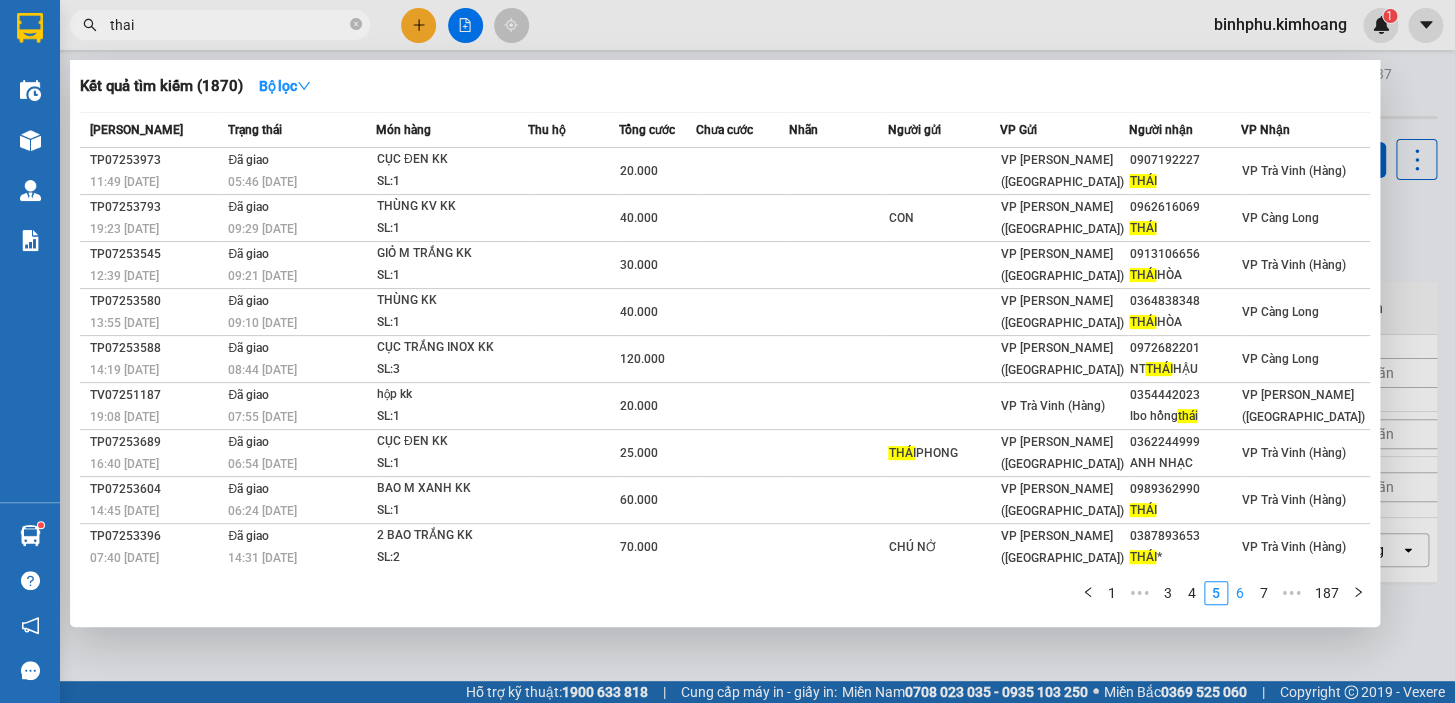 click on "6" at bounding box center [1240, 593] 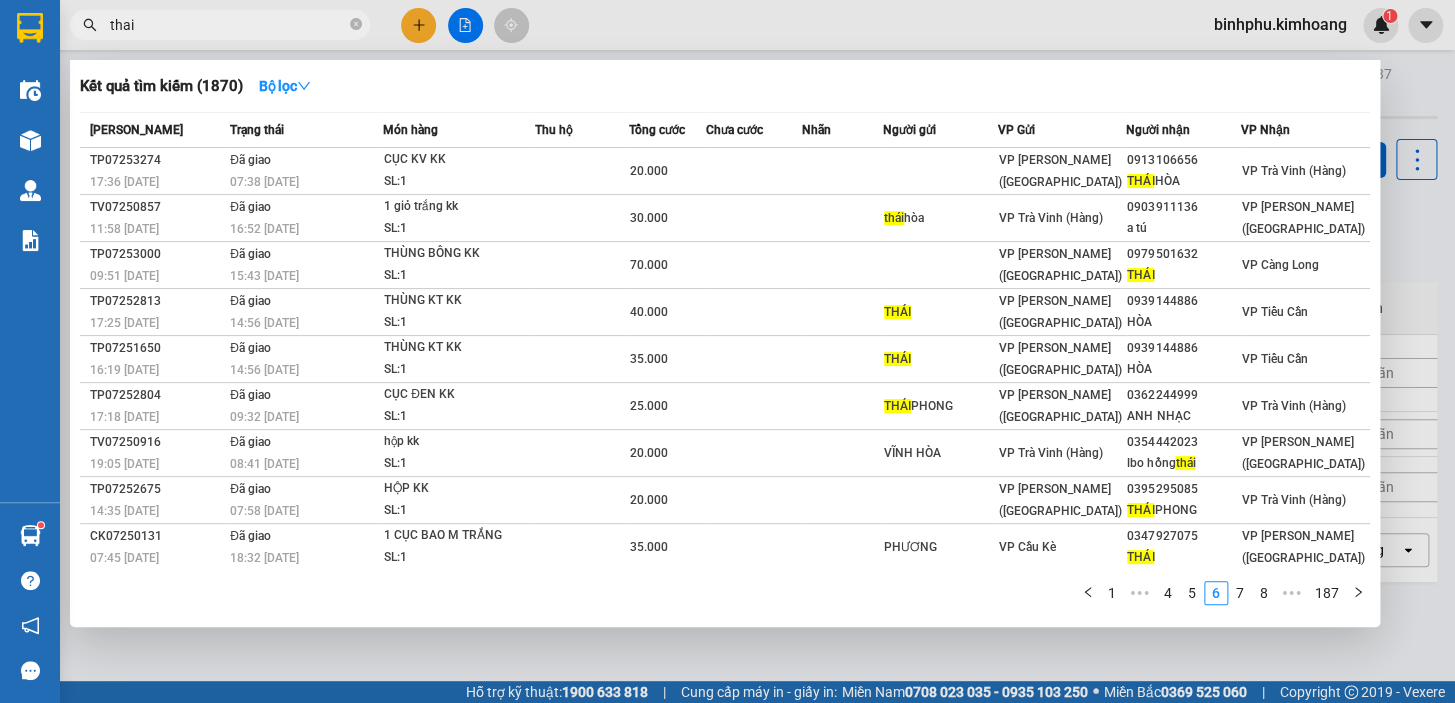 click on "Mã ĐH Trạng thái Món hàng Thu hộ Tổng cước Chưa cước Nhãn Người gửi VP Gửi Người nhận VP Nhận TP07253274 17:36 [DATE] Đã giao   07:38 [DATE] CỤC KV KK SL:  1 20.000 VP [PERSON_NAME] ([GEOGRAPHIC_DATA]) 0913106656 THÁI  HÒA  VP Trà Vinh (Hàng) TV07250857 11:58 [DATE] Đã giao   16:52 [DATE] 1 giỏ trắng kk SL:  1 30.000 thái  hòa VP Trà Vinh ([GEOGRAPHIC_DATA]) 0903911136 a tú VP [PERSON_NAME] ([GEOGRAPHIC_DATA]) TP07253000 09:51 [DATE] Đã giao   15:43 [DATE] THÙNG BÔNG KK SL:  1 70.000 VP [PERSON_NAME] ([GEOGRAPHIC_DATA]) 0979501632 THÁI VP Càng Long TP07252813 17:25 [DATE] Đã giao   14:56 [DATE] THÙNG KT KK SL:  1 40.000 THÁI VP [PERSON_NAME] ([GEOGRAPHIC_DATA]) 0939144886 [GEOGRAPHIC_DATA] 16:19 [DATE] Đã giao   14:56 [DATE] THÙNG KT KK SL:  1 35.000 THÁI   VP [PERSON_NAME] ([GEOGRAPHIC_DATA]) 0939144886 HÒA  VP [GEOGRAPHIC_DATA] TP07252804 17:18 [DATE] Đã giao   09:32 [DATE] CỤC ĐEN KK SL:  1 25.000 THÁI  PHONG  VP [PERSON_NAME] ([GEOGRAPHIC_DATA]) 0362244999 ANH NHẠC  VP Trà Vinh (Hàng) TV07250916   SL:" at bounding box center [725, 364] 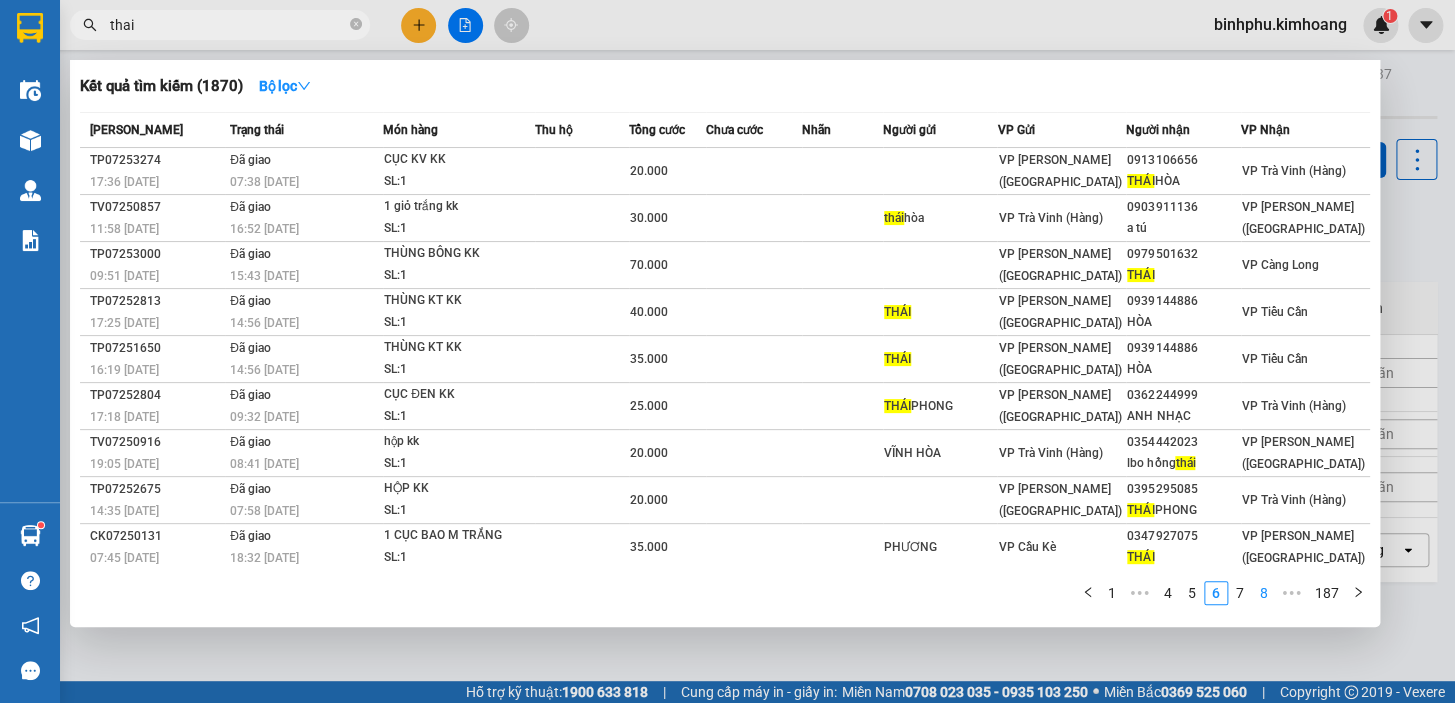 click on "8" at bounding box center [1264, 593] 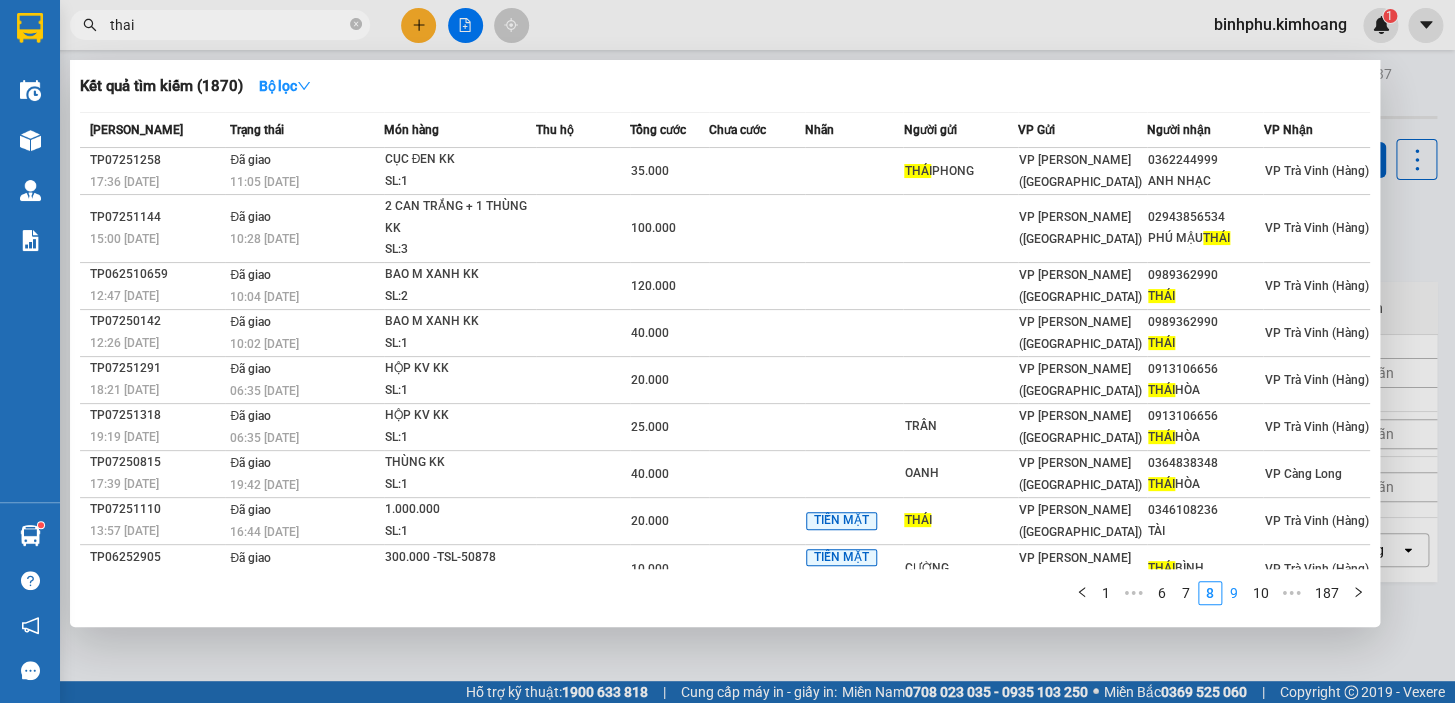 click on "9" at bounding box center [1234, 593] 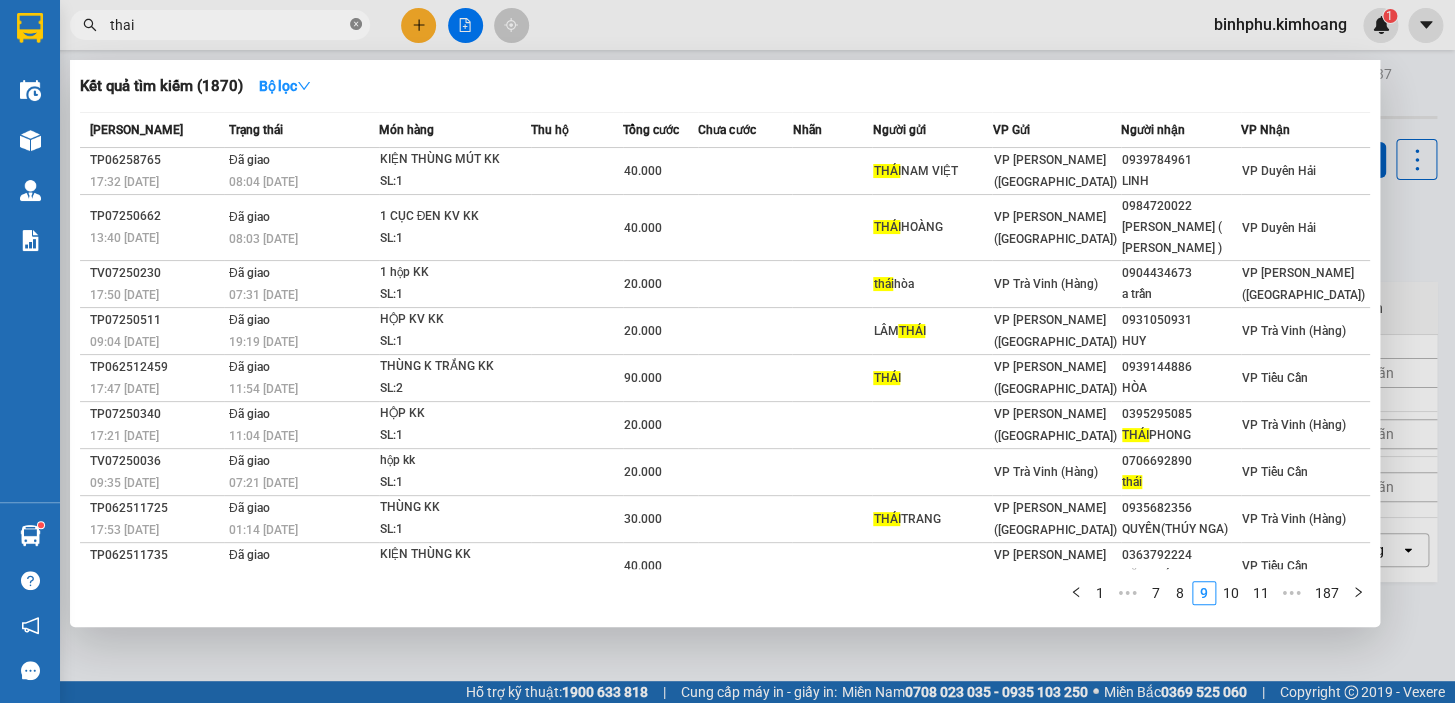 click 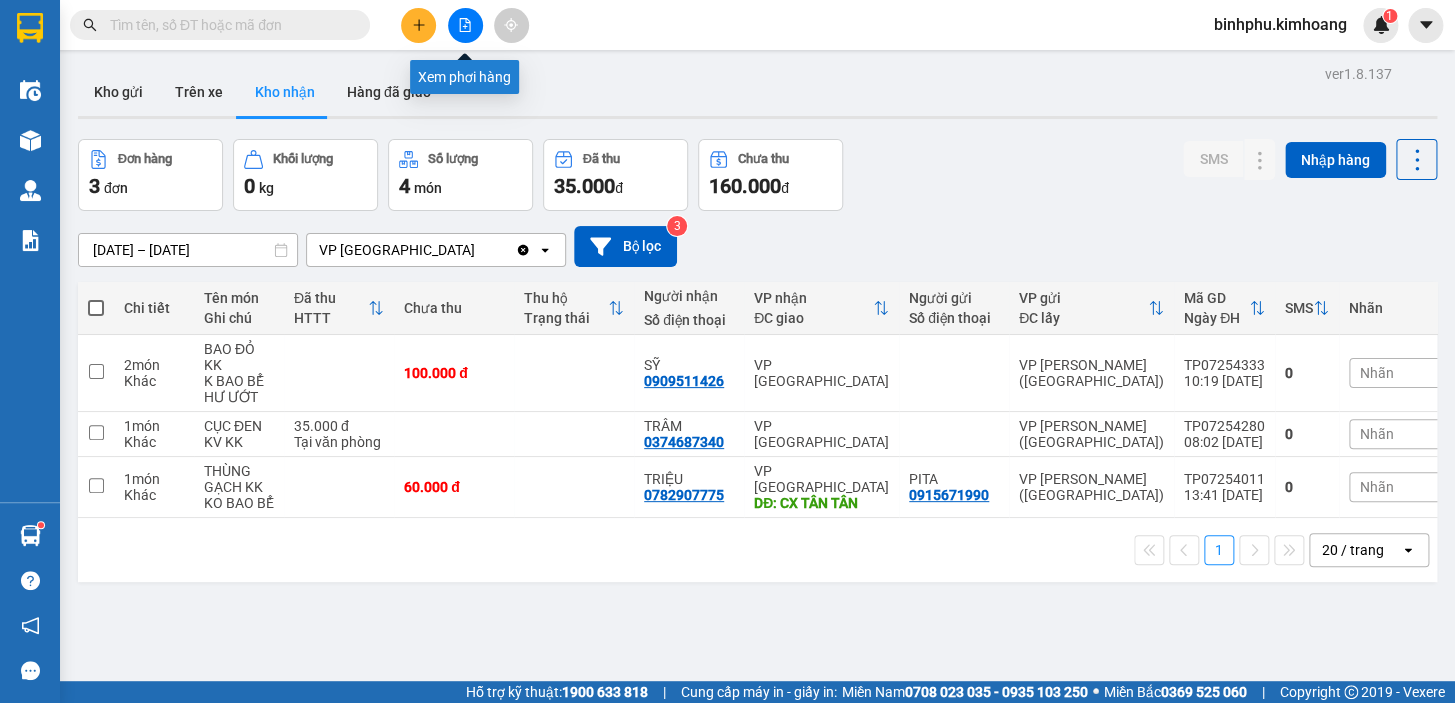 click at bounding box center (465, 25) 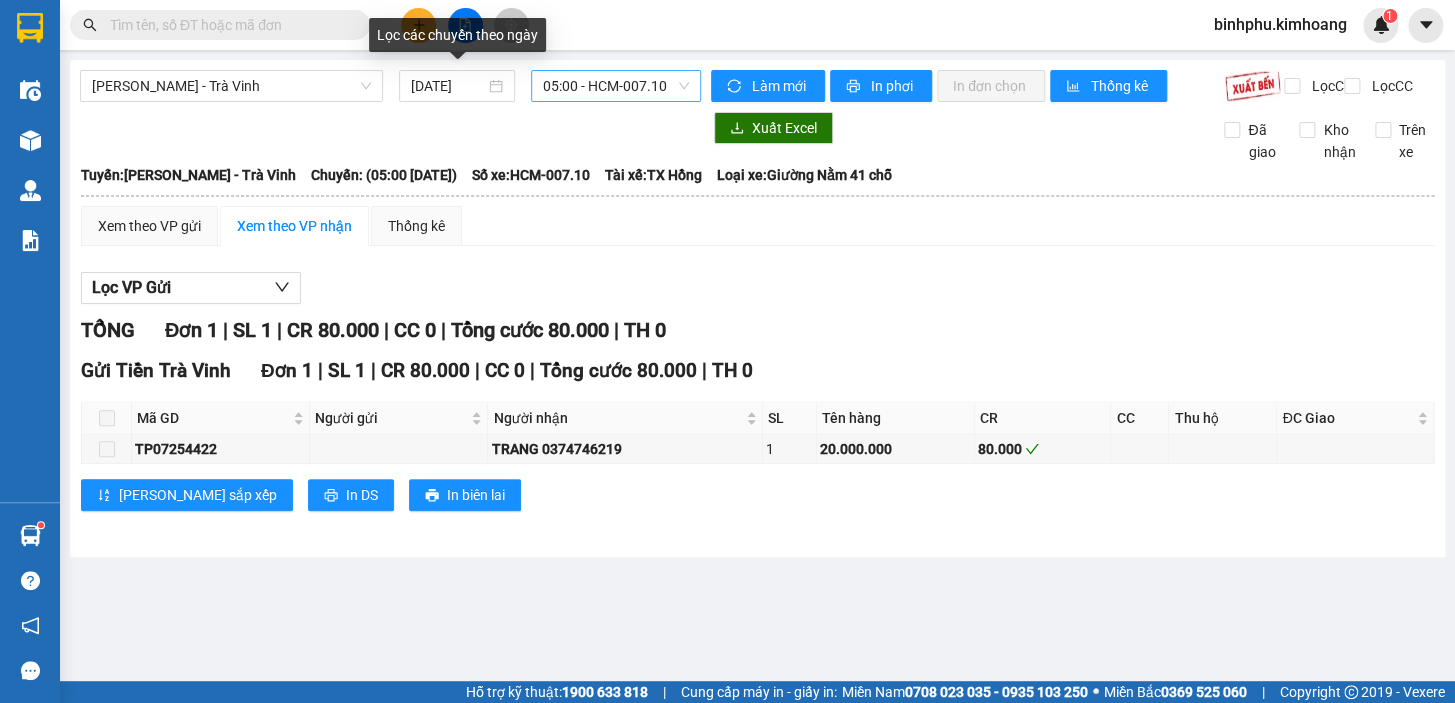 click on "05:00     - HCM-007.10" at bounding box center (616, 86) 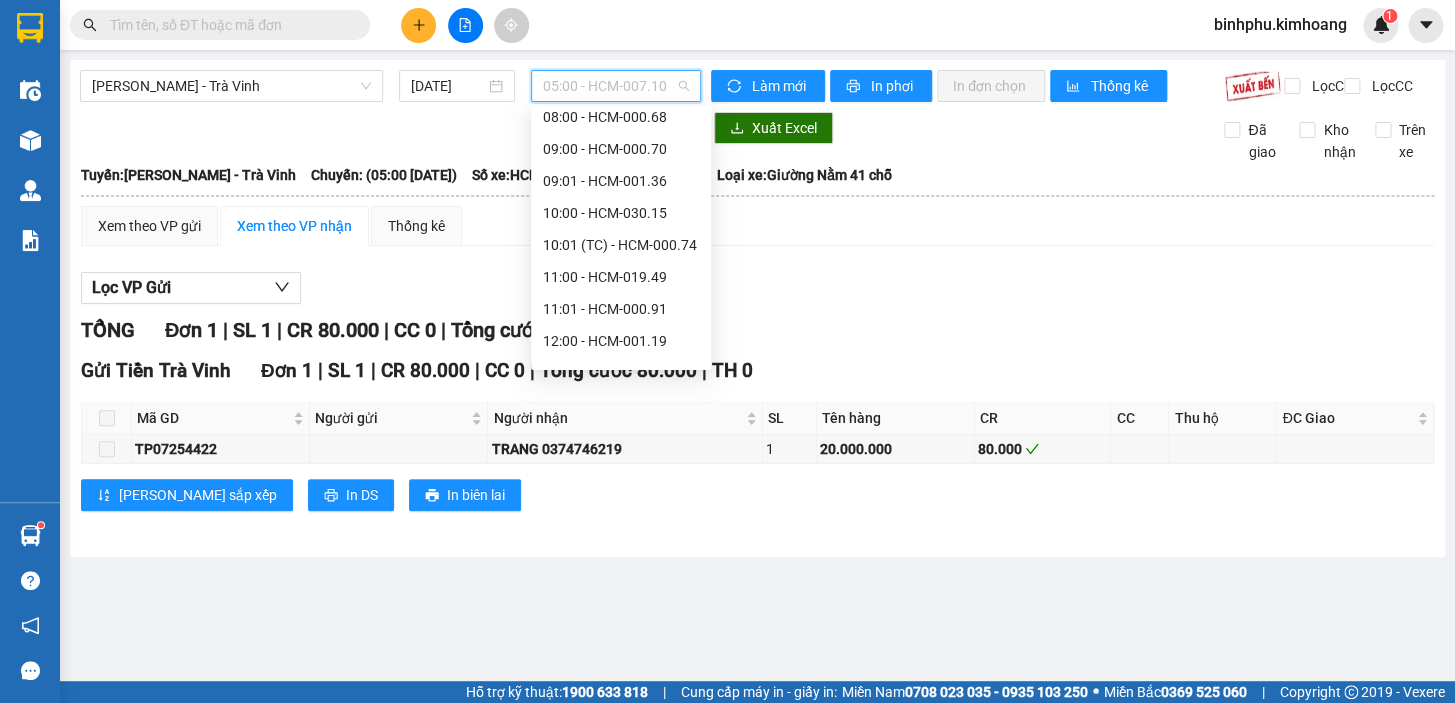 scroll, scrollTop: 272, scrollLeft: 0, axis: vertical 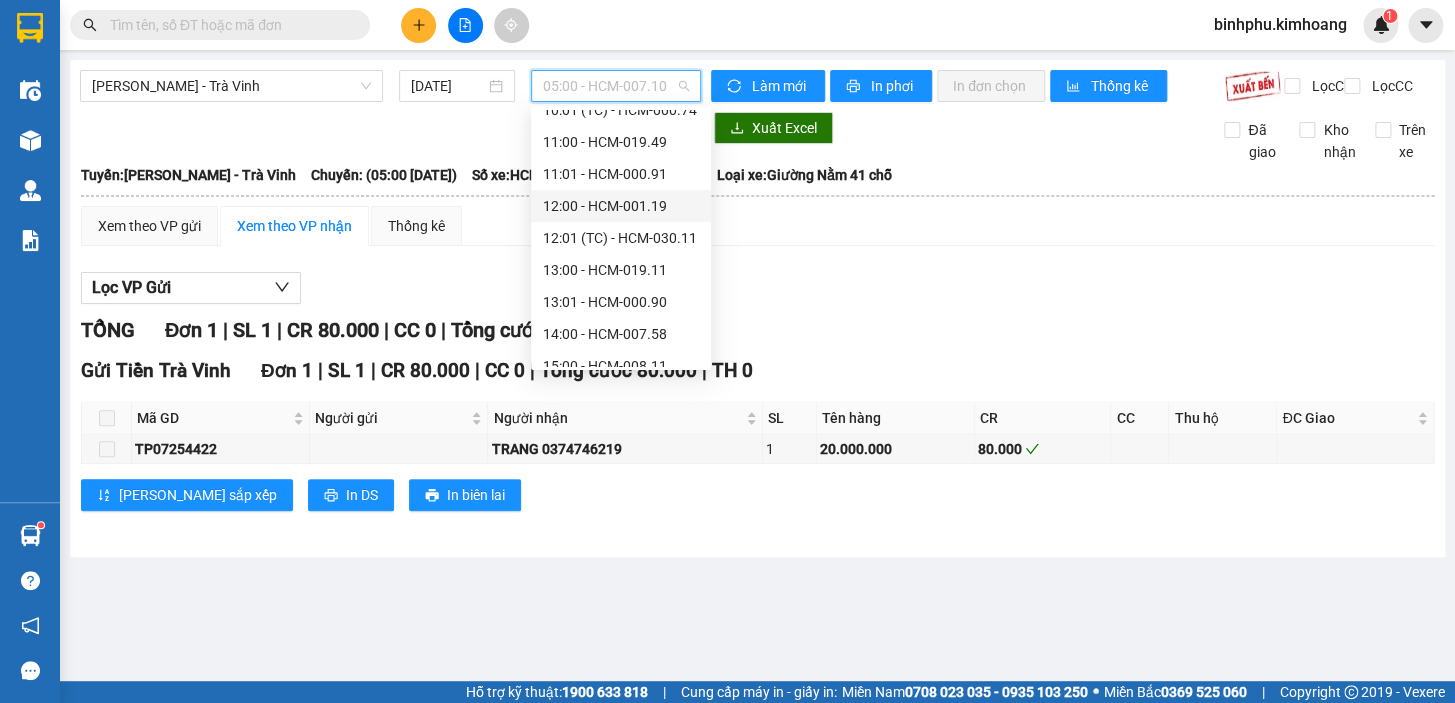 click on "12:00     - HCM-001.19" at bounding box center (621, 206) 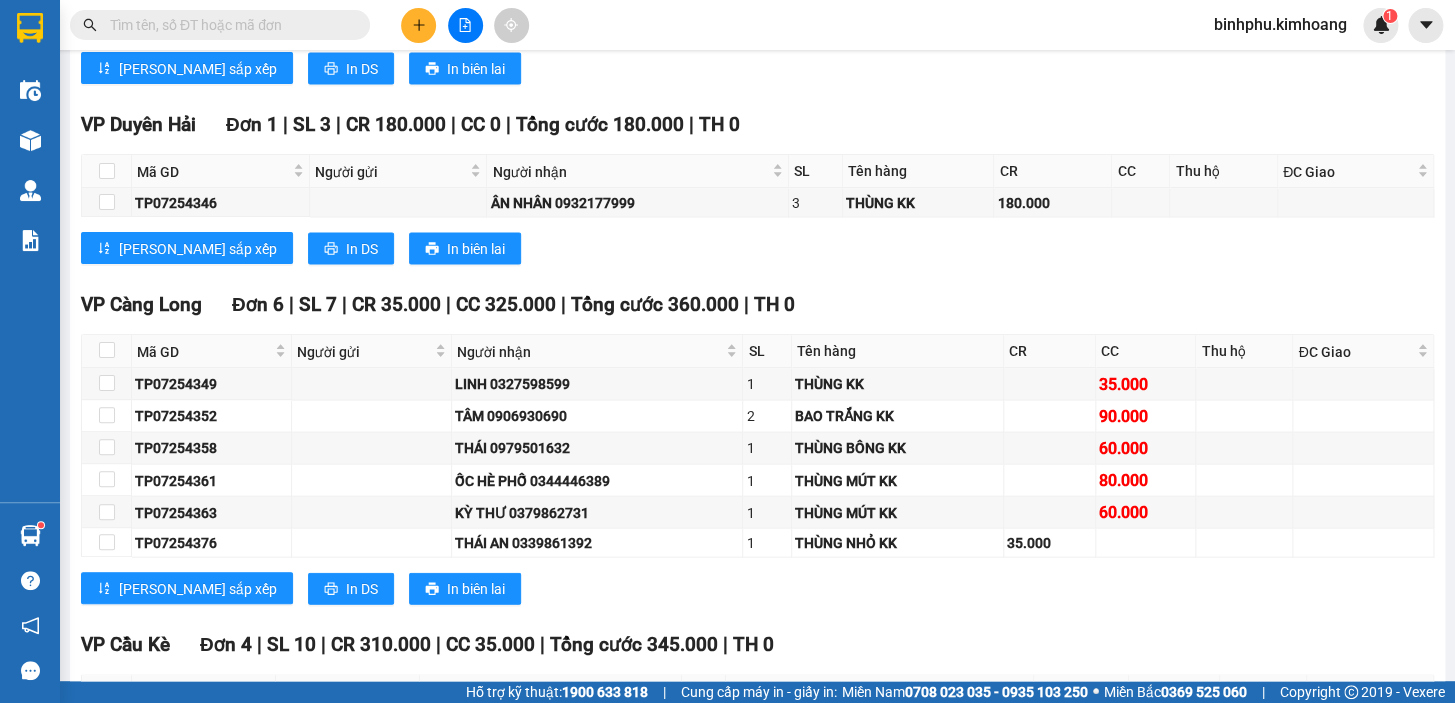 scroll, scrollTop: 1636, scrollLeft: 0, axis: vertical 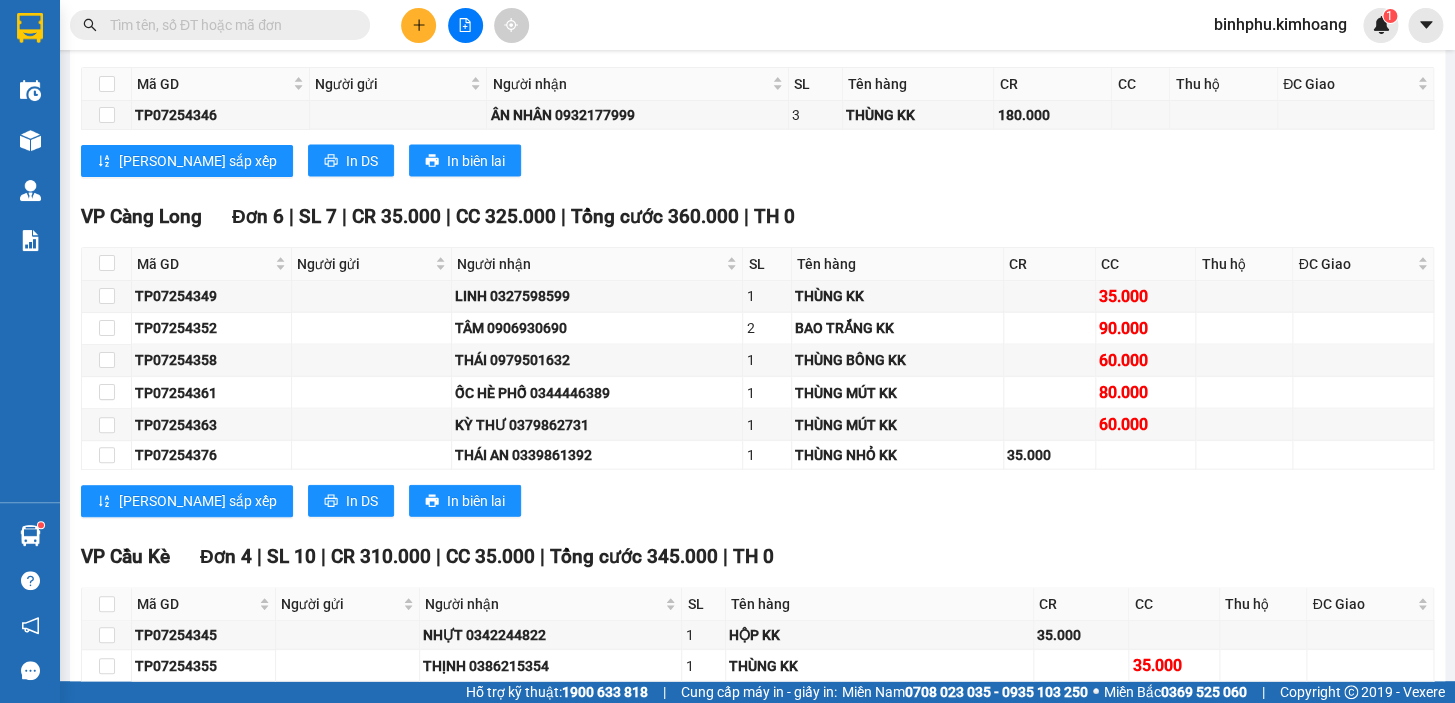 click at bounding box center (228, 25) 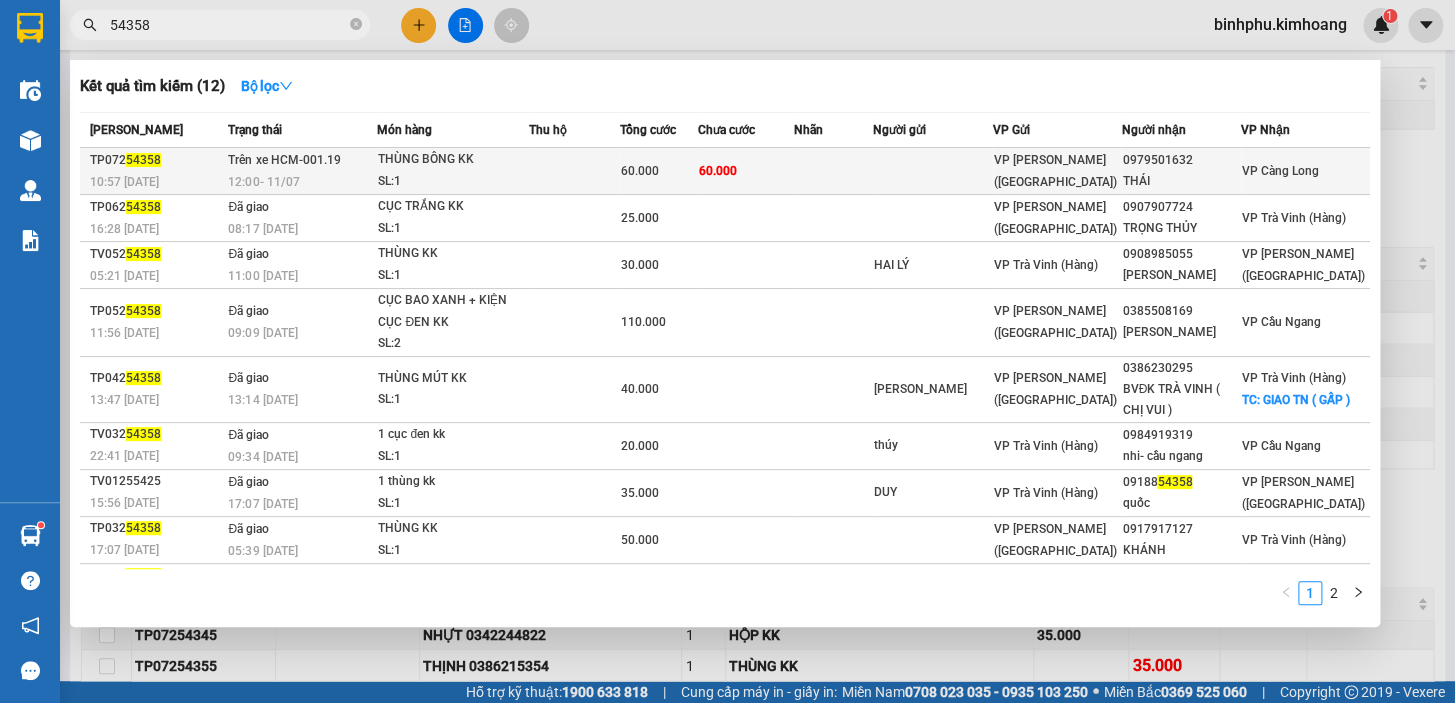 type on "54358" 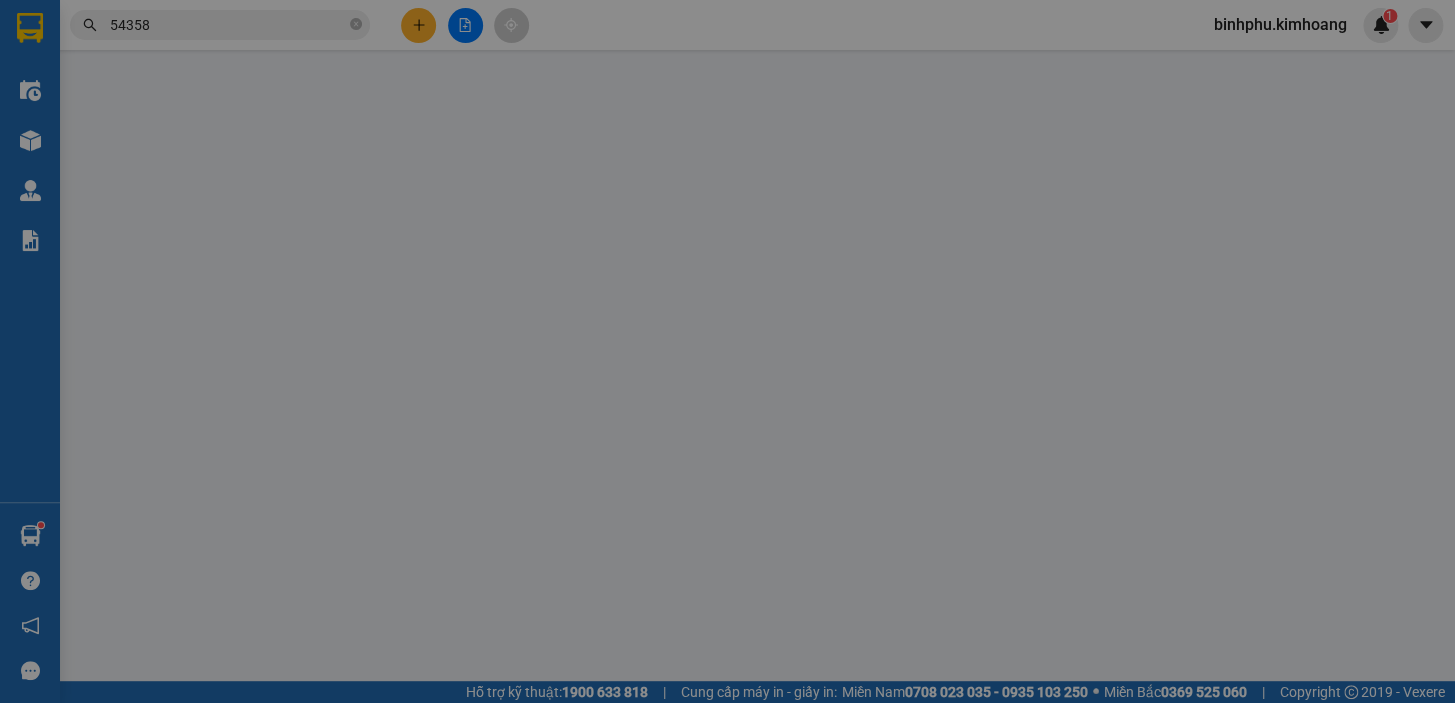 scroll, scrollTop: 0, scrollLeft: 0, axis: both 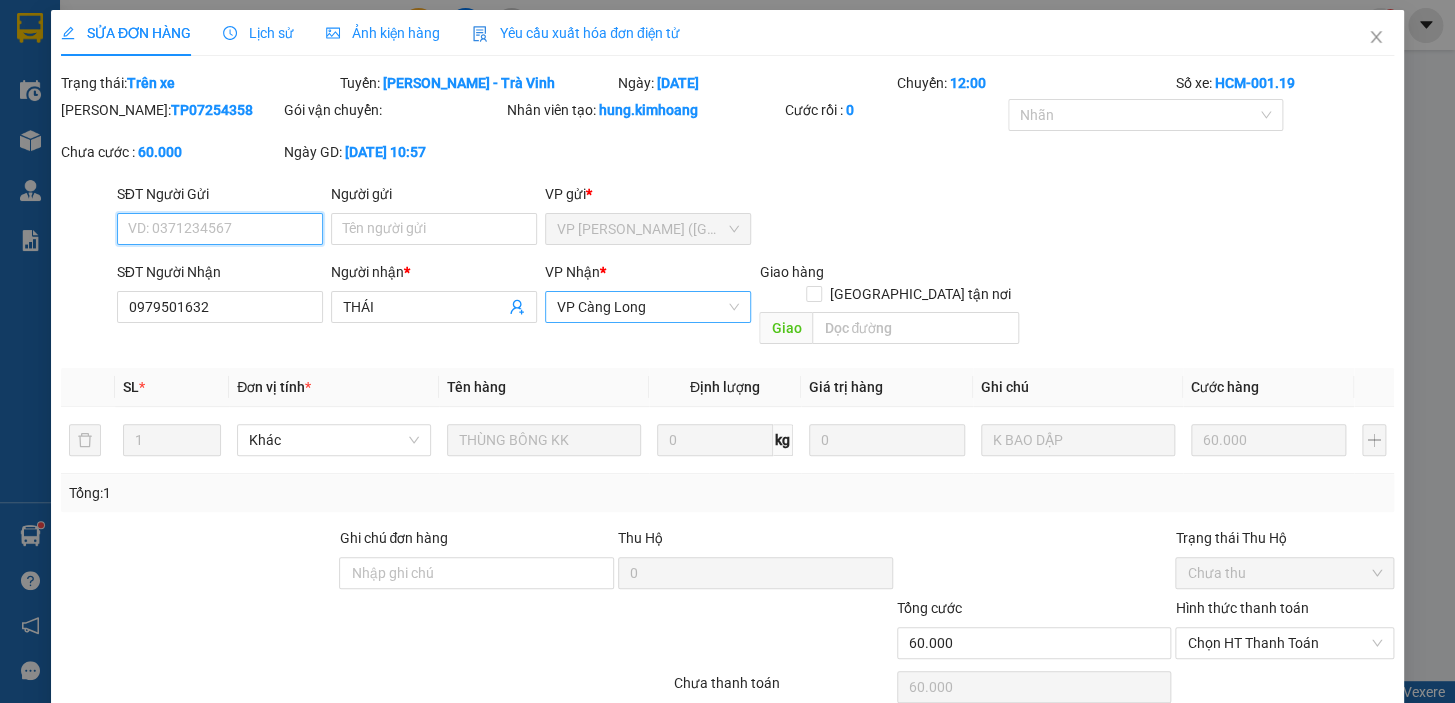 click on "VP Càng Long" at bounding box center (648, 307) 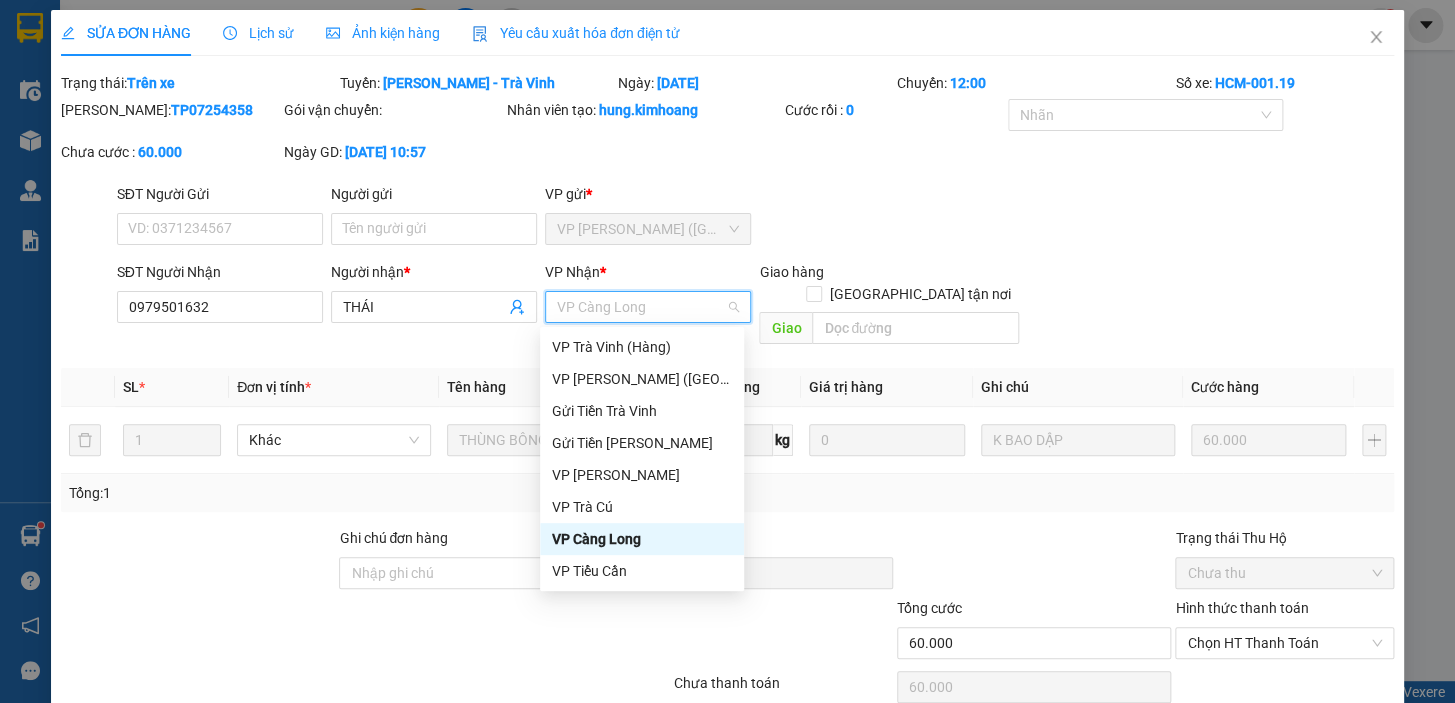scroll, scrollTop: 160, scrollLeft: 0, axis: vertical 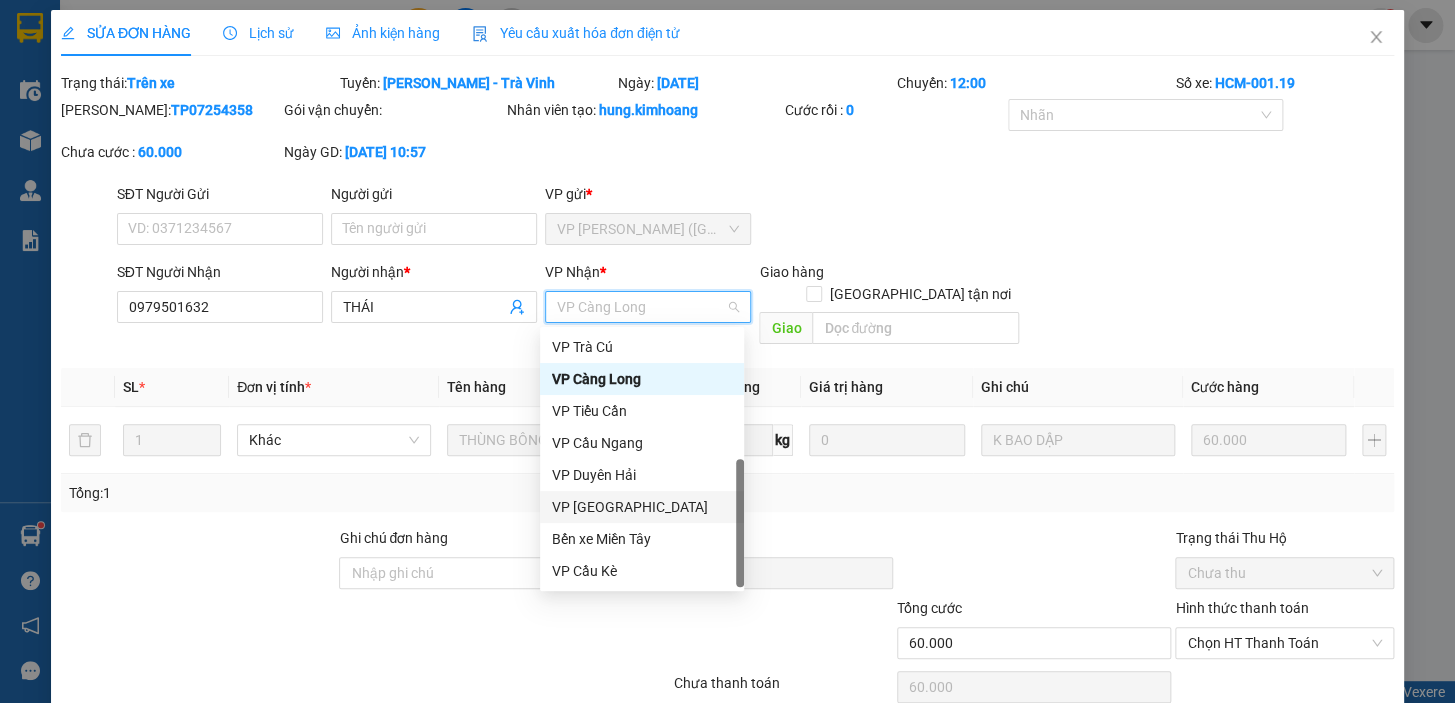 click on "VP [GEOGRAPHIC_DATA]" at bounding box center (642, 507) 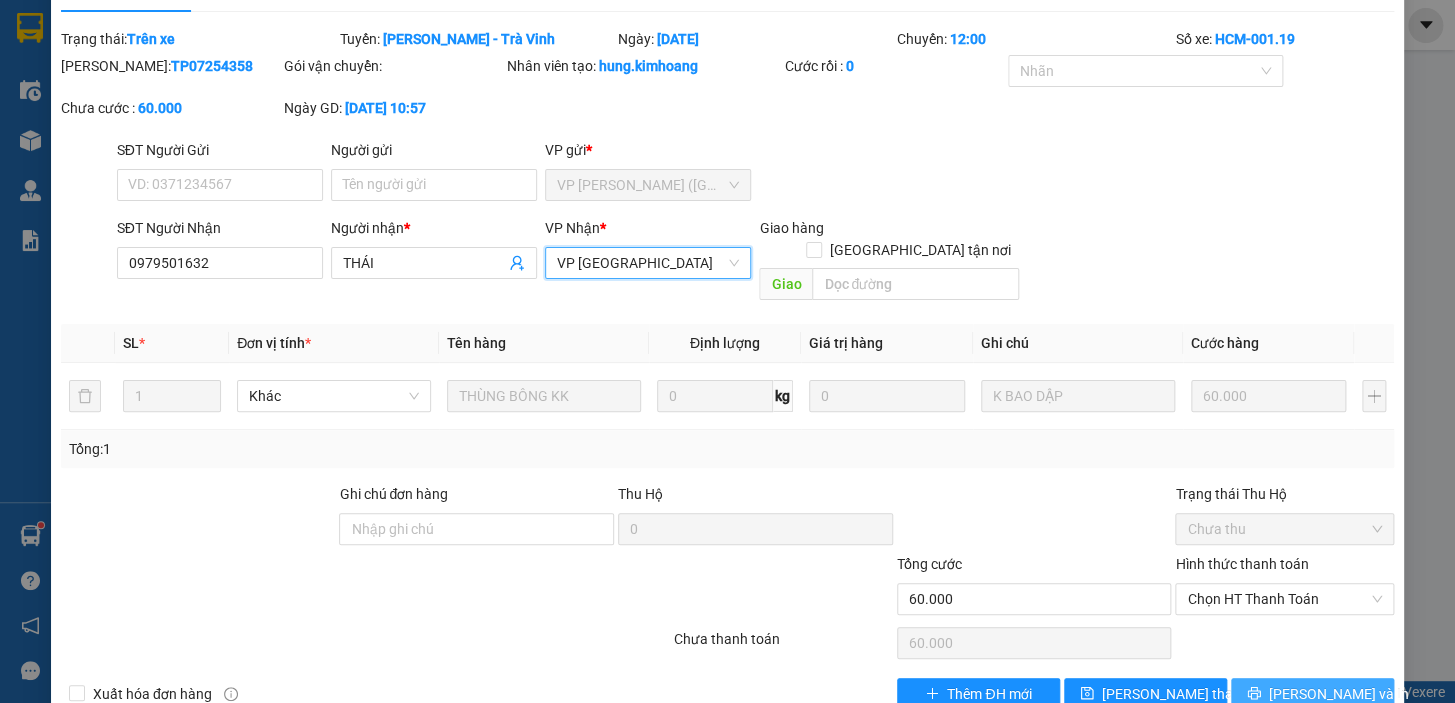 scroll, scrollTop: 67, scrollLeft: 0, axis: vertical 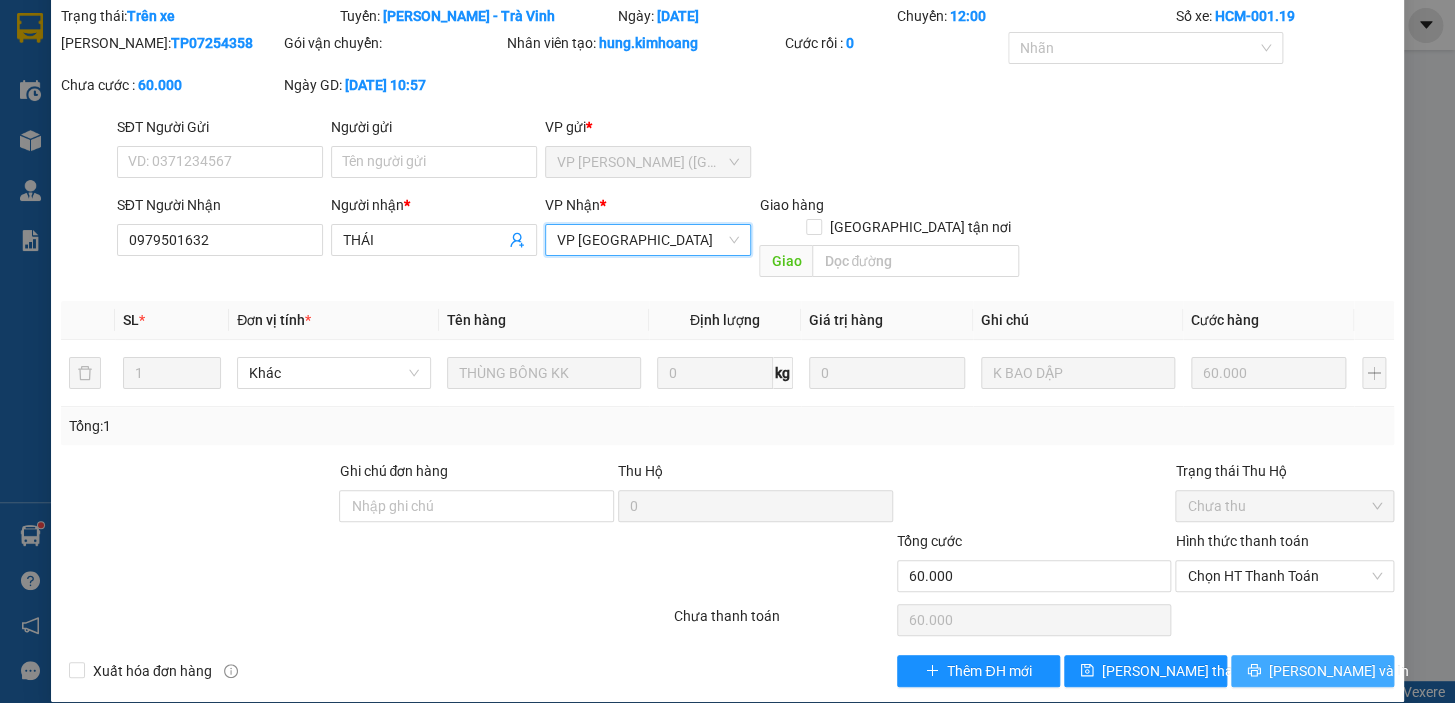 click on "[PERSON_NAME] và In" at bounding box center [1312, 671] 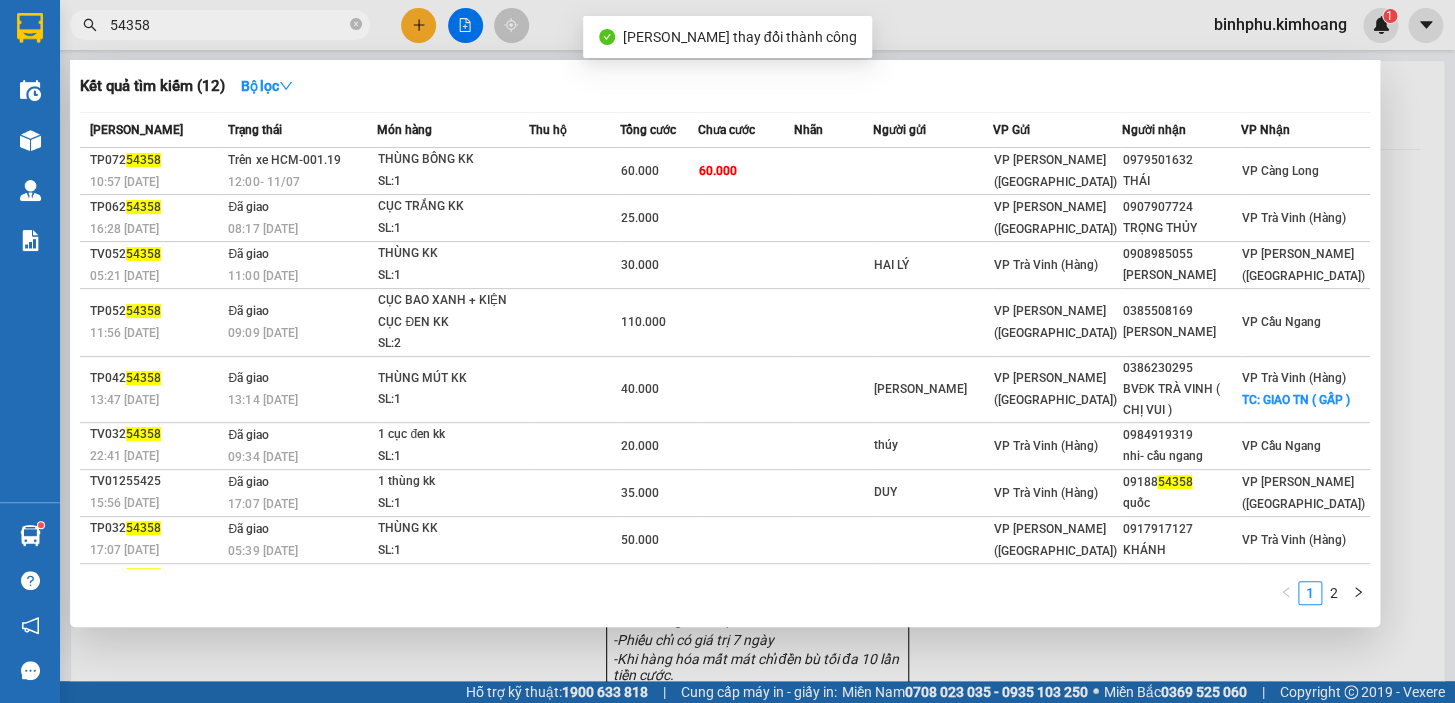 click on "54358" at bounding box center (228, 25) 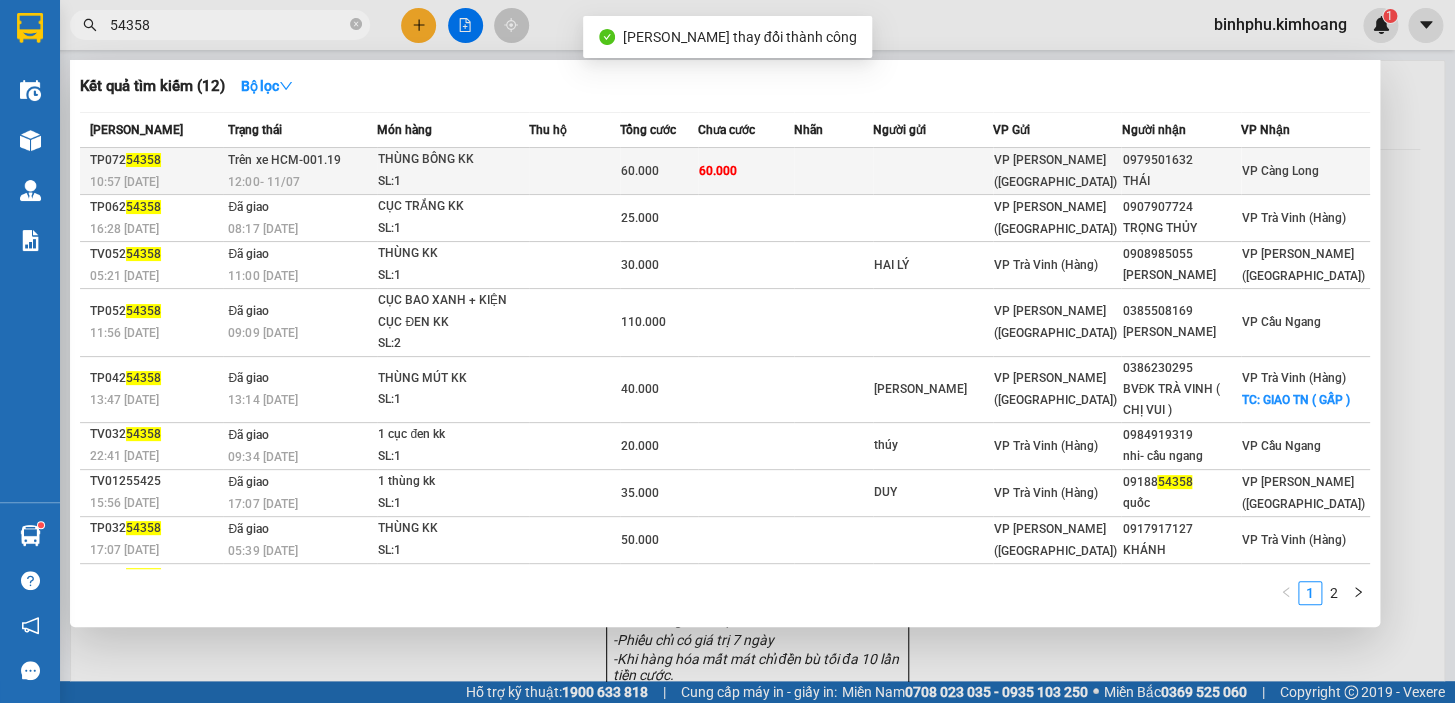 click on "THÙNG BÔNG KK" at bounding box center (453, 160) 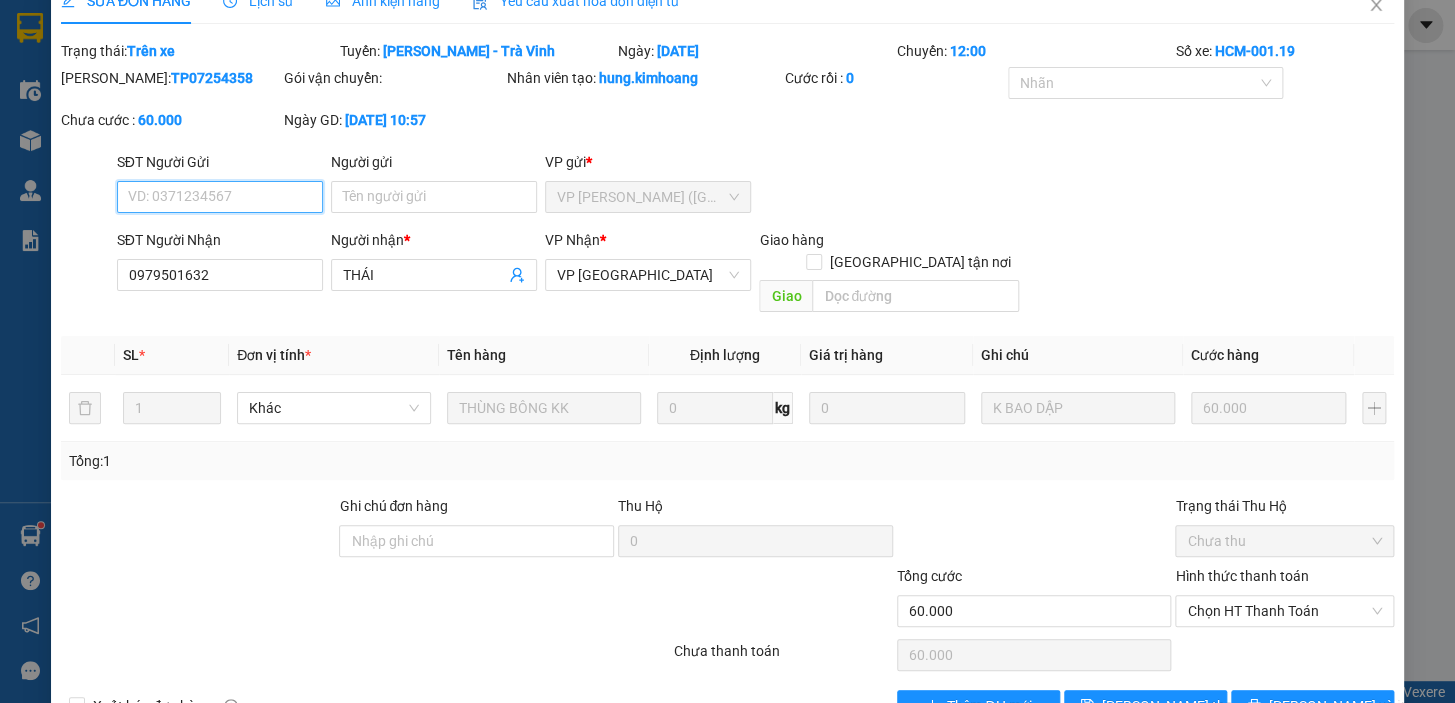 scroll, scrollTop: 0, scrollLeft: 0, axis: both 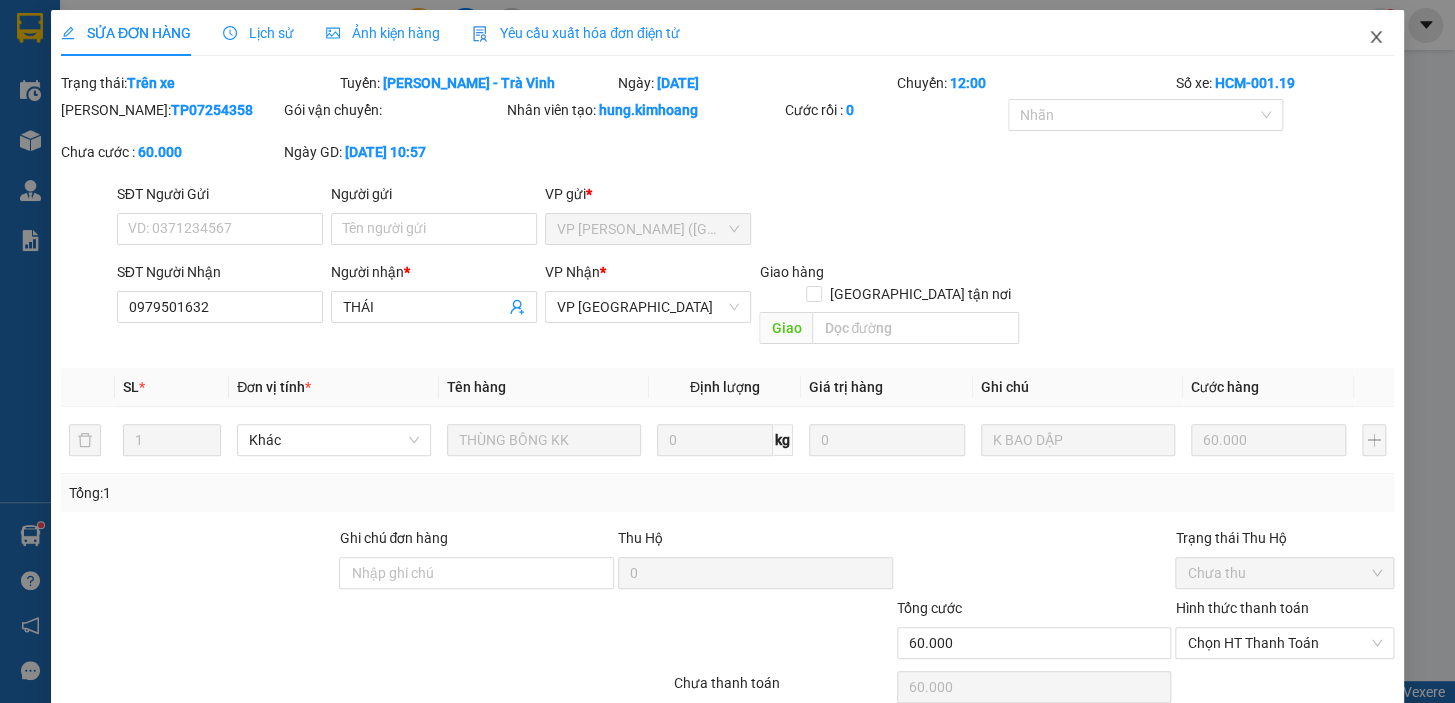 click 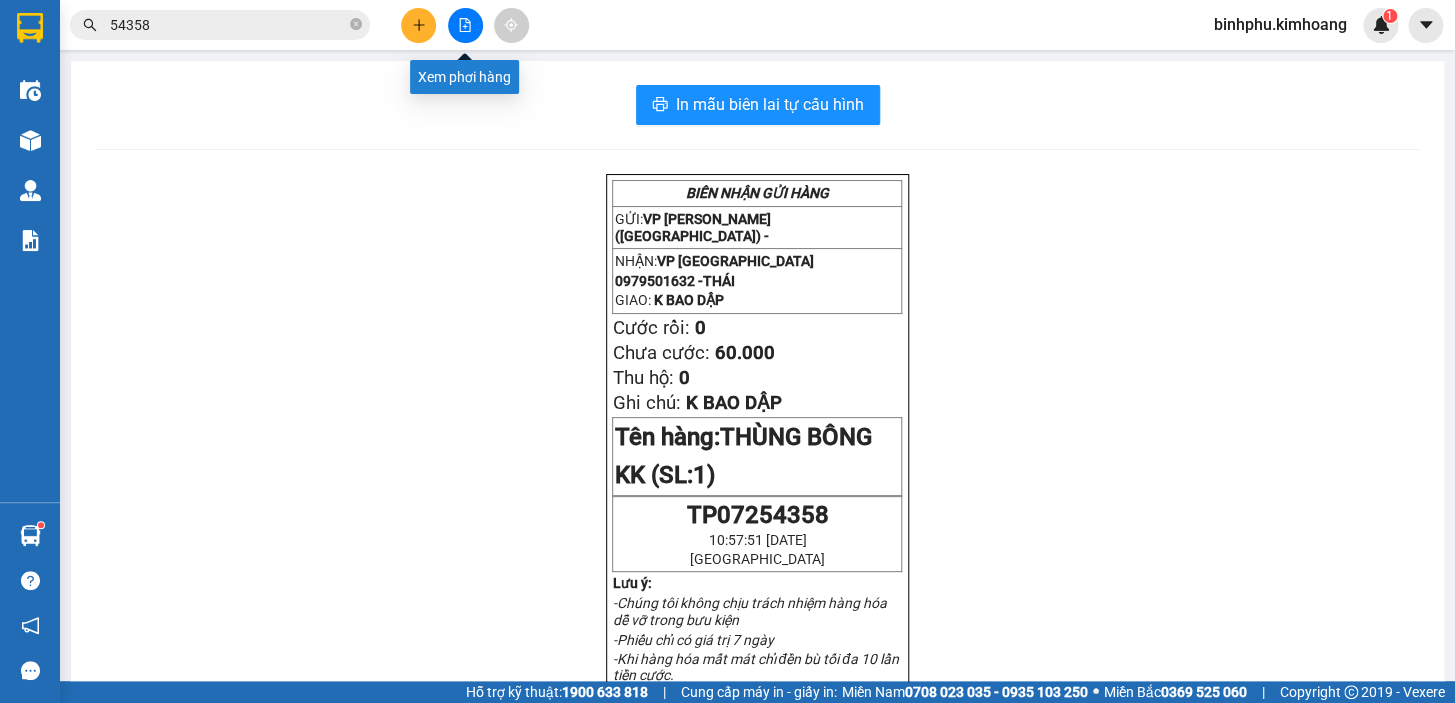 click 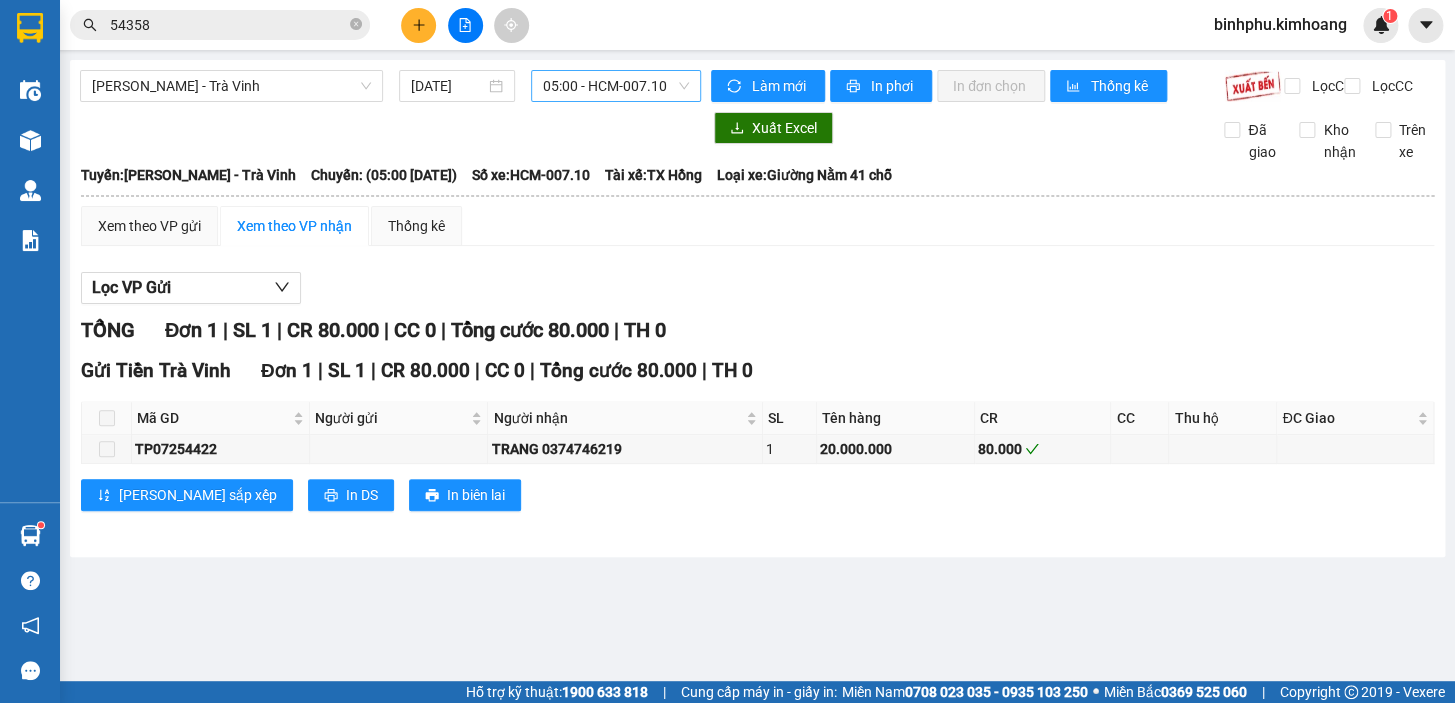 click on "05:00     - HCM-007.10" at bounding box center [616, 86] 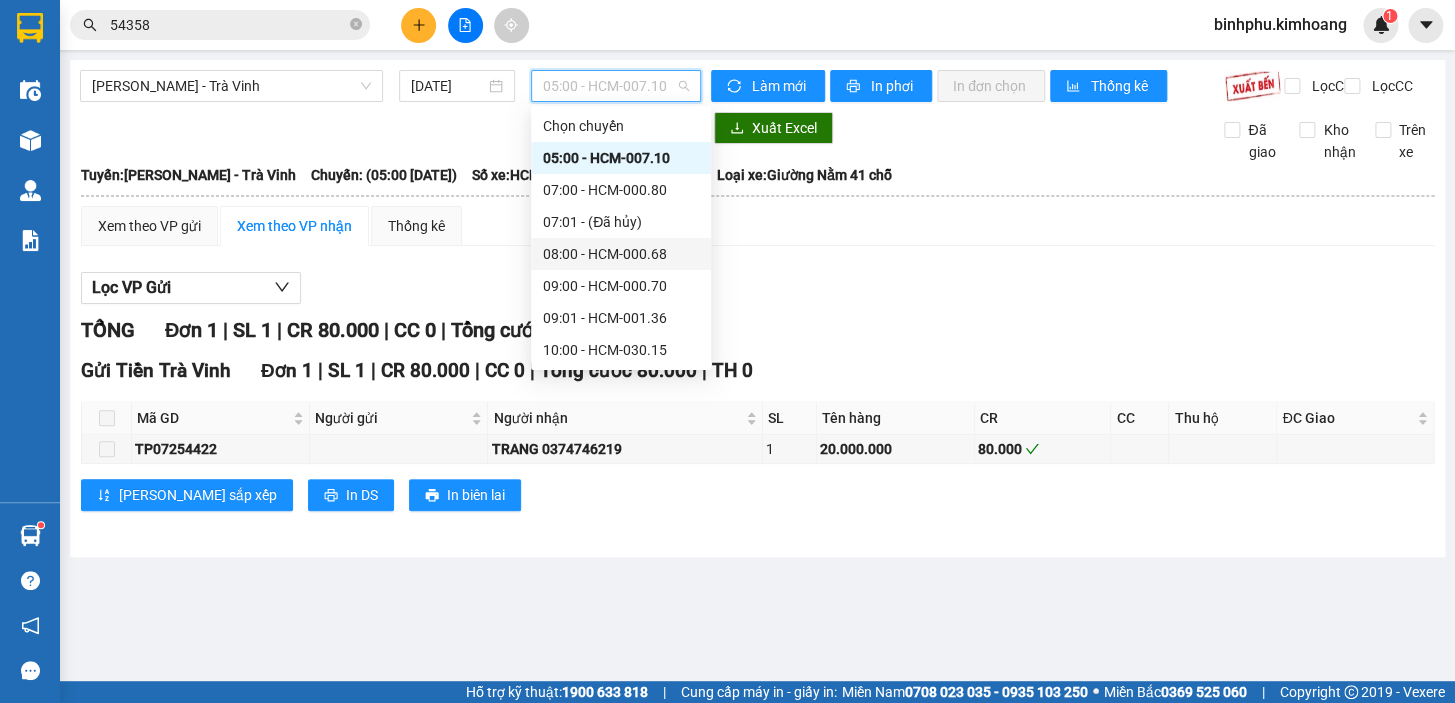 scroll, scrollTop: 363, scrollLeft: 0, axis: vertical 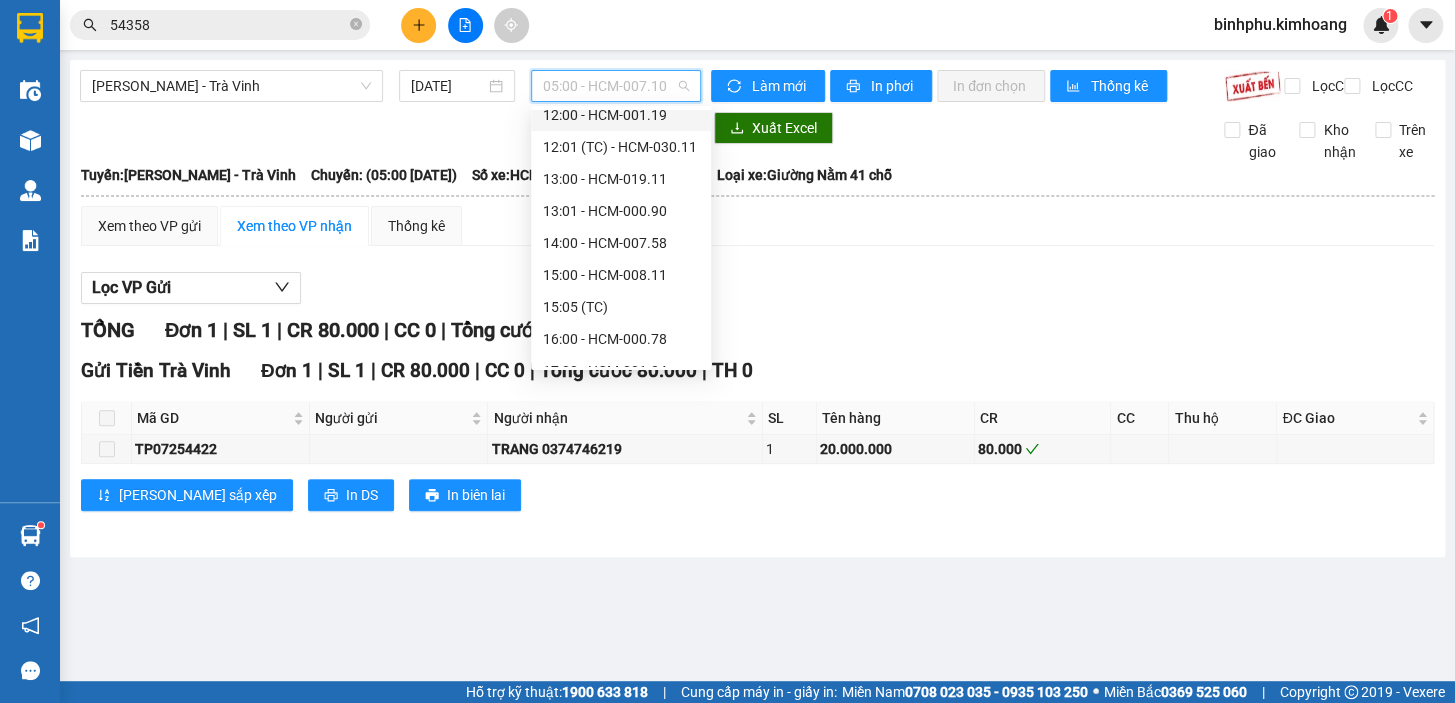 click on "12:00     - HCM-001.19" at bounding box center (621, 115) 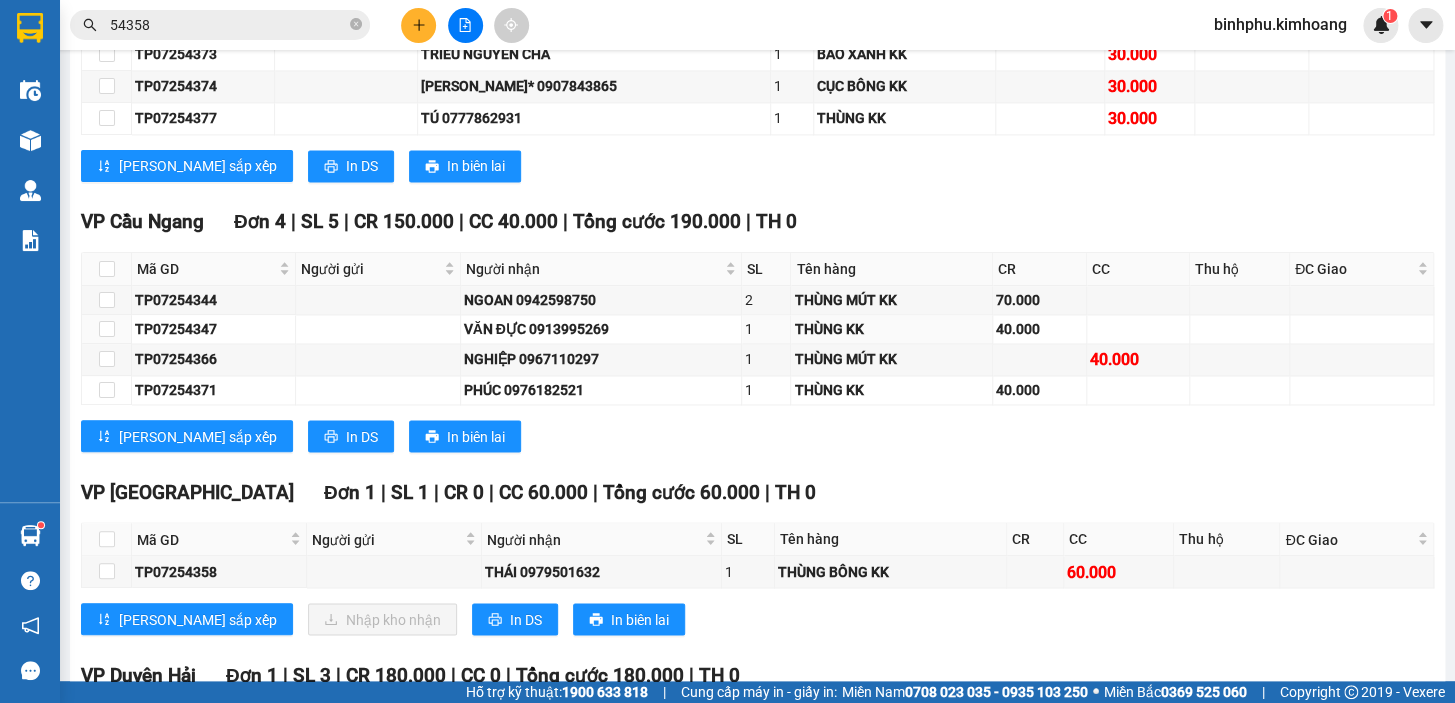 scroll, scrollTop: 1272, scrollLeft: 0, axis: vertical 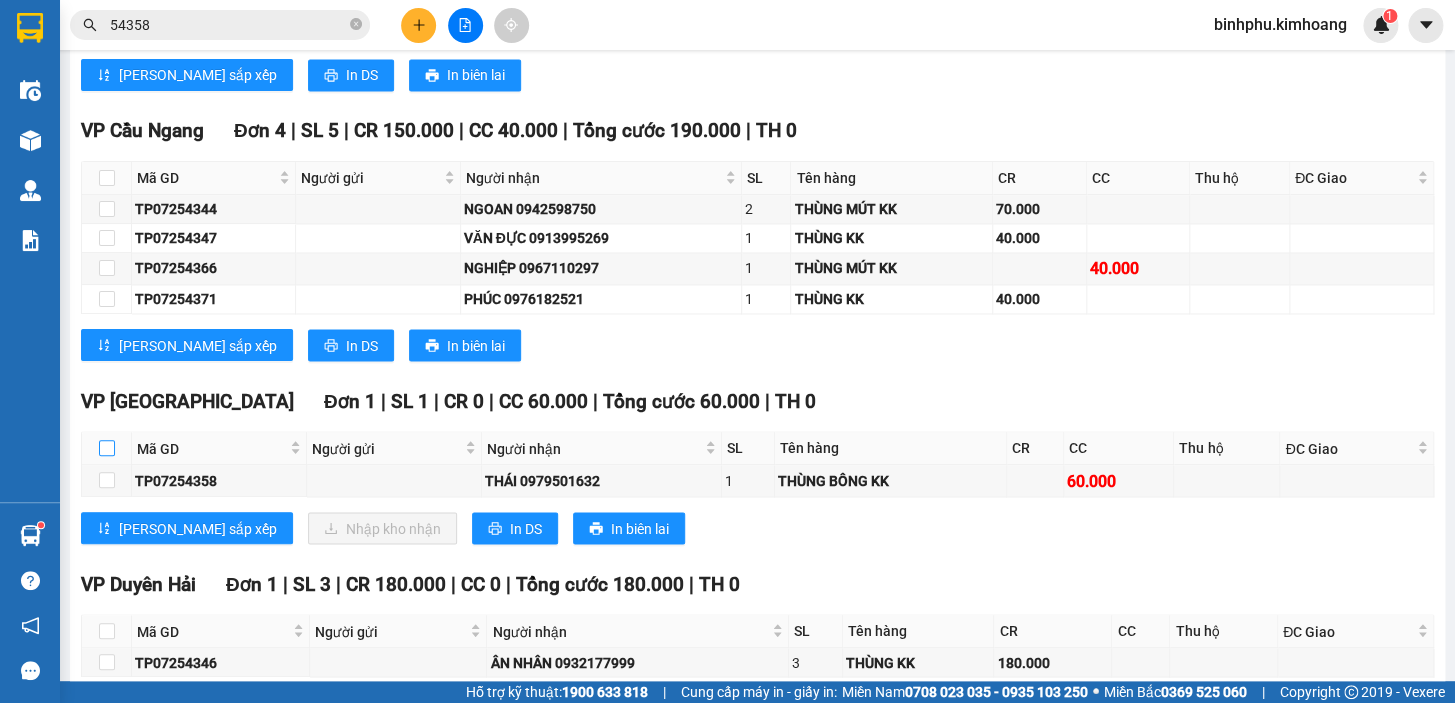 click at bounding box center (107, 448) 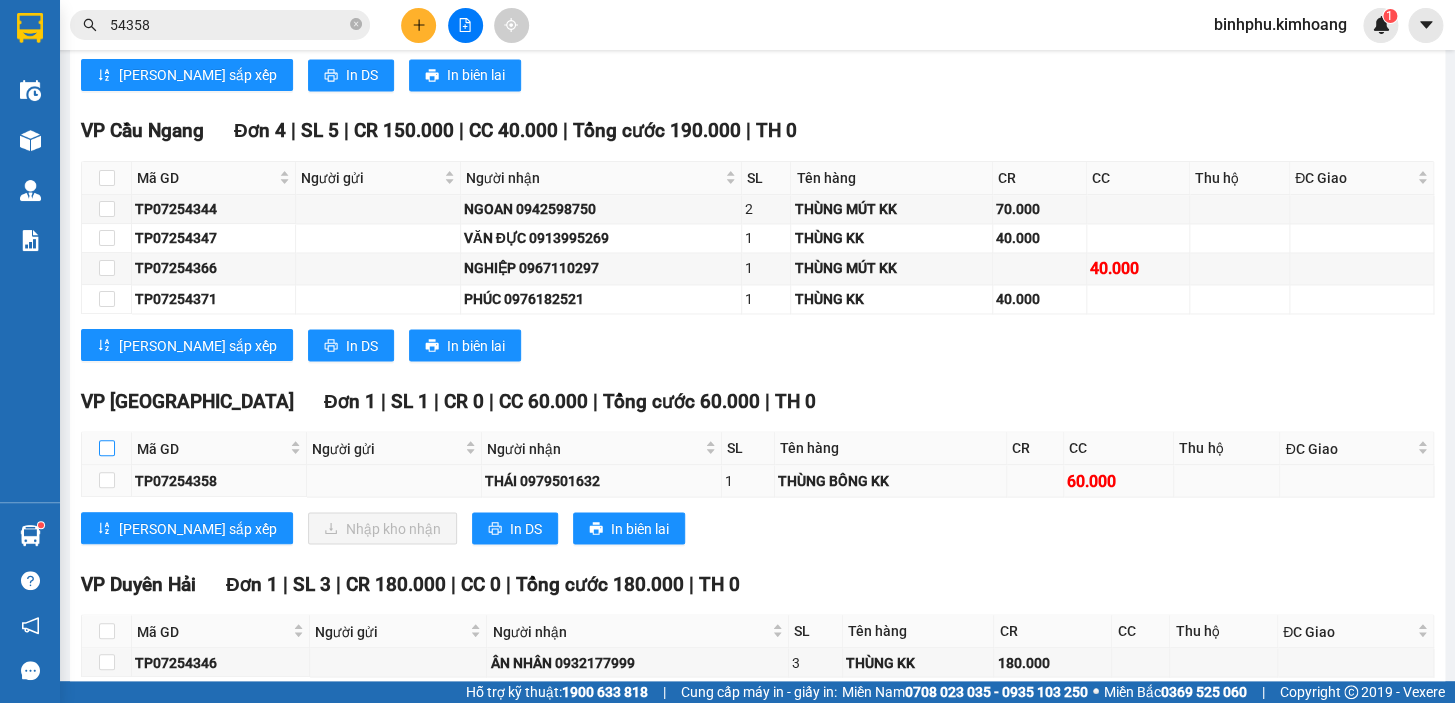 checkbox on "true" 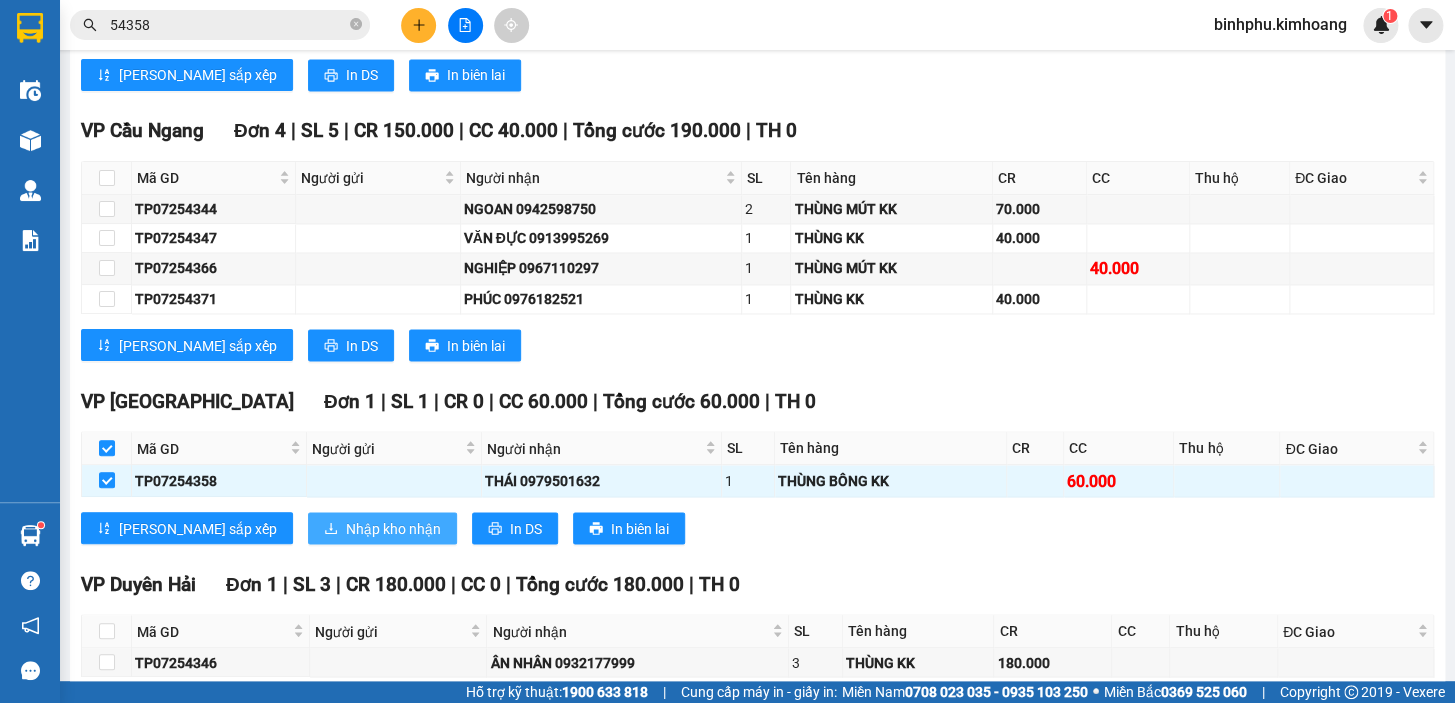click on "Nhập kho nhận" at bounding box center [393, 528] 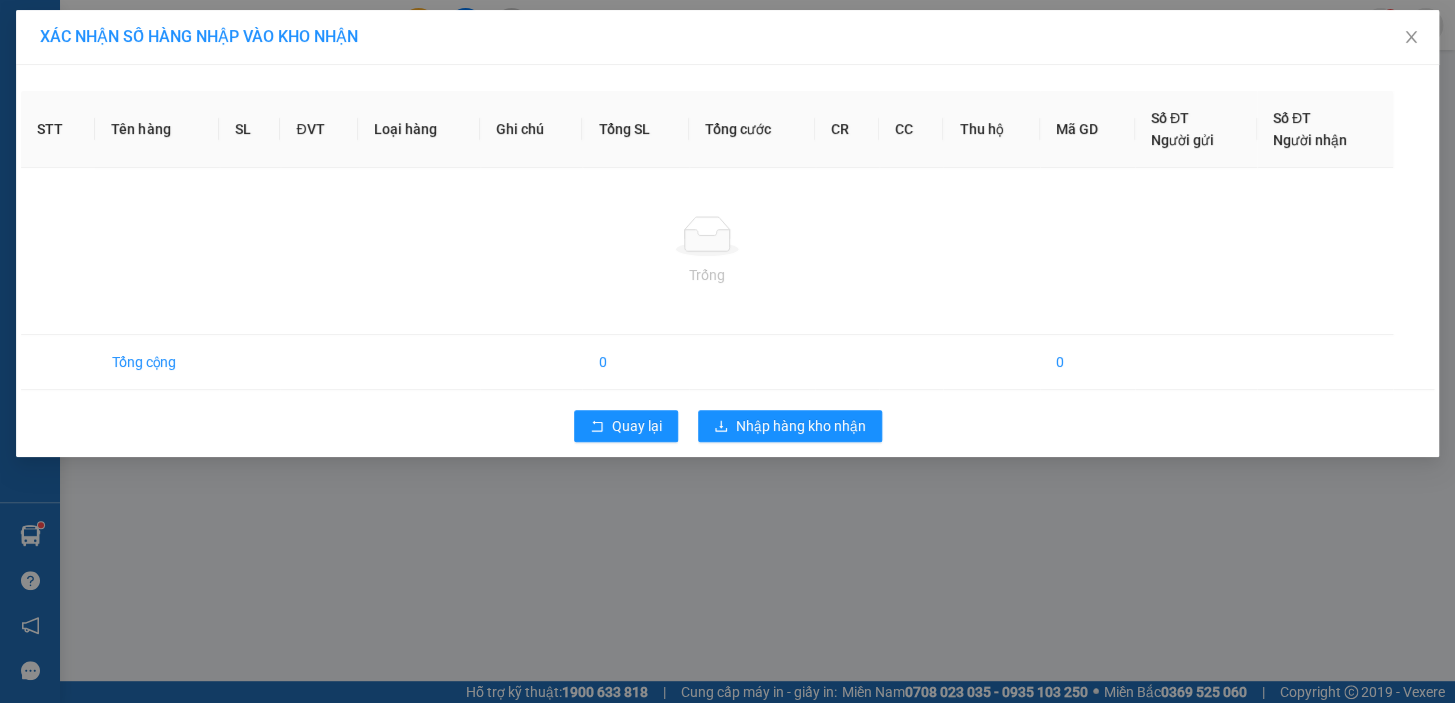 scroll, scrollTop: 0, scrollLeft: 0, axis: both 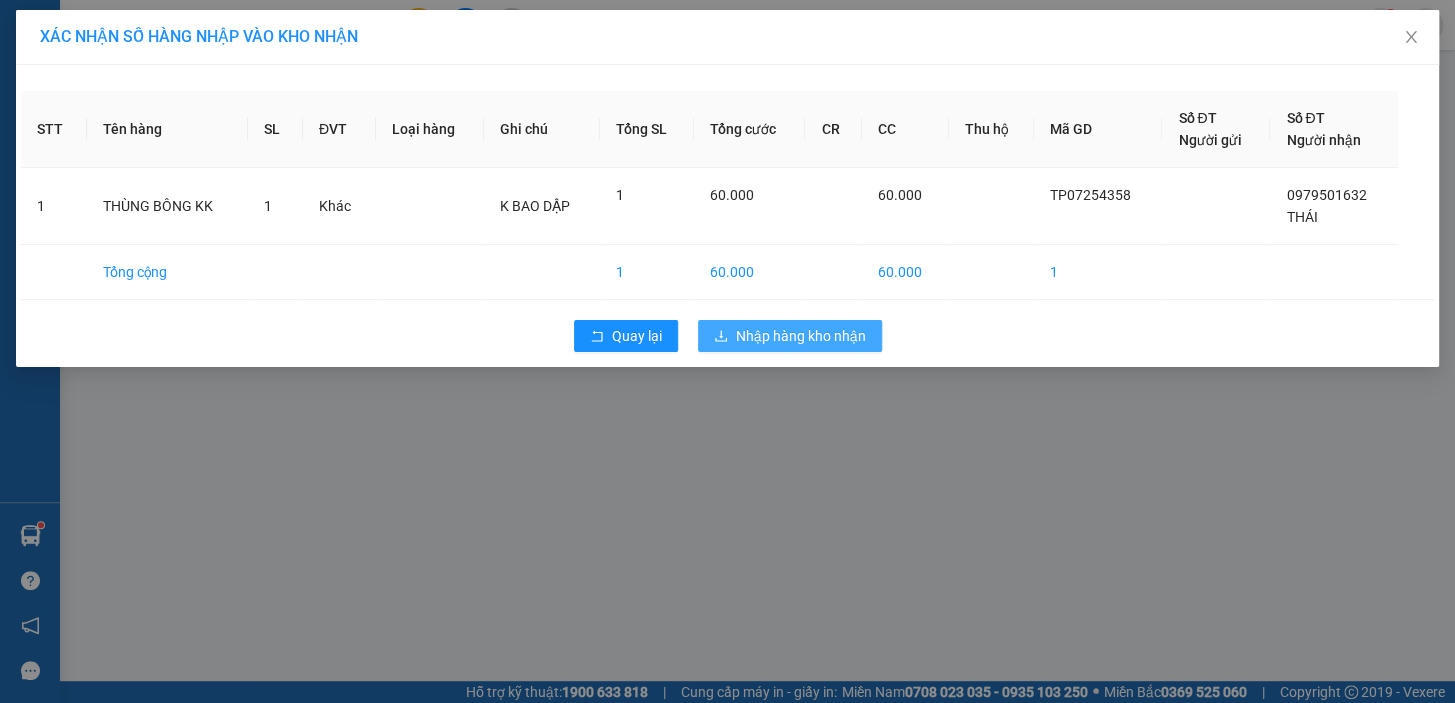 click on "Nhập hàng kho nhận" at bounding box center (801, 336) 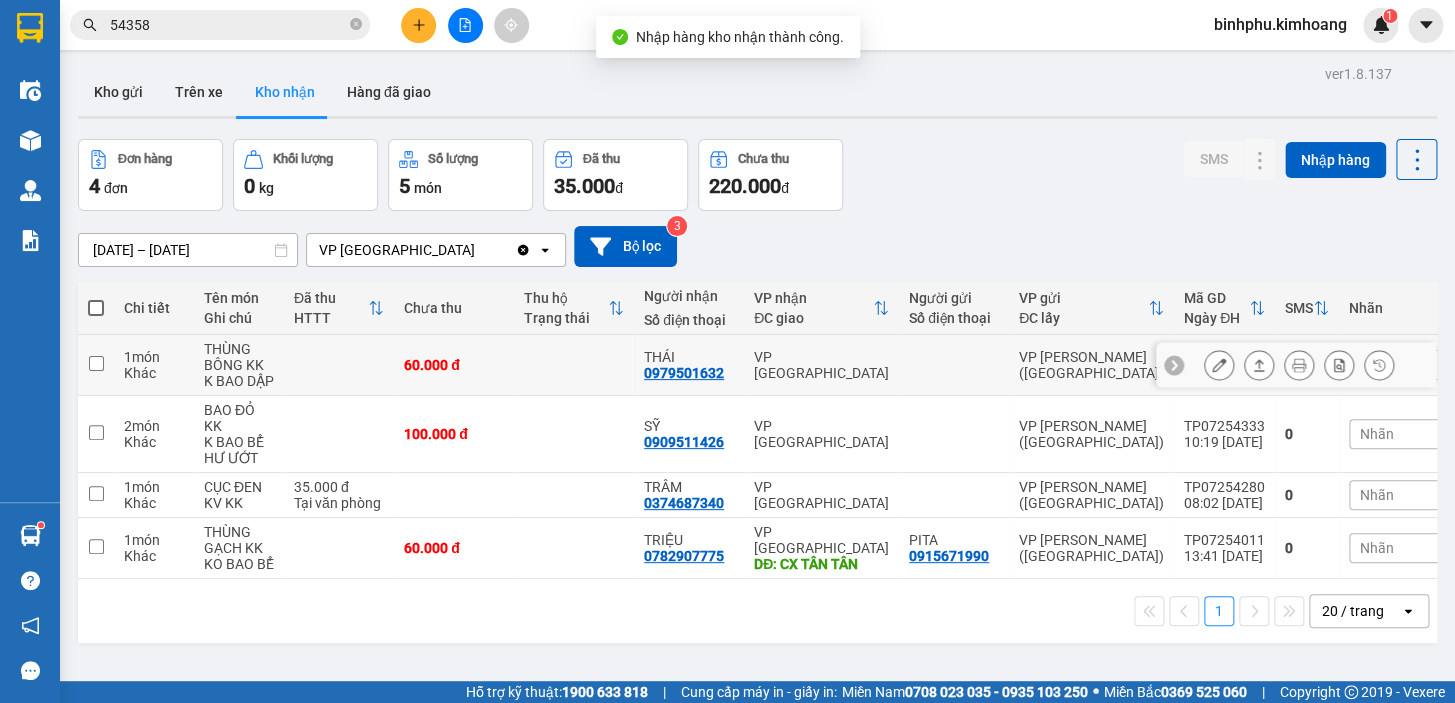click at bounding box center [1219, 365] 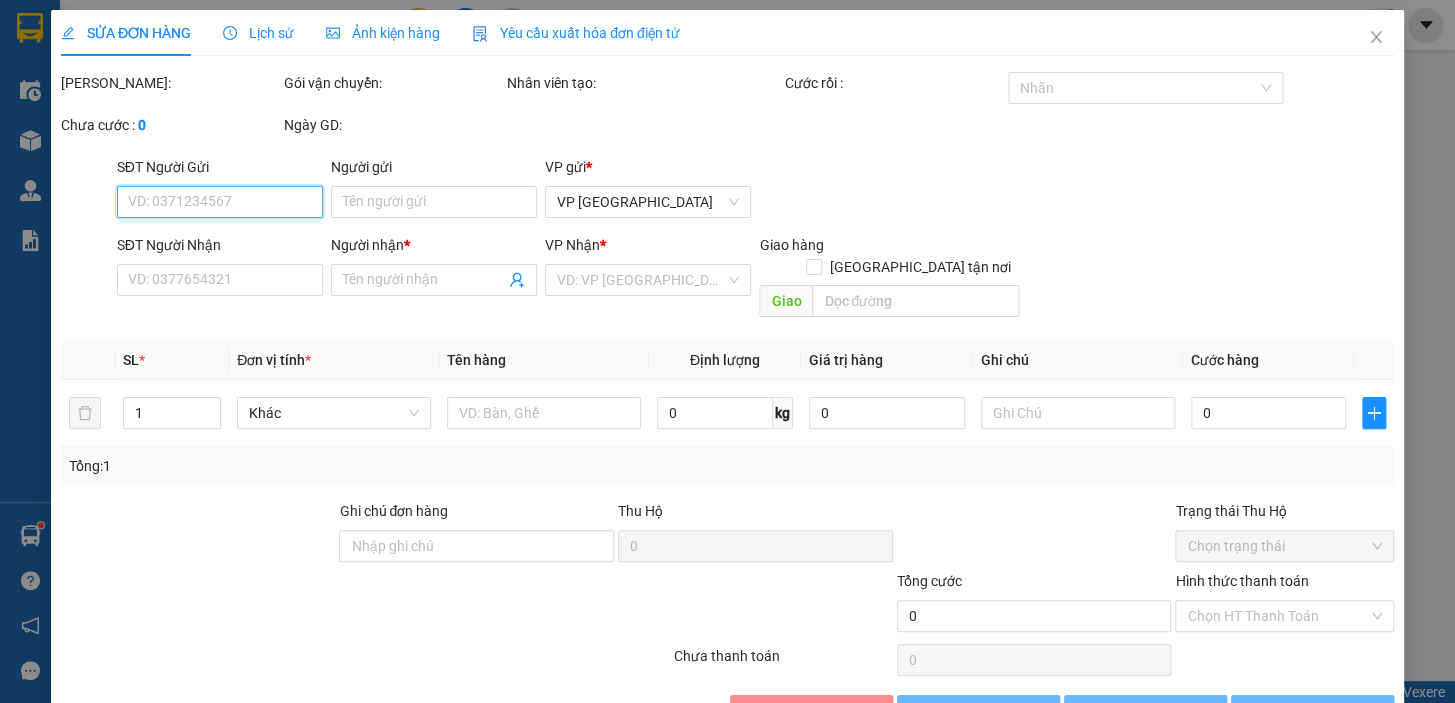 type on "0979501632" 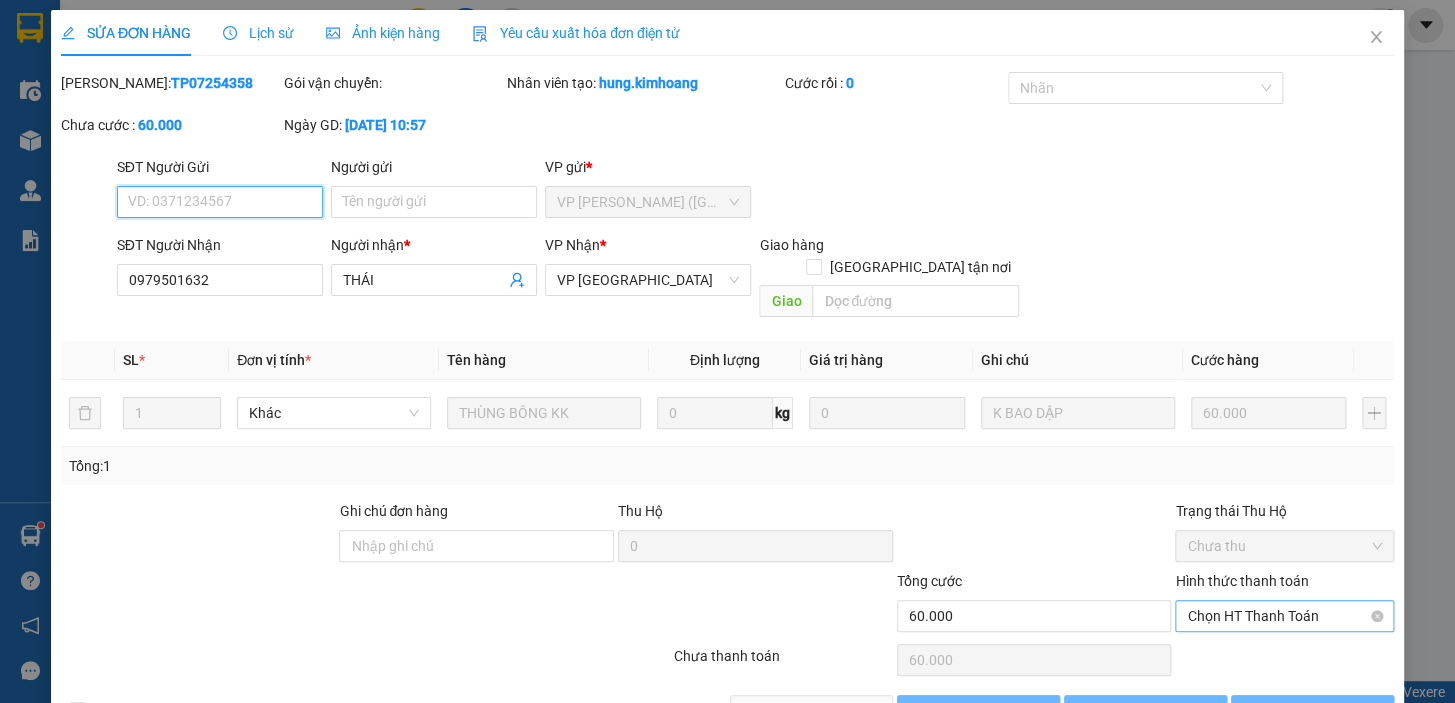 click on "Chọn HT Thanh Toán" at bounding box center [1284, 616] 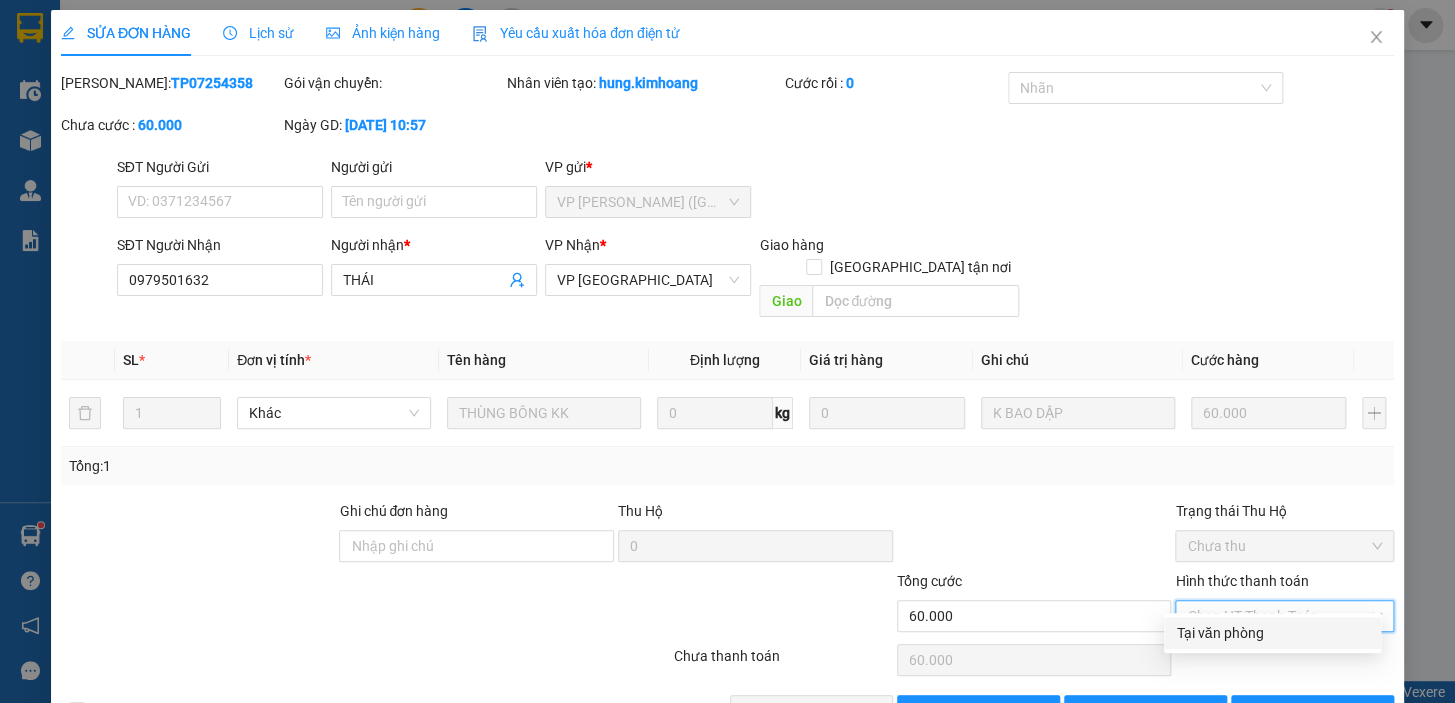 click on "Tại văn phòng" at bounding box center (1272, 633) 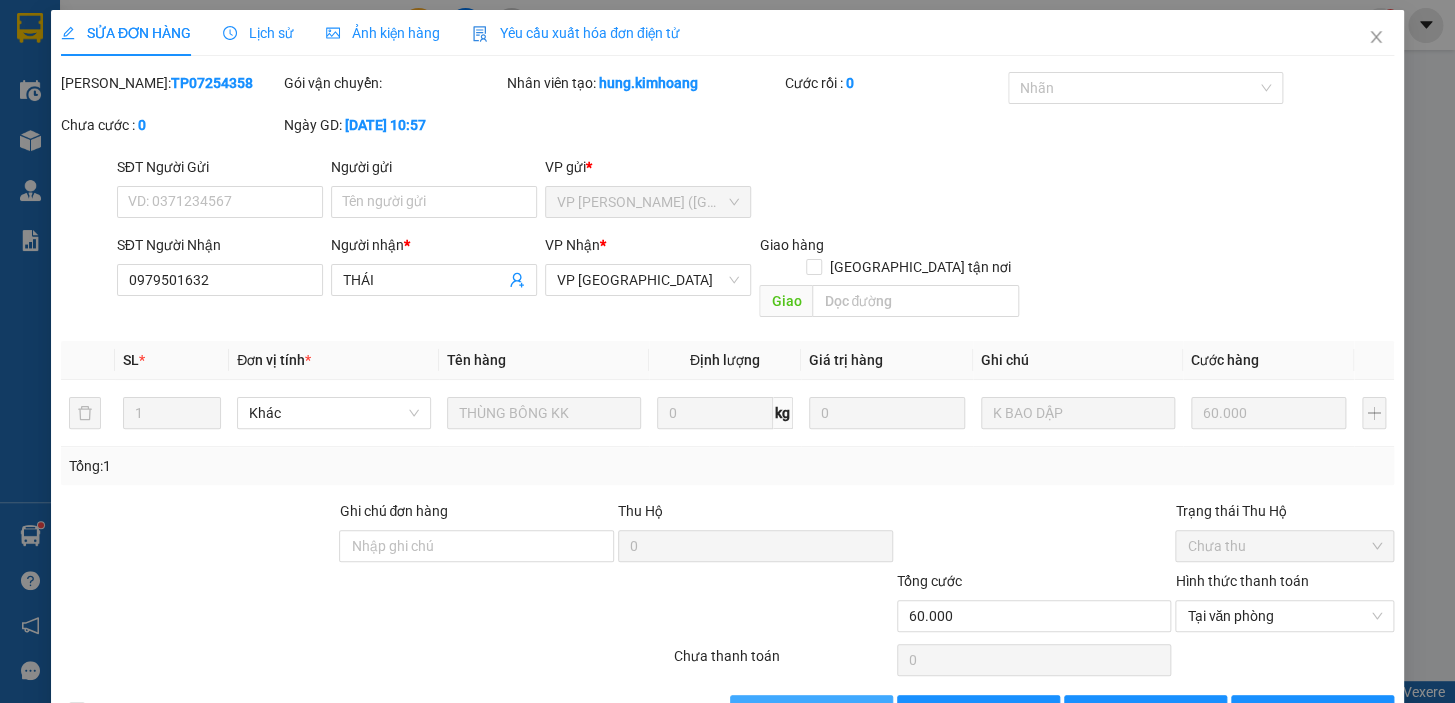 click on "[PERSON_NAME] và Giao hàng" at bounding box center (864, 711) 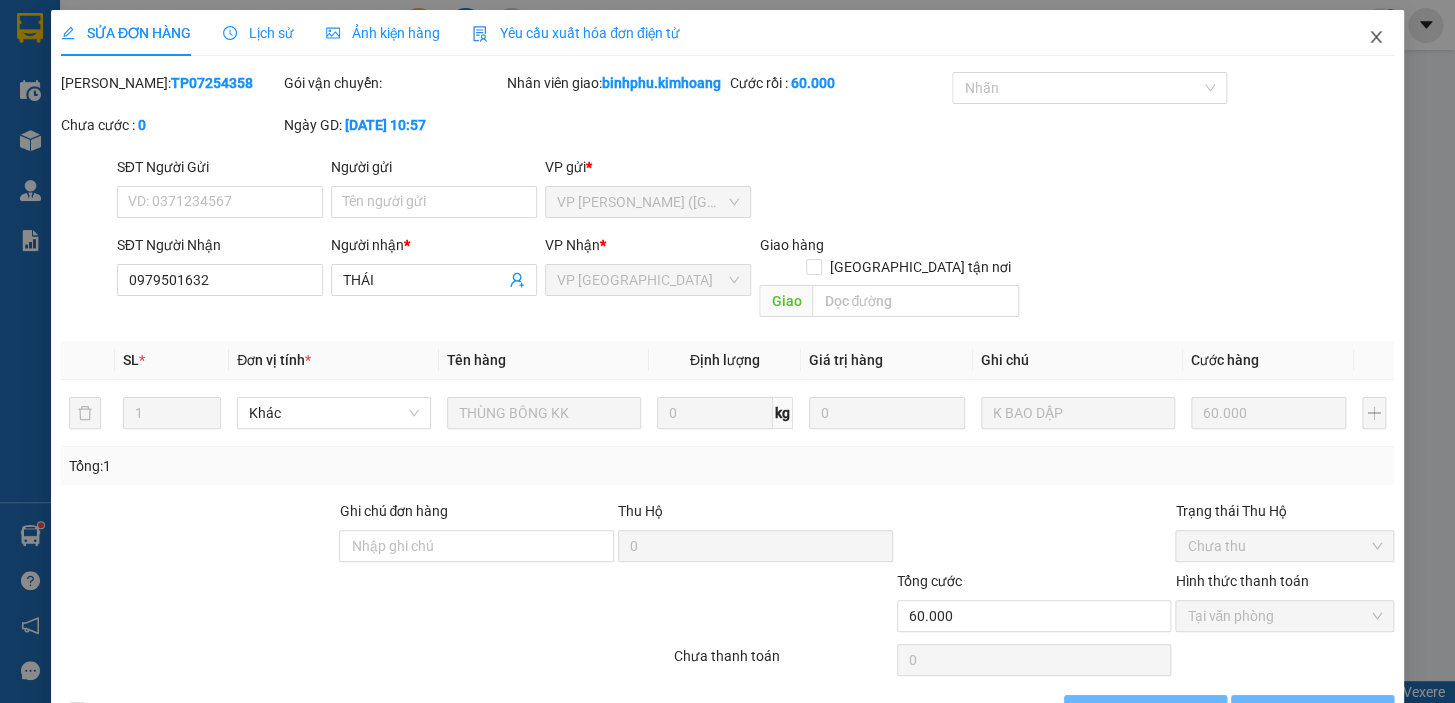 click at bounding box center [1376, 38] 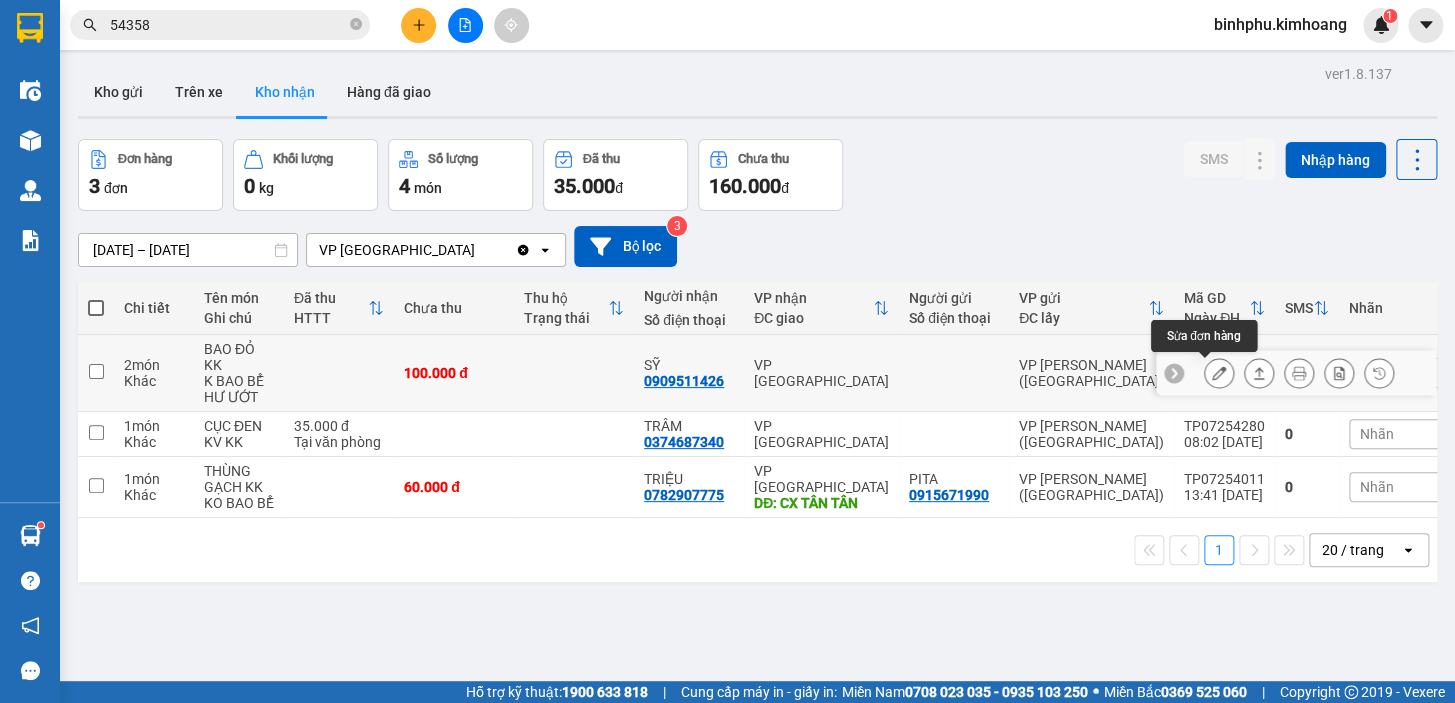 click at bounding box center [1219, 373] 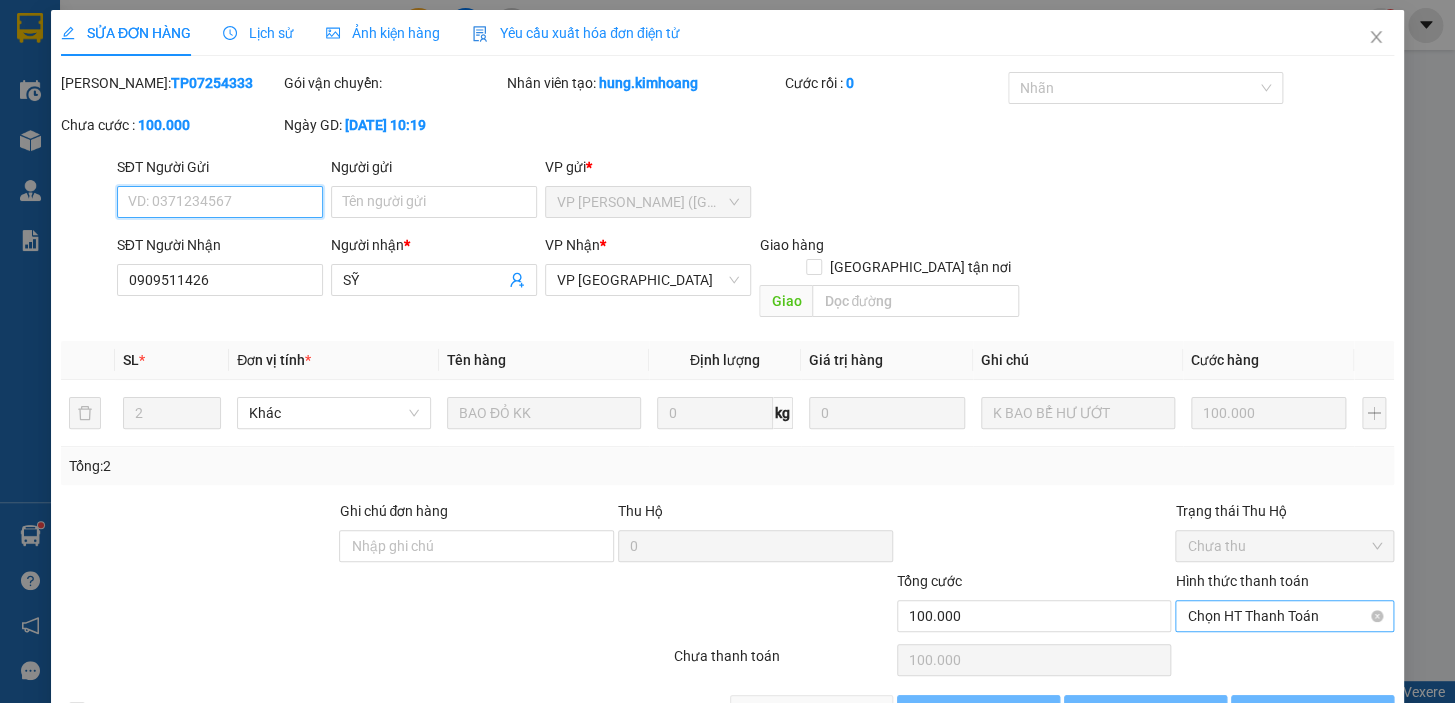 click on "Chọn HT Thanh Toán" at bounding box center (1284, 616) 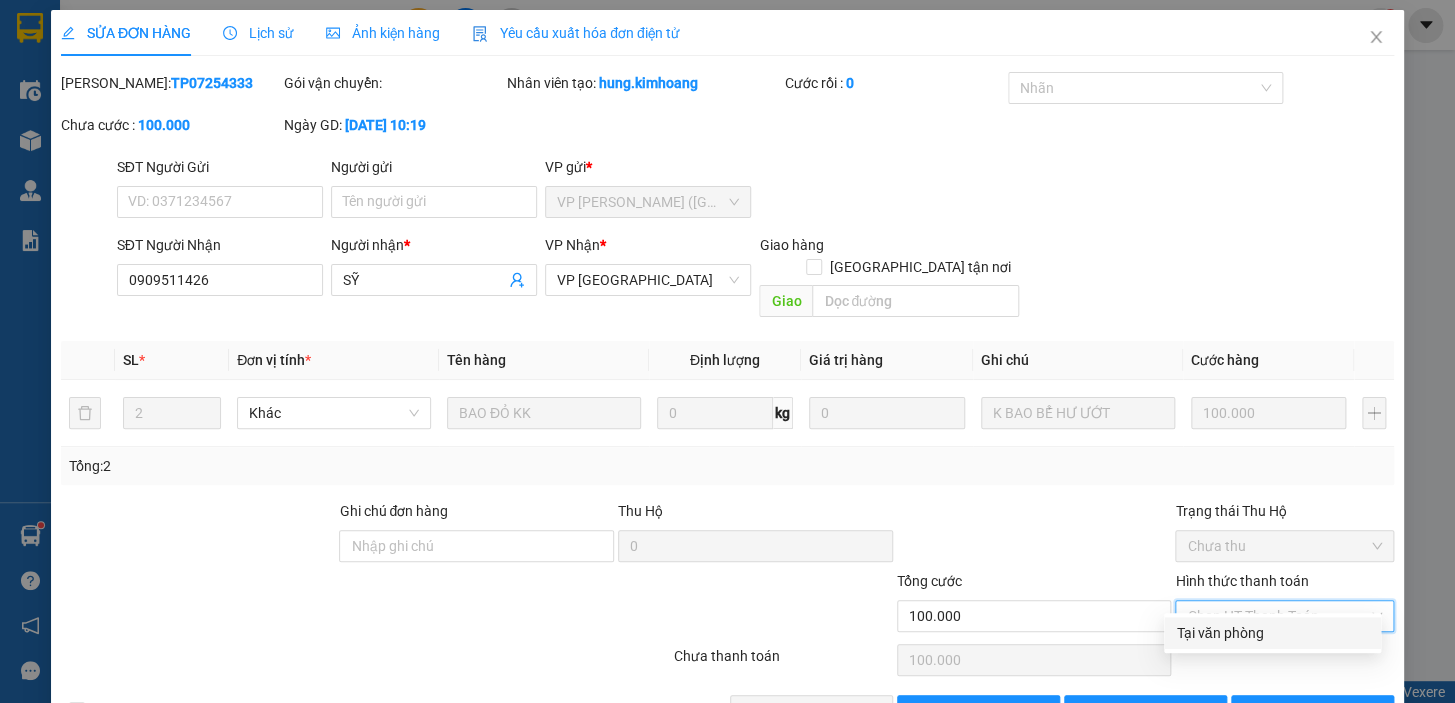 click on "Tại văn phòng" at bounding box center (1272, 633) 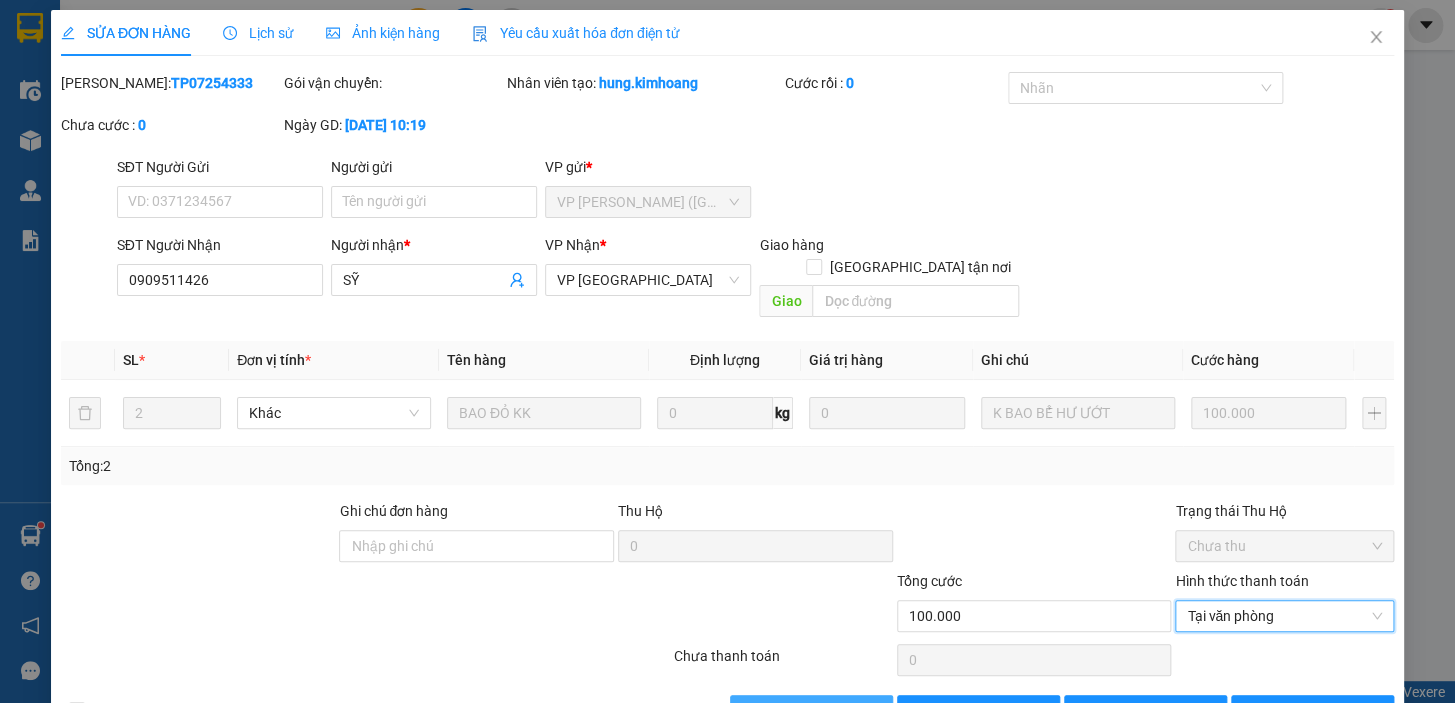 click on "[PERSON_NAME] và Giao hàng" at bounding box center (864, 711) 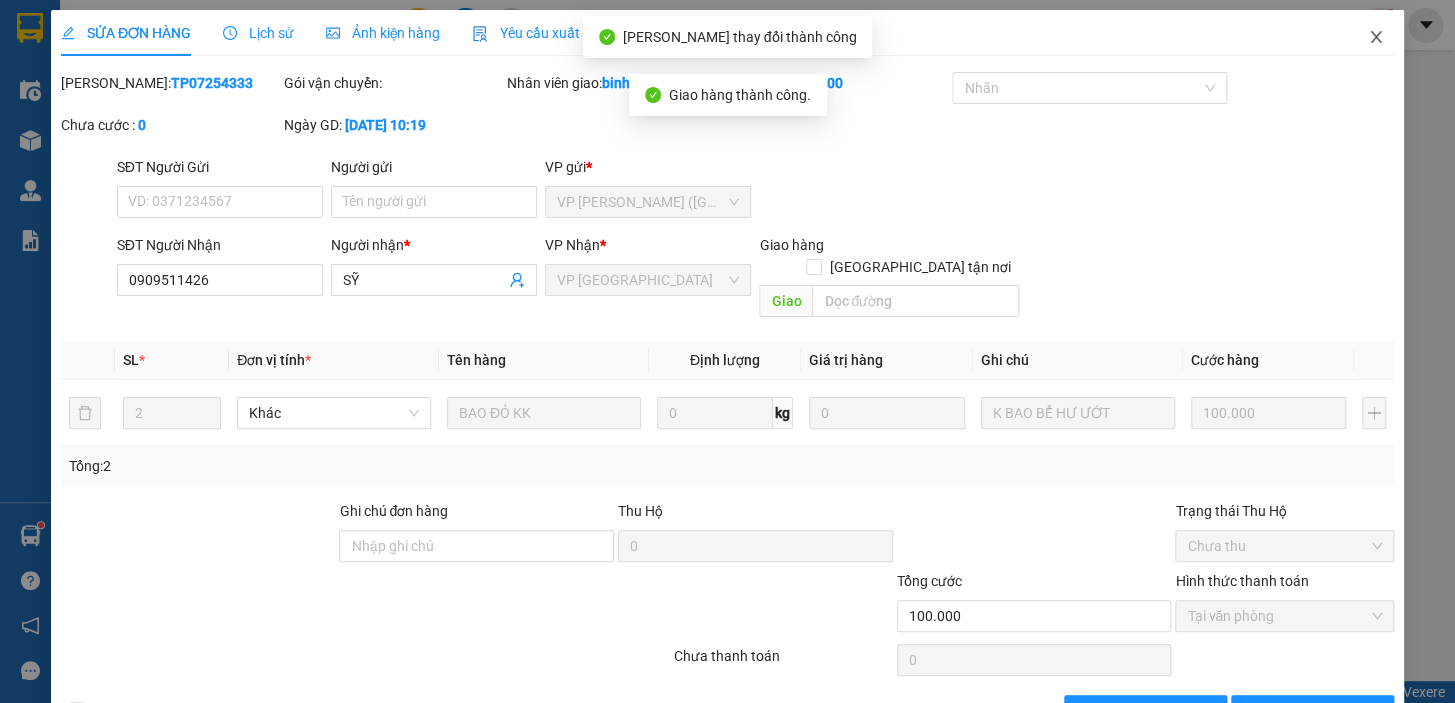 click 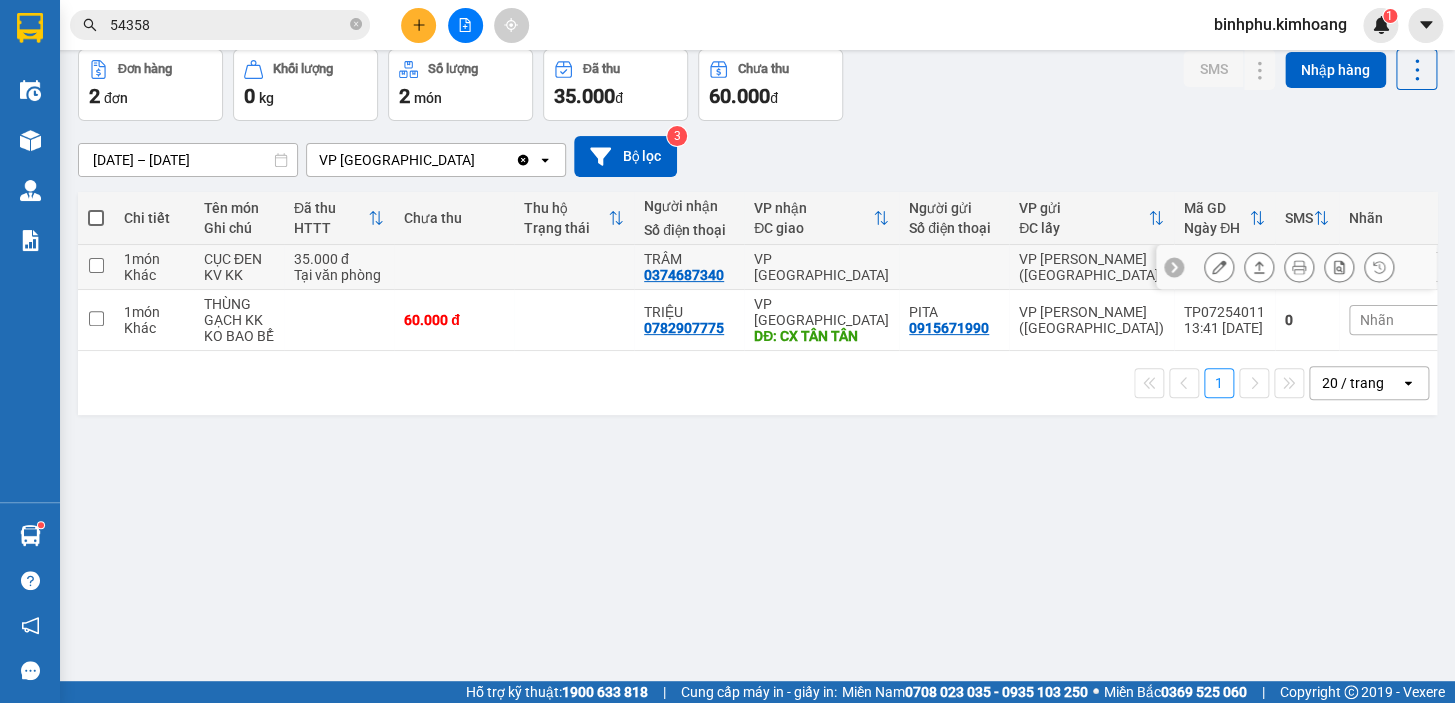 scroll, scrollTop: 0, scrollLeft: 0, axis: both 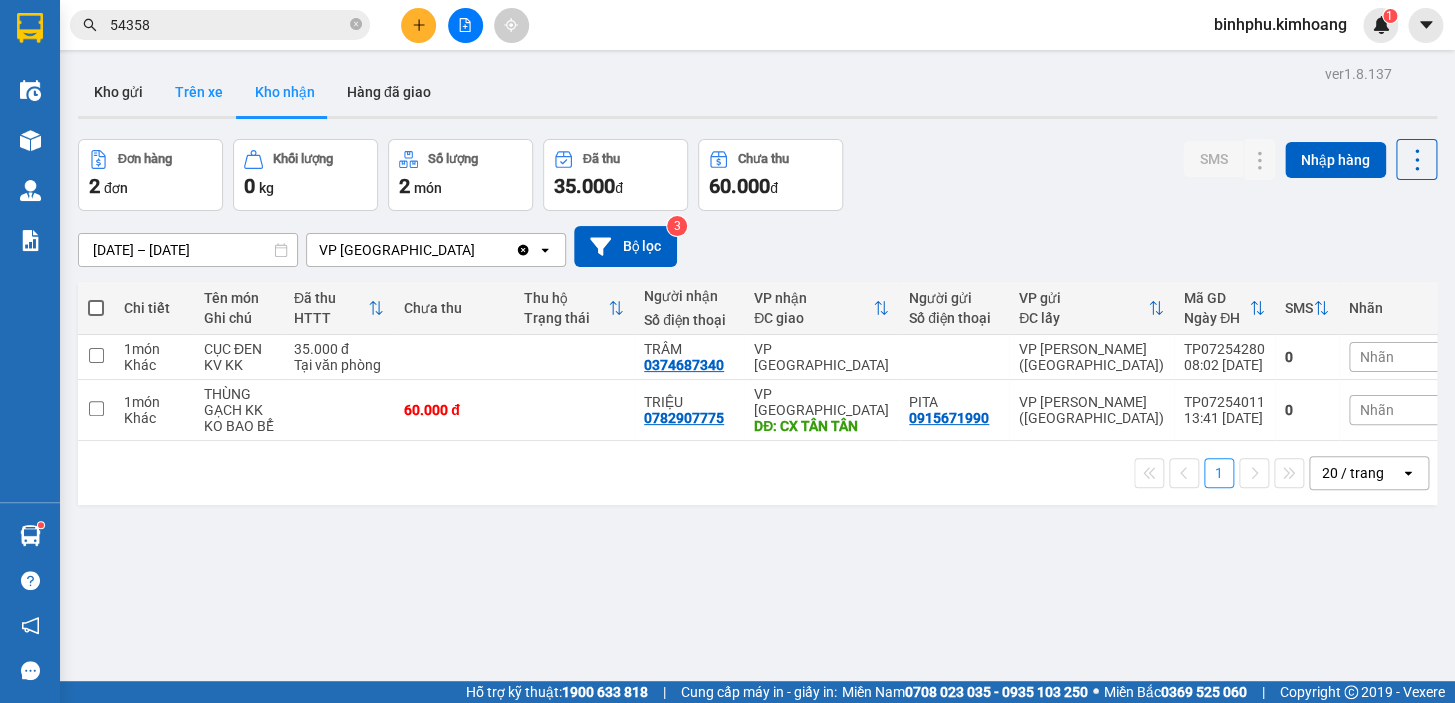click on "Trên xe" at bounding box center (199, 92) 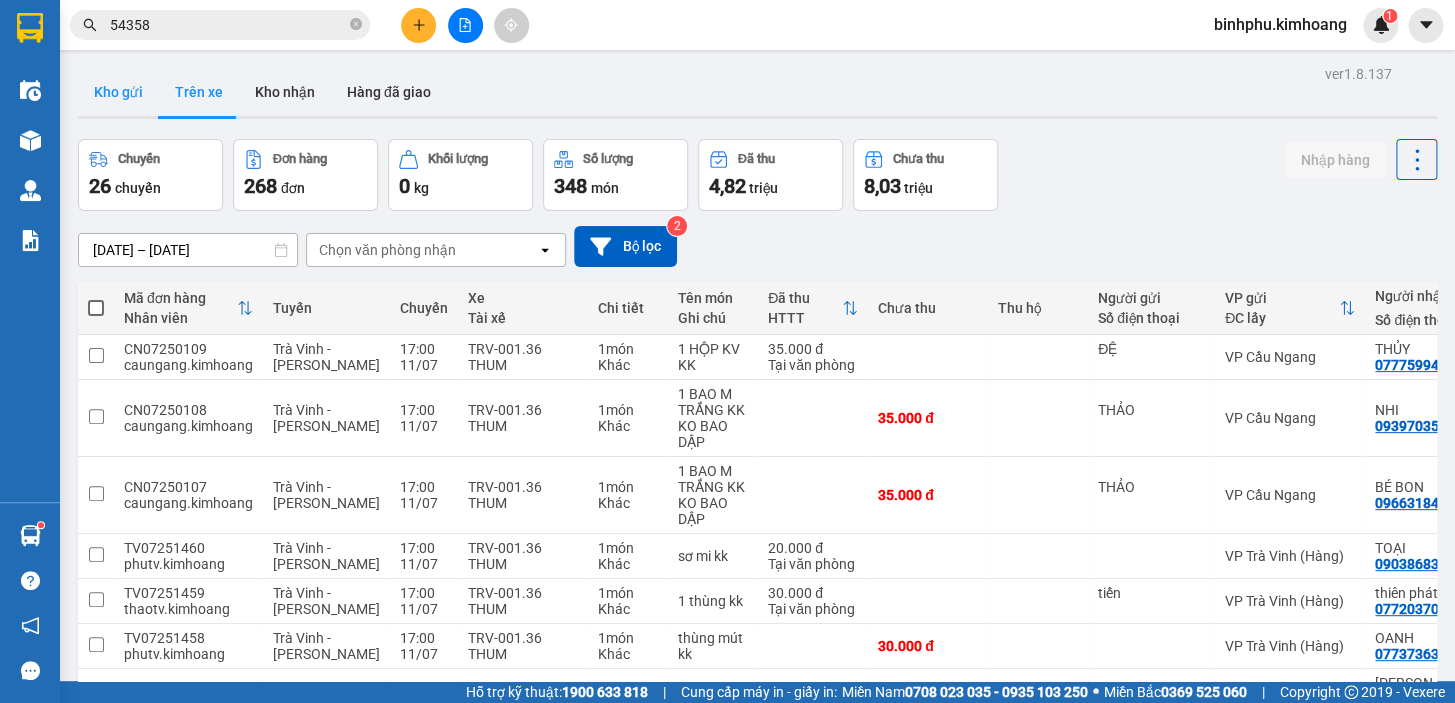 click on "Kho gửi" at bounding box center [118, 92] 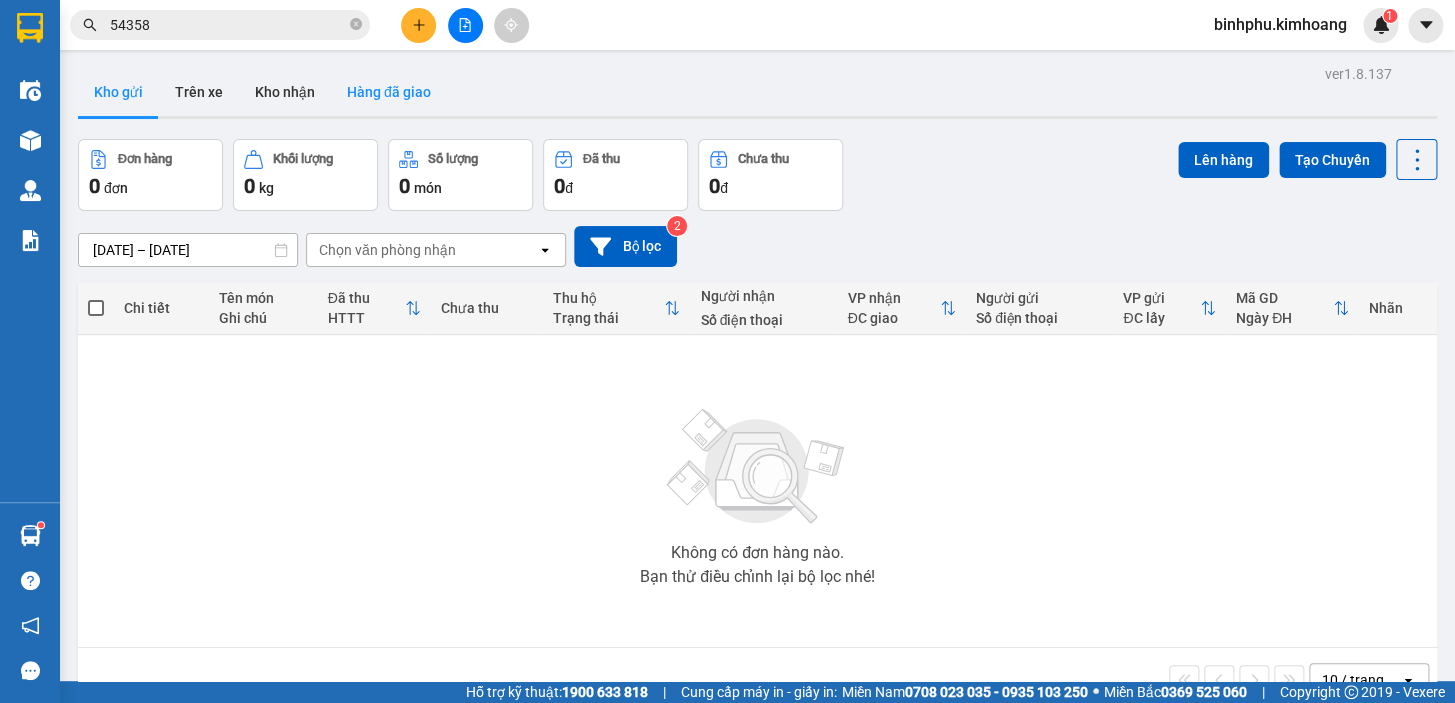 click on "Hàng đã giao" at bounding box center (389, 92) 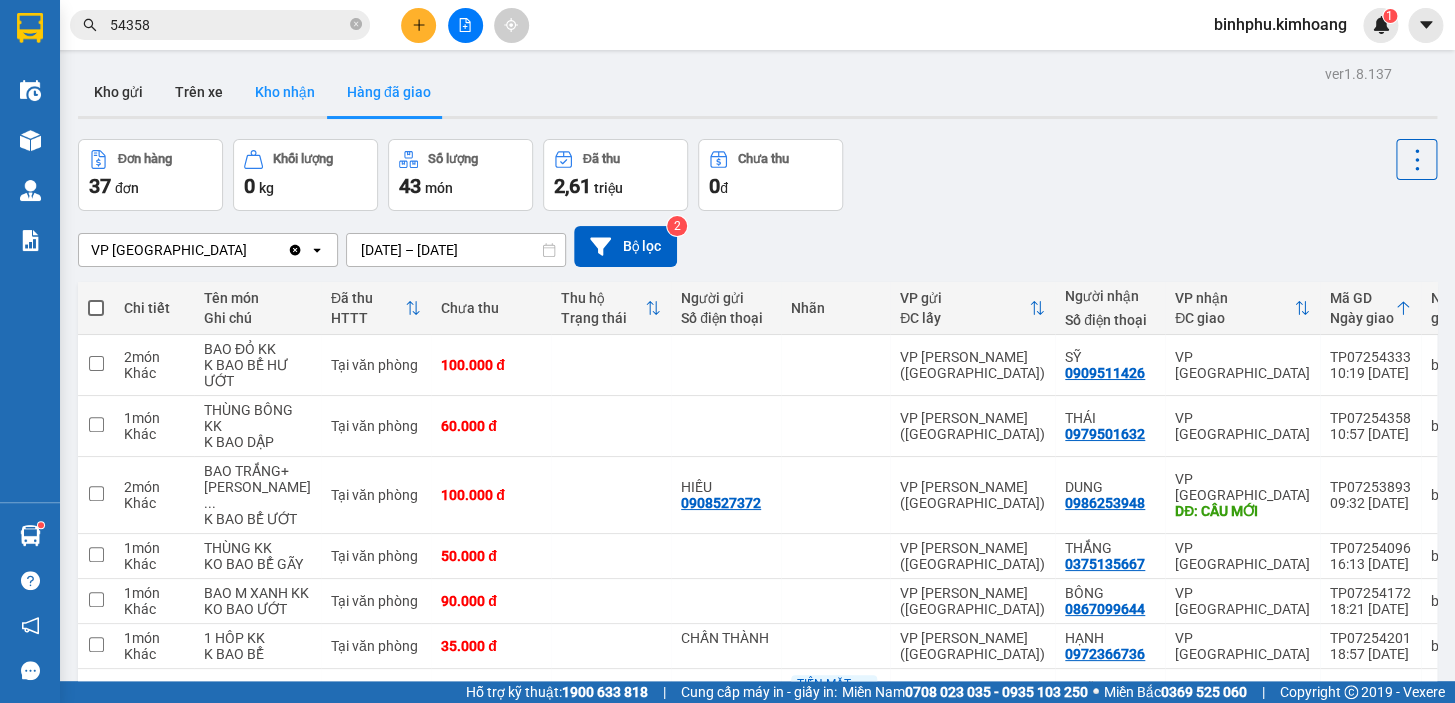 click on "Kho nhận" at bounding box center [285, 92] 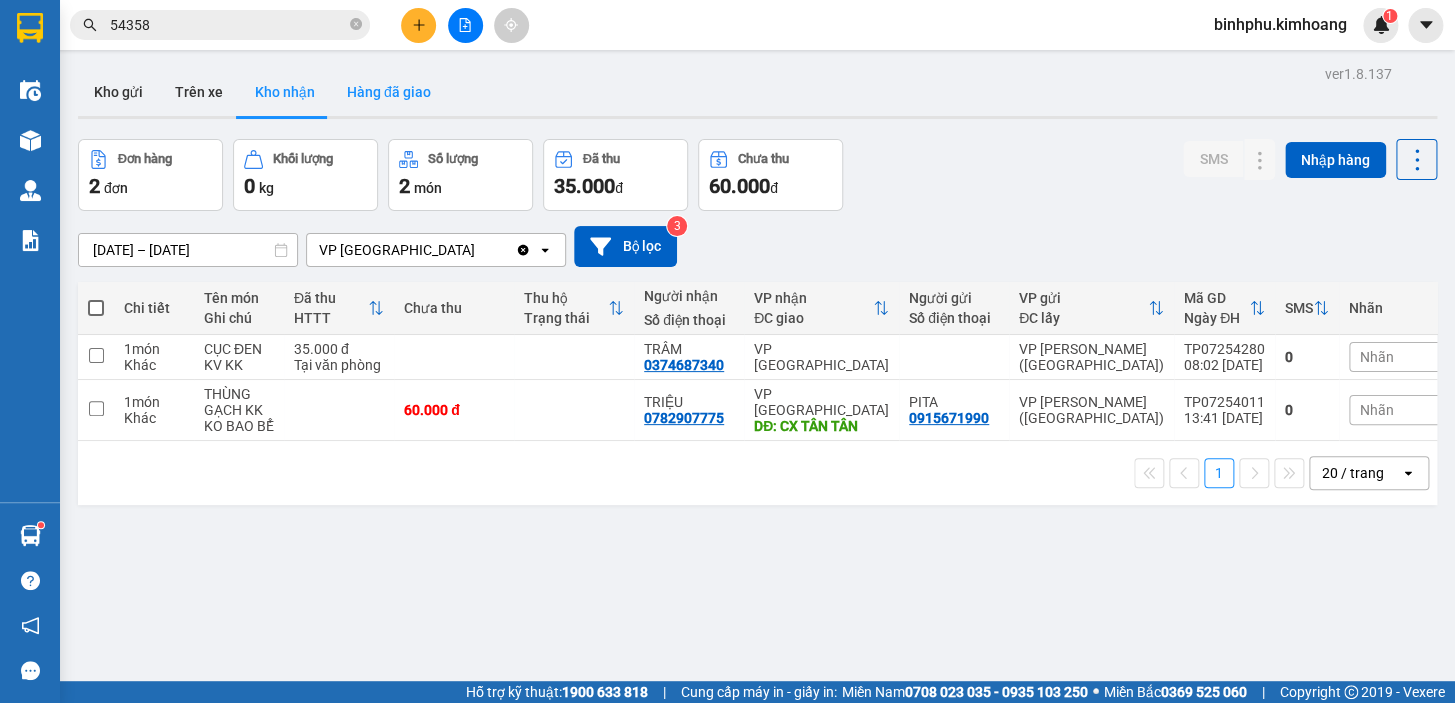 click on "Hàng đã giao" at bounding box center [389, 92] 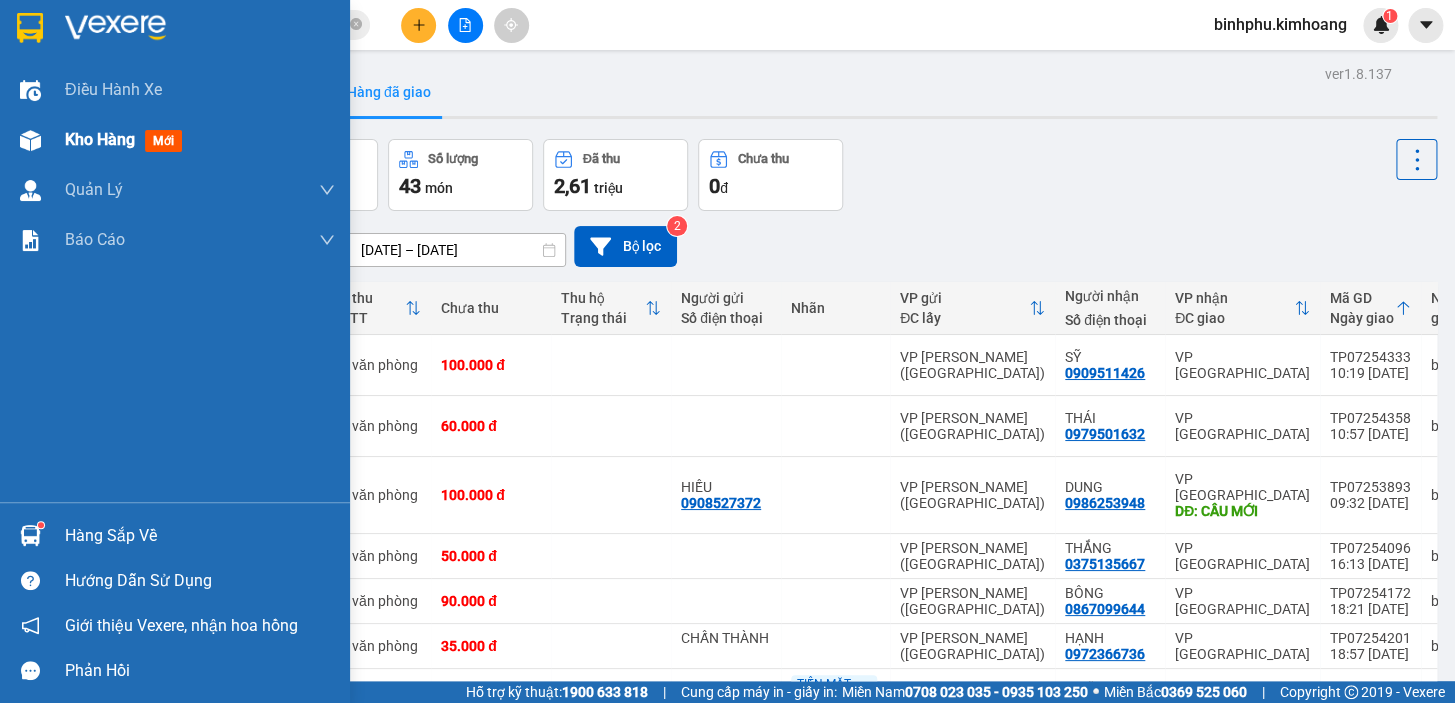 click at bounding box center (30, 140) 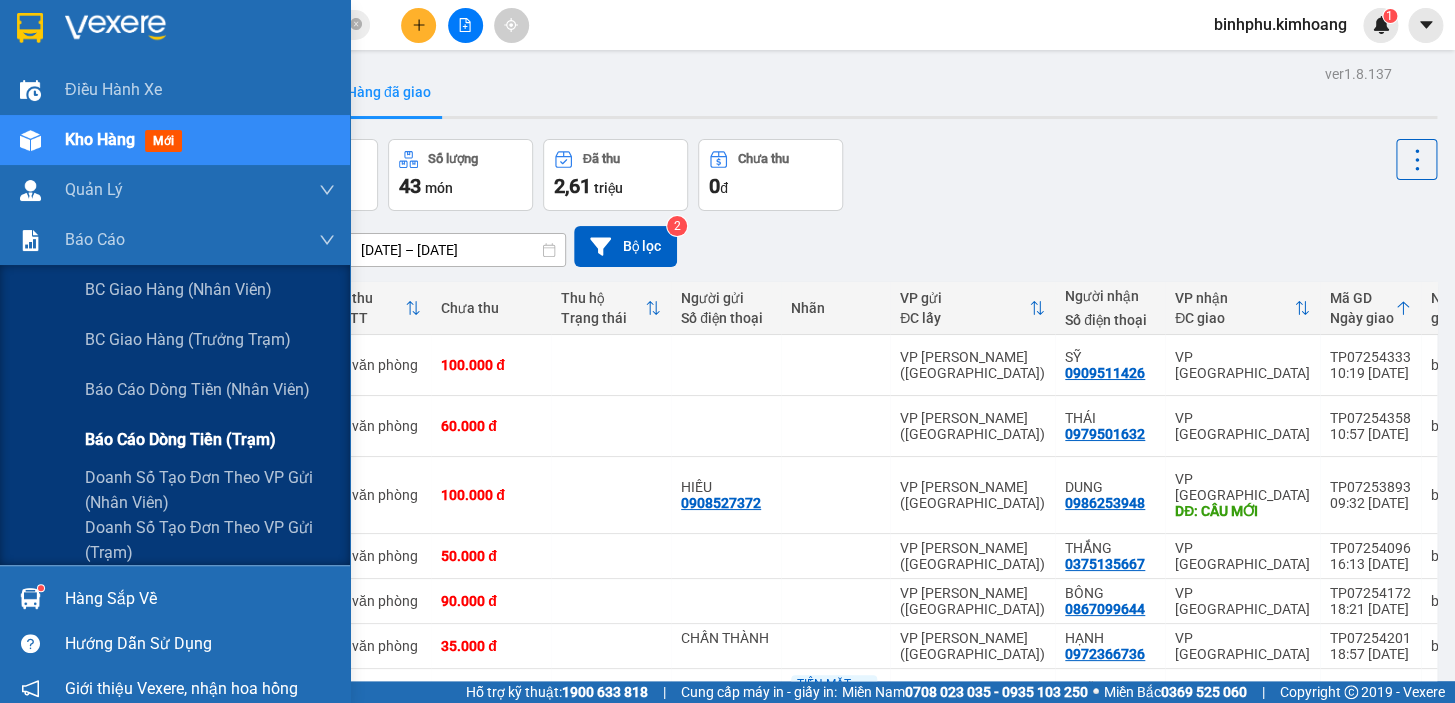 click on "Báo cáo dòng tiền (trạm)" at bounding box center (210, 440) 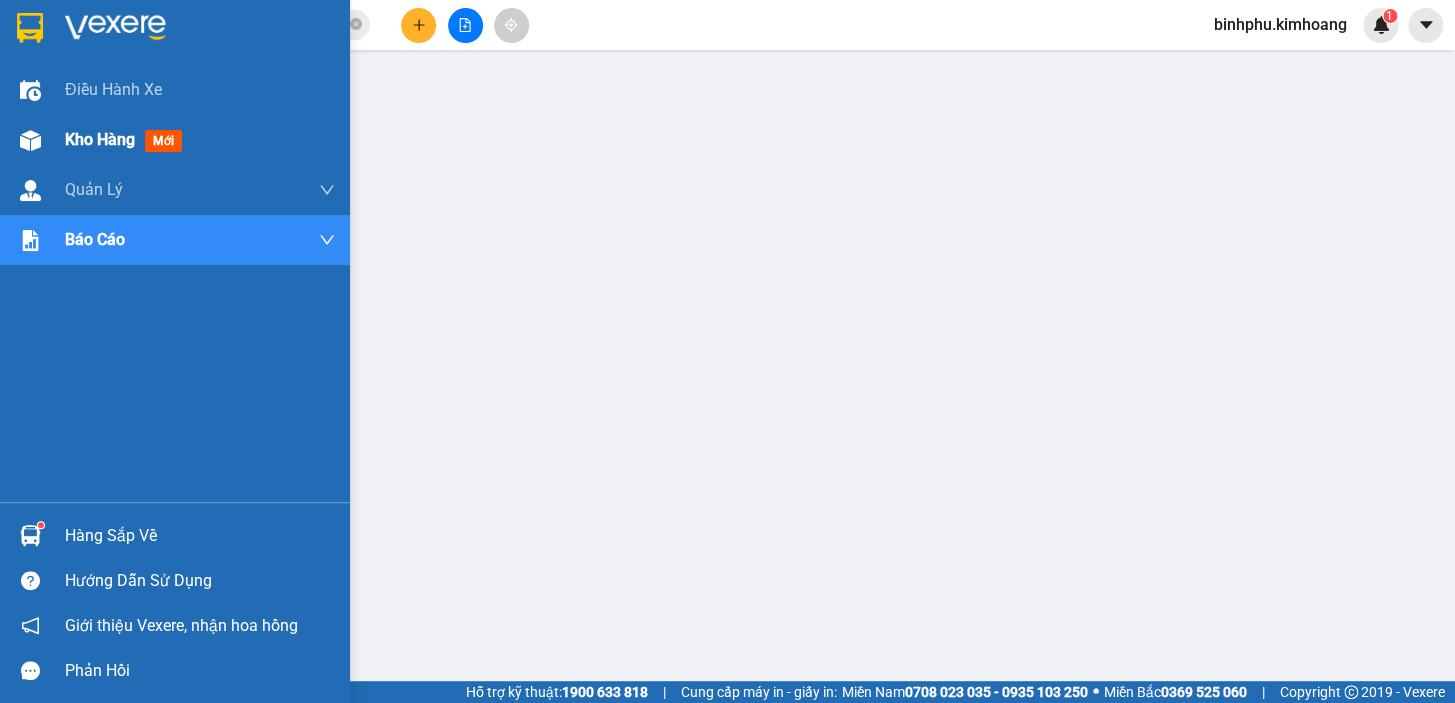 click at bounding box center (30, 140) 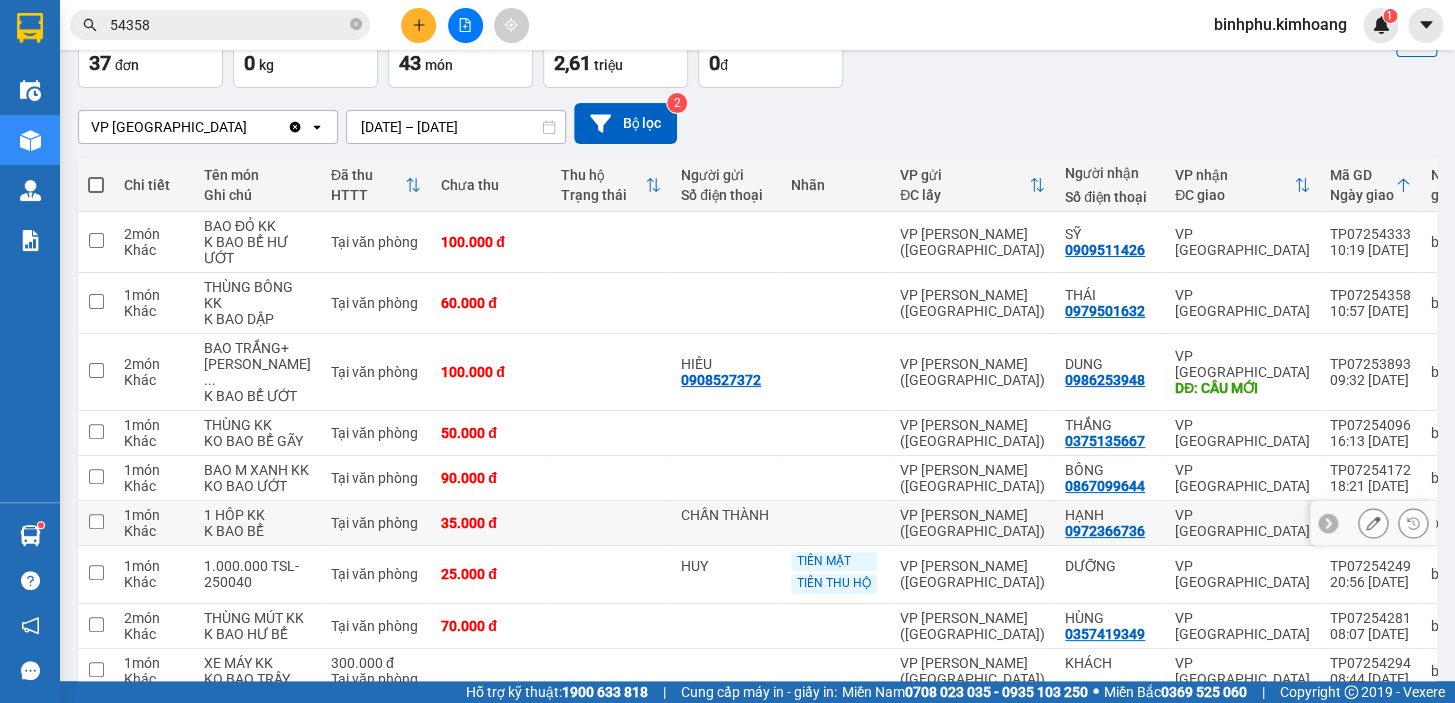 scroll, scrollTop: 0, scrollLeft: 0, axis: both 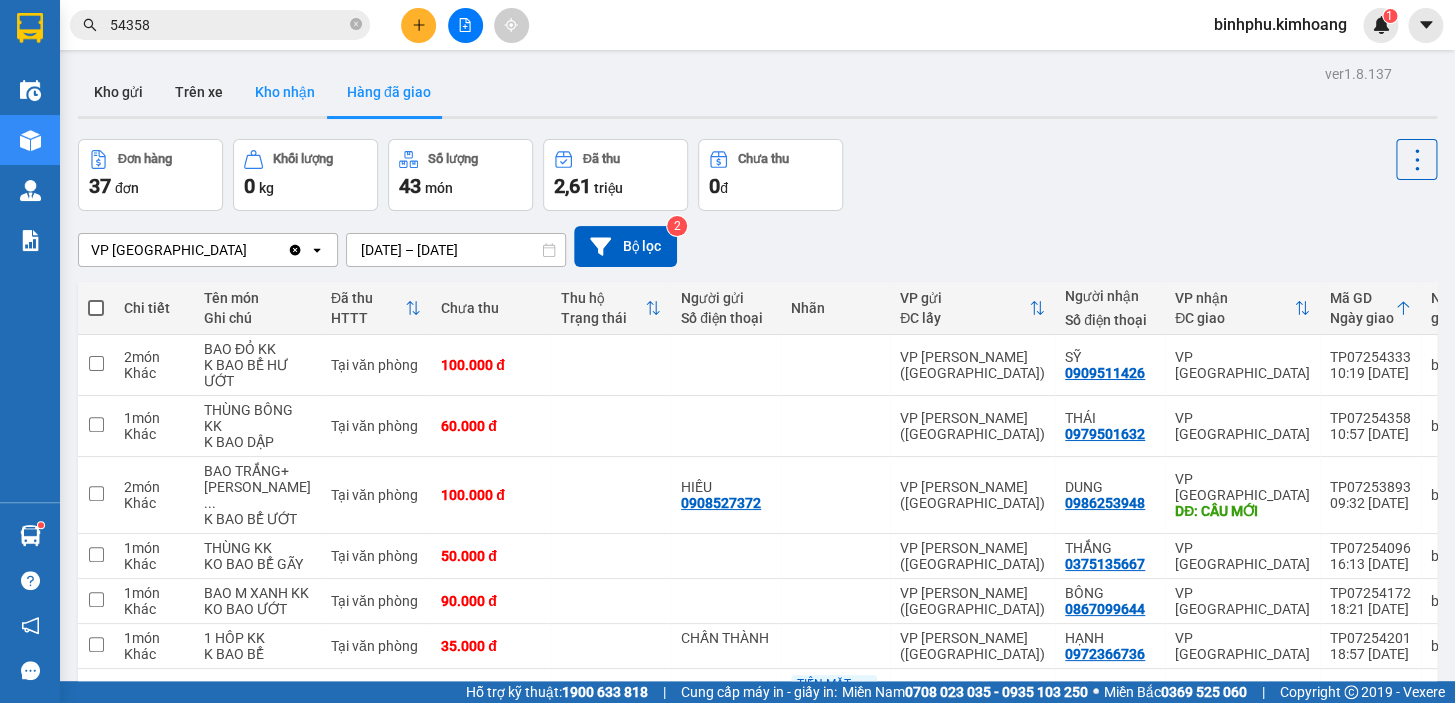 click on "Kho nhận" at bounding box center [285, 92] 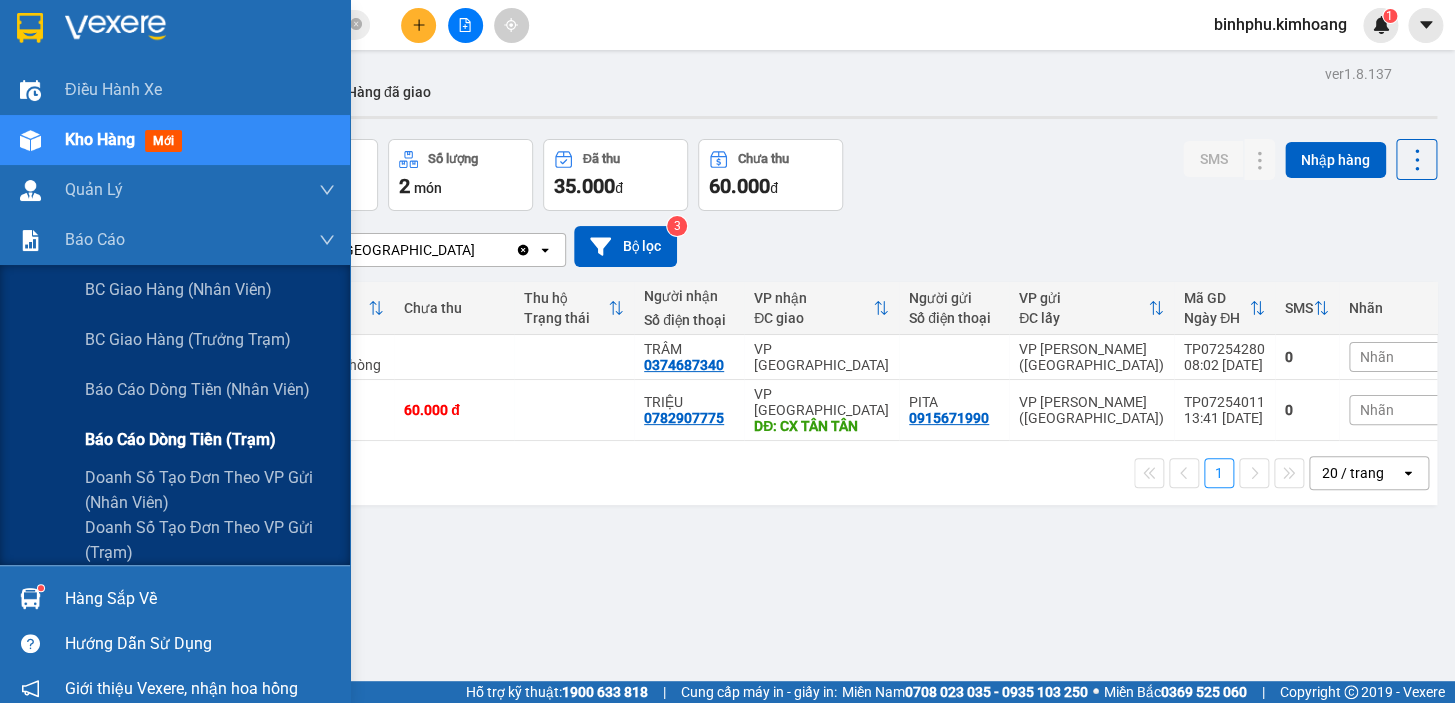 click on "Báo cáo dòng tiền (trạm)" at bounding box center (180, 439) 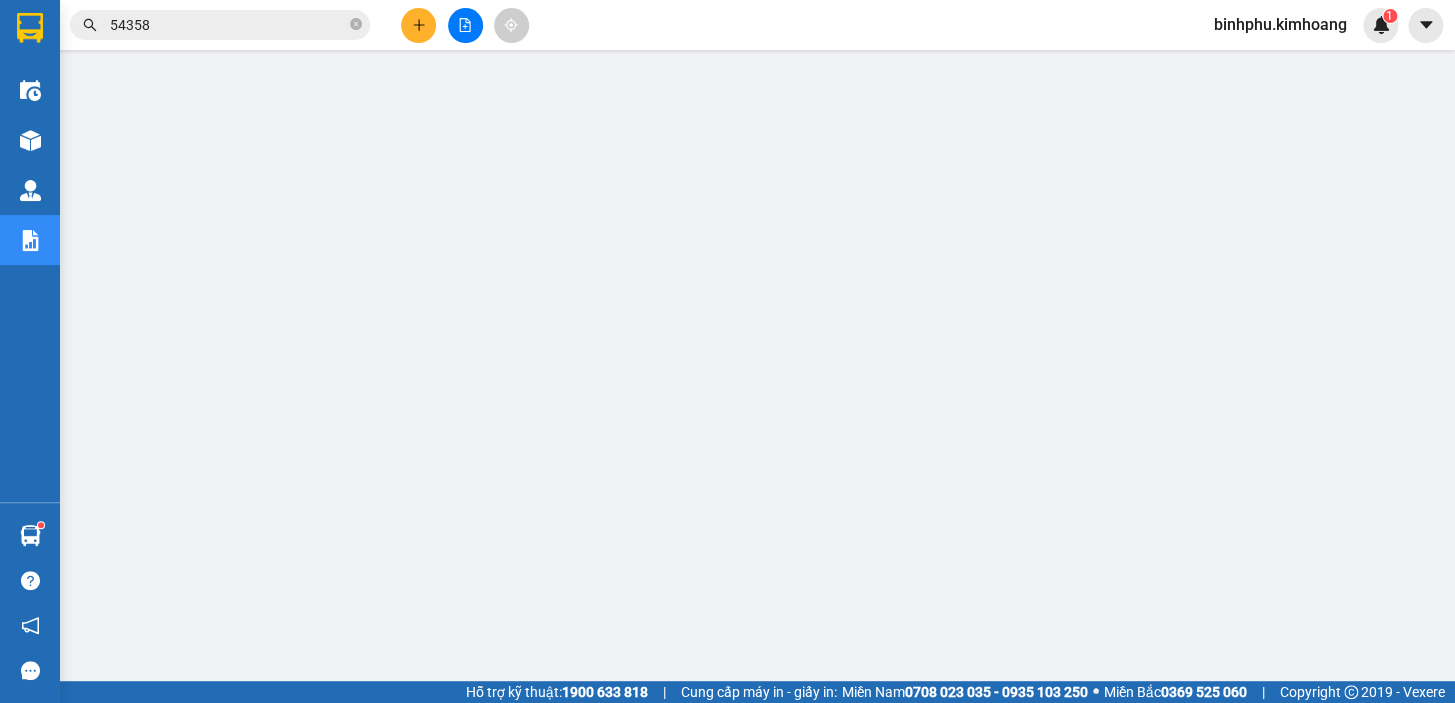 scroll, scrollTop: 0, scrollLeft: 0, axis: both 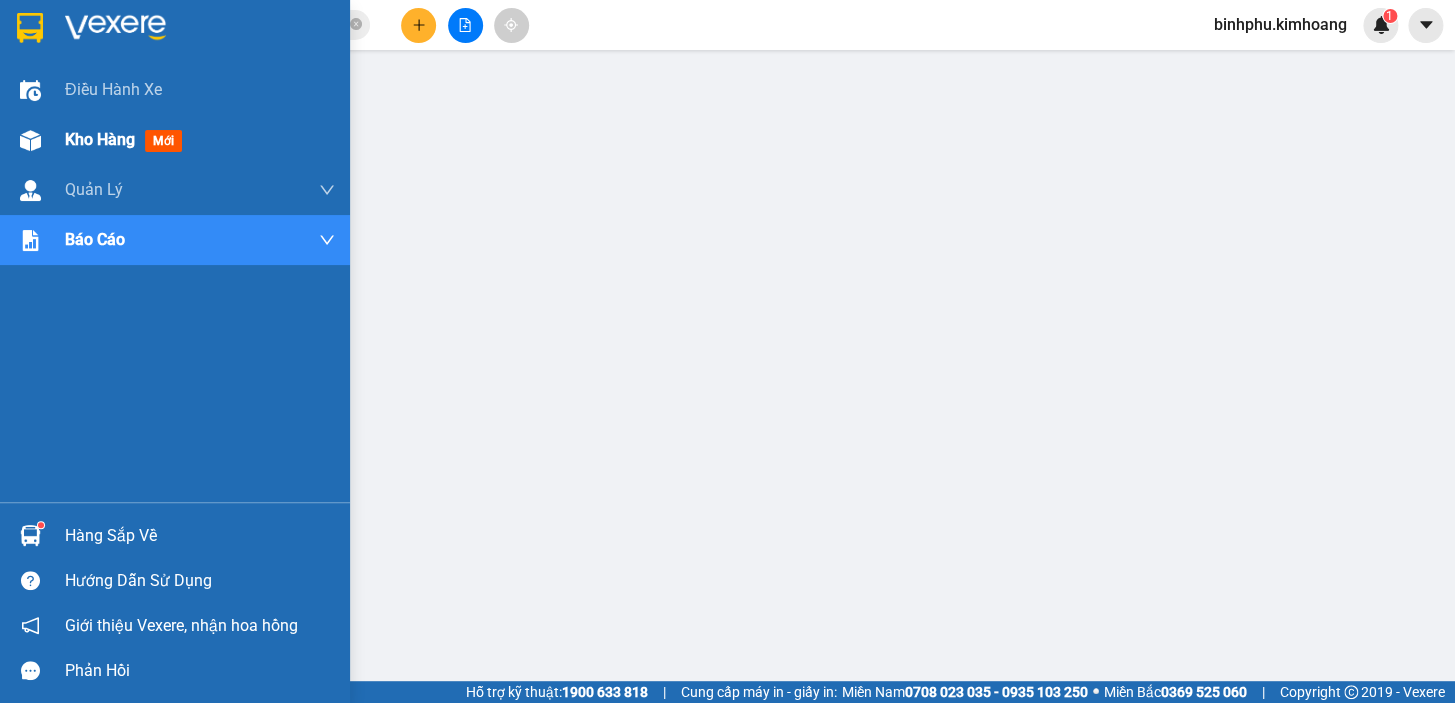 click at bounding box center (30, 140) 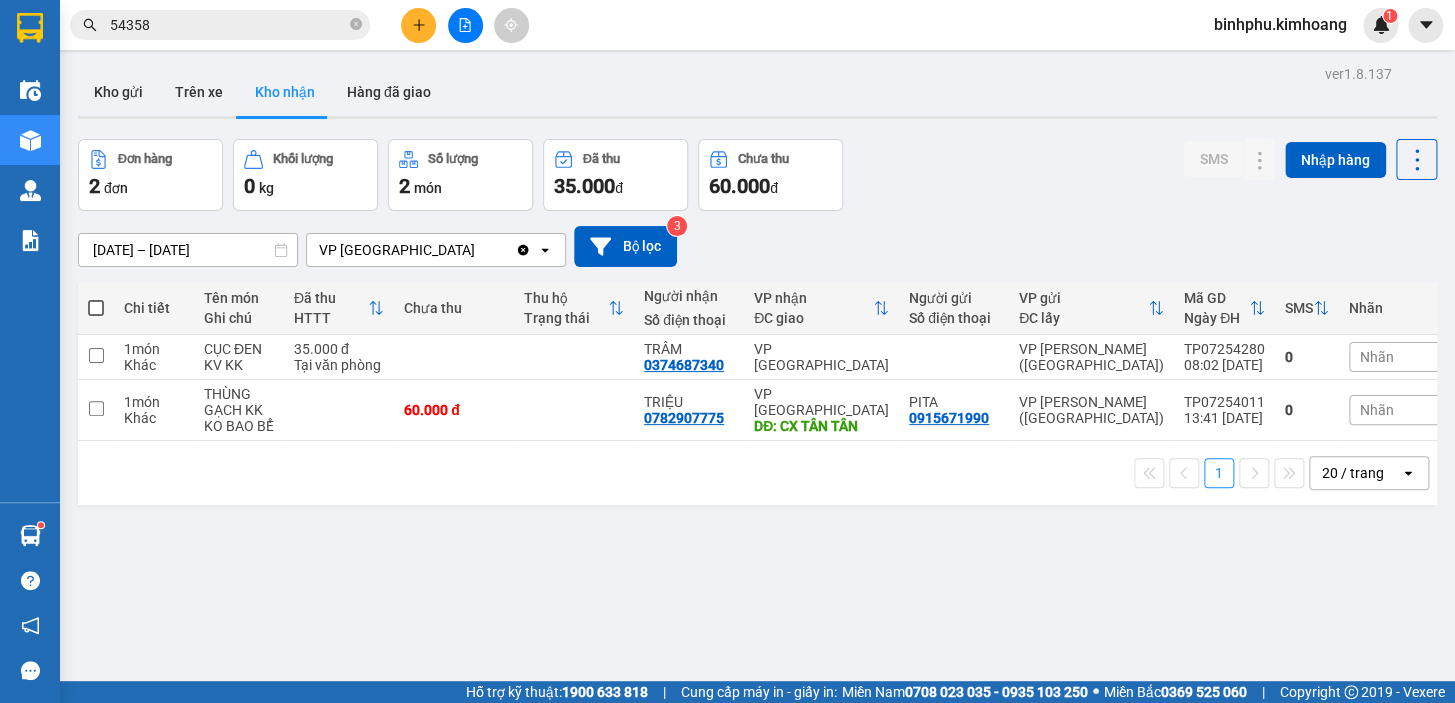 click on "20 / trang" at bounding box center (1353, 473) 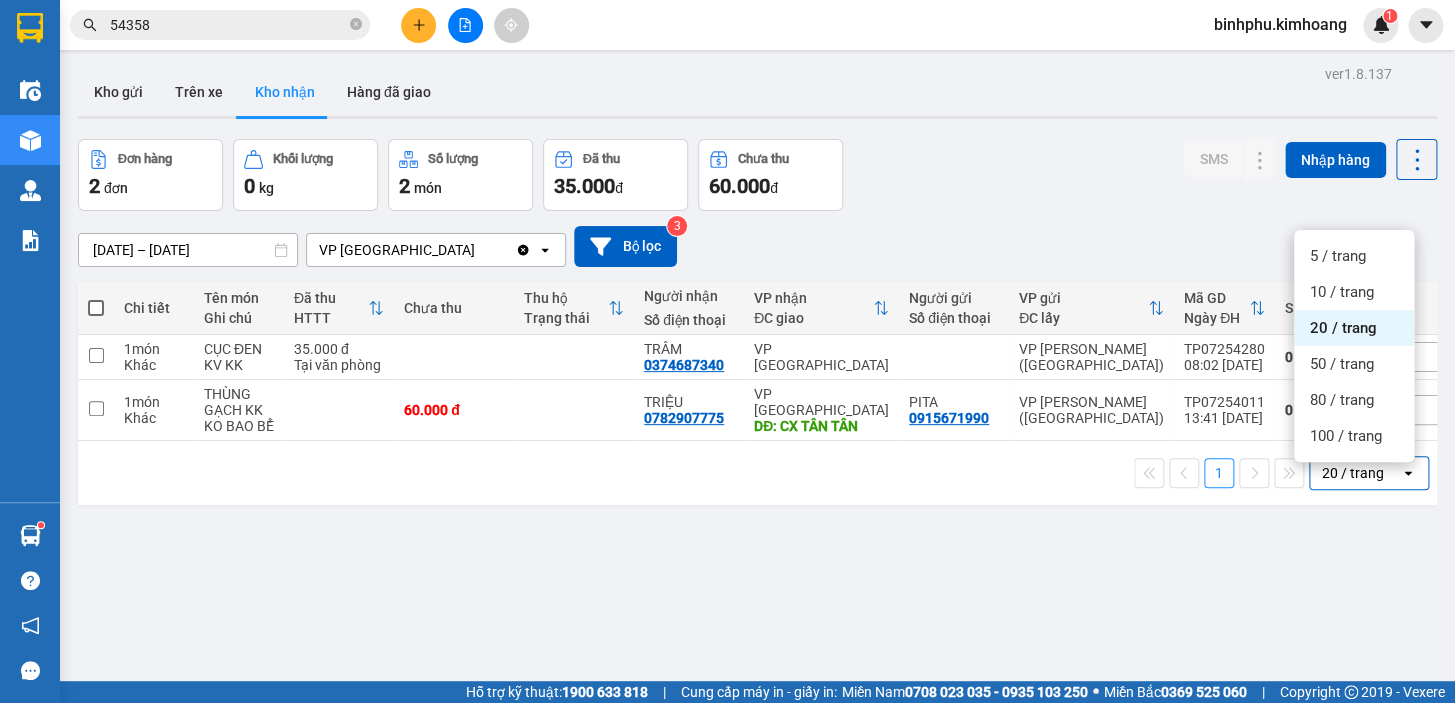 click on "20 / trang" at bounding box center (1343, 328) 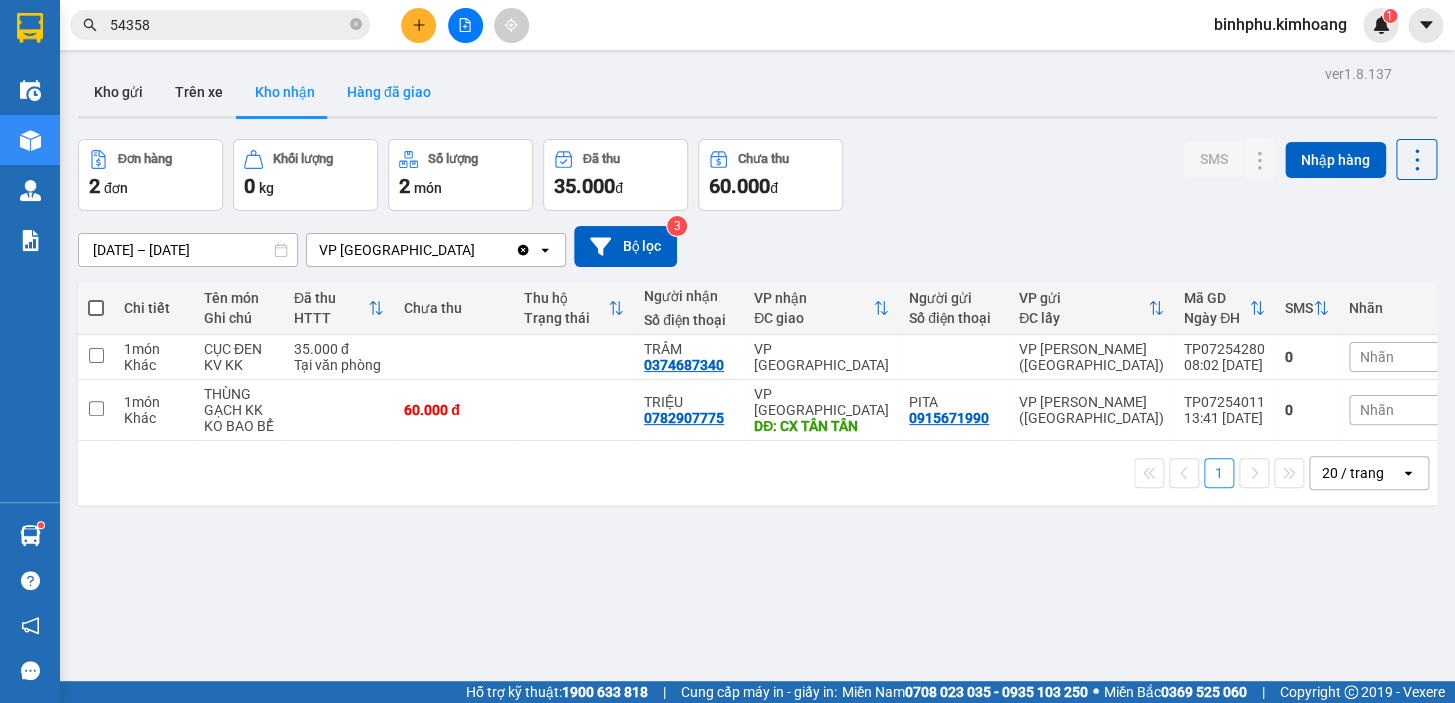 click on "Hàng đã giao" at bounding box center (389, 92) 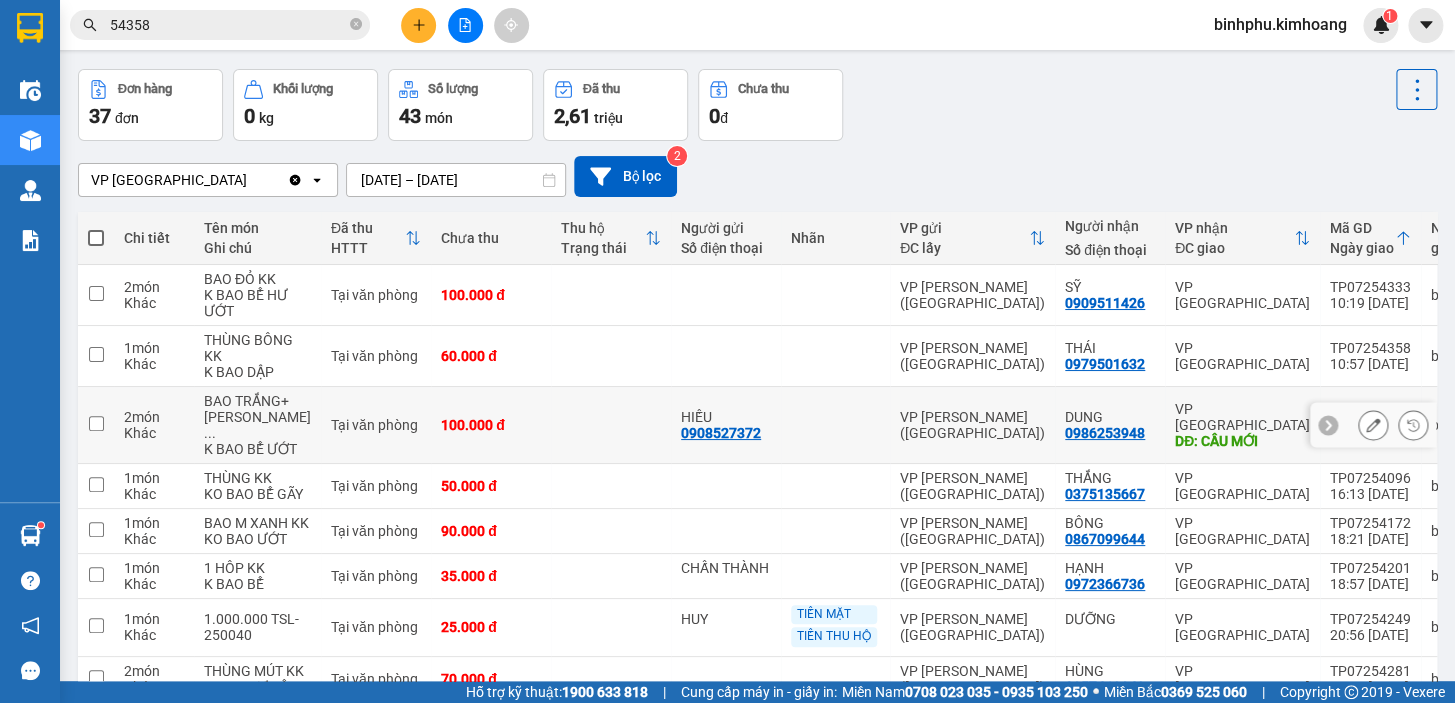 scroll, scrollTop: 0, scrollLeft: 0, axis: both 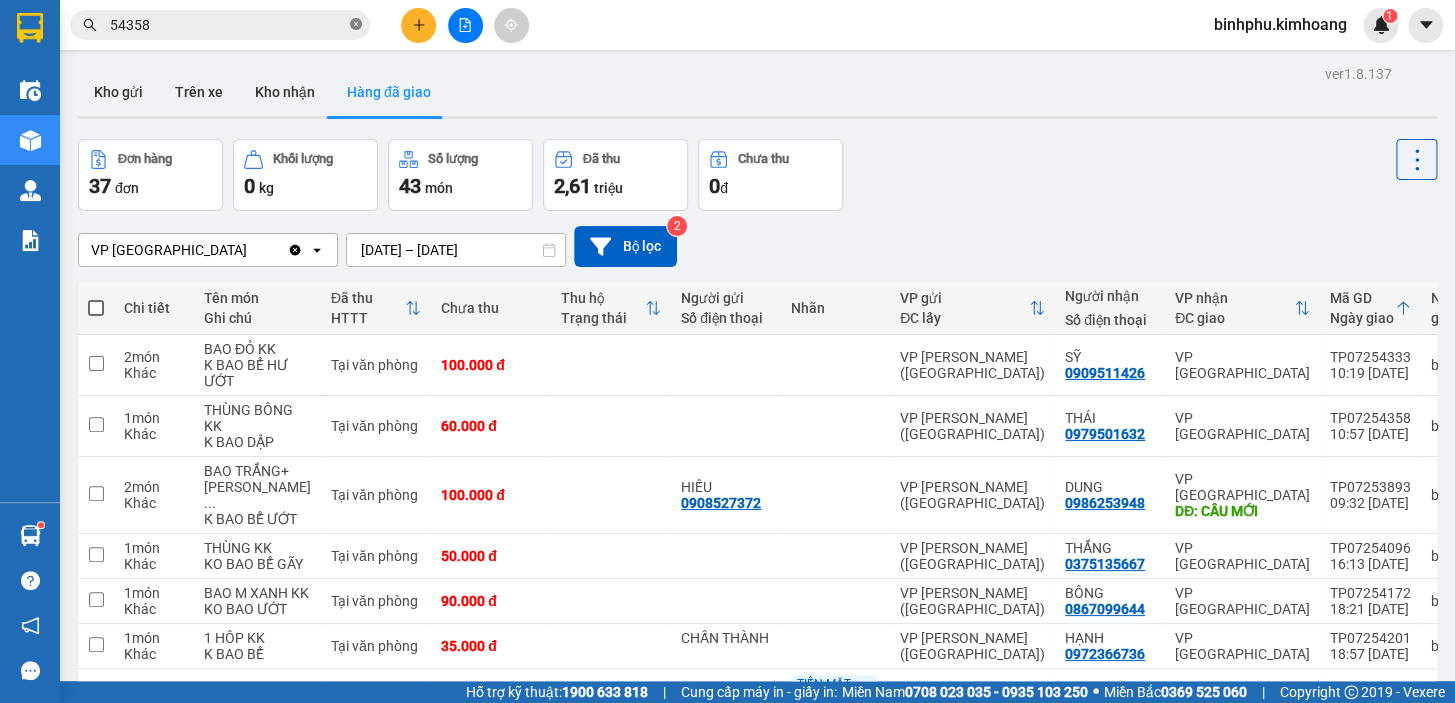 click at bounding box center (356, 25) 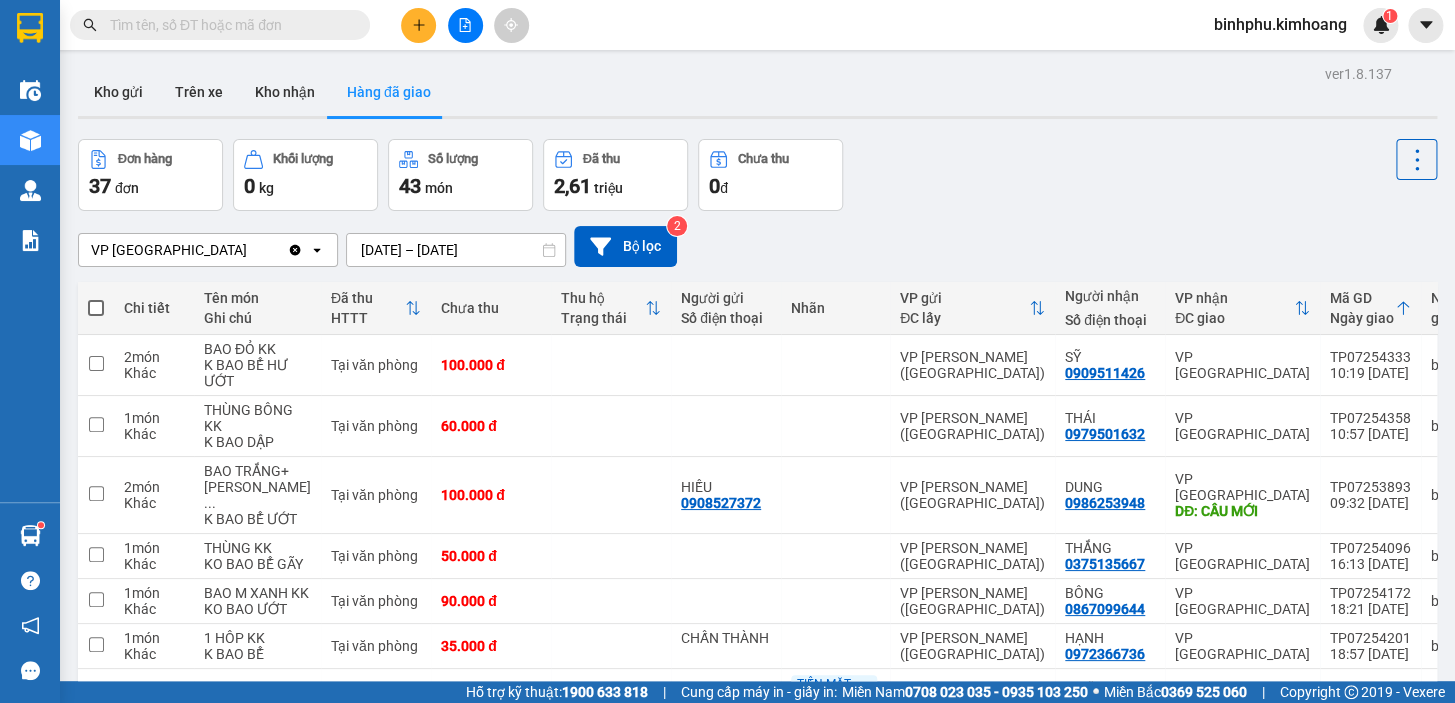 click at bounding box center [228, 25] 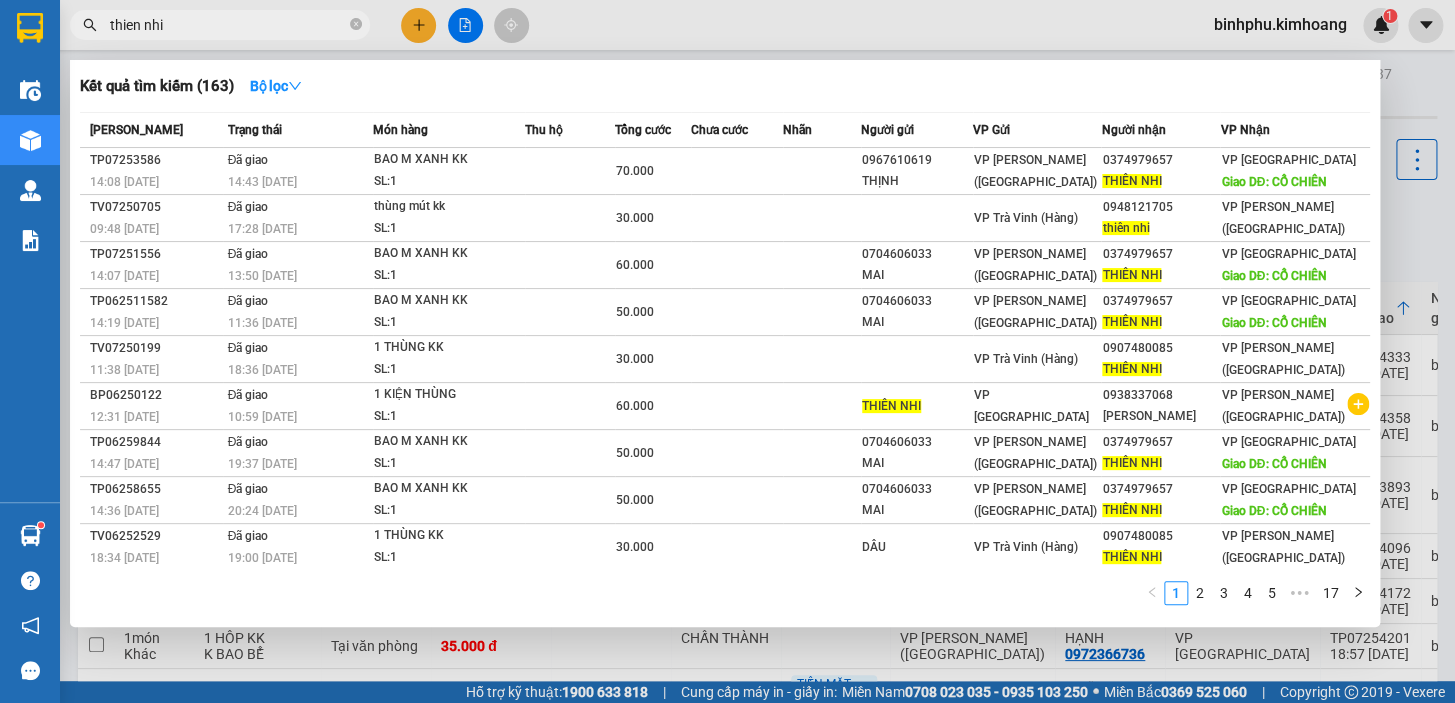 type on "thien nhi" 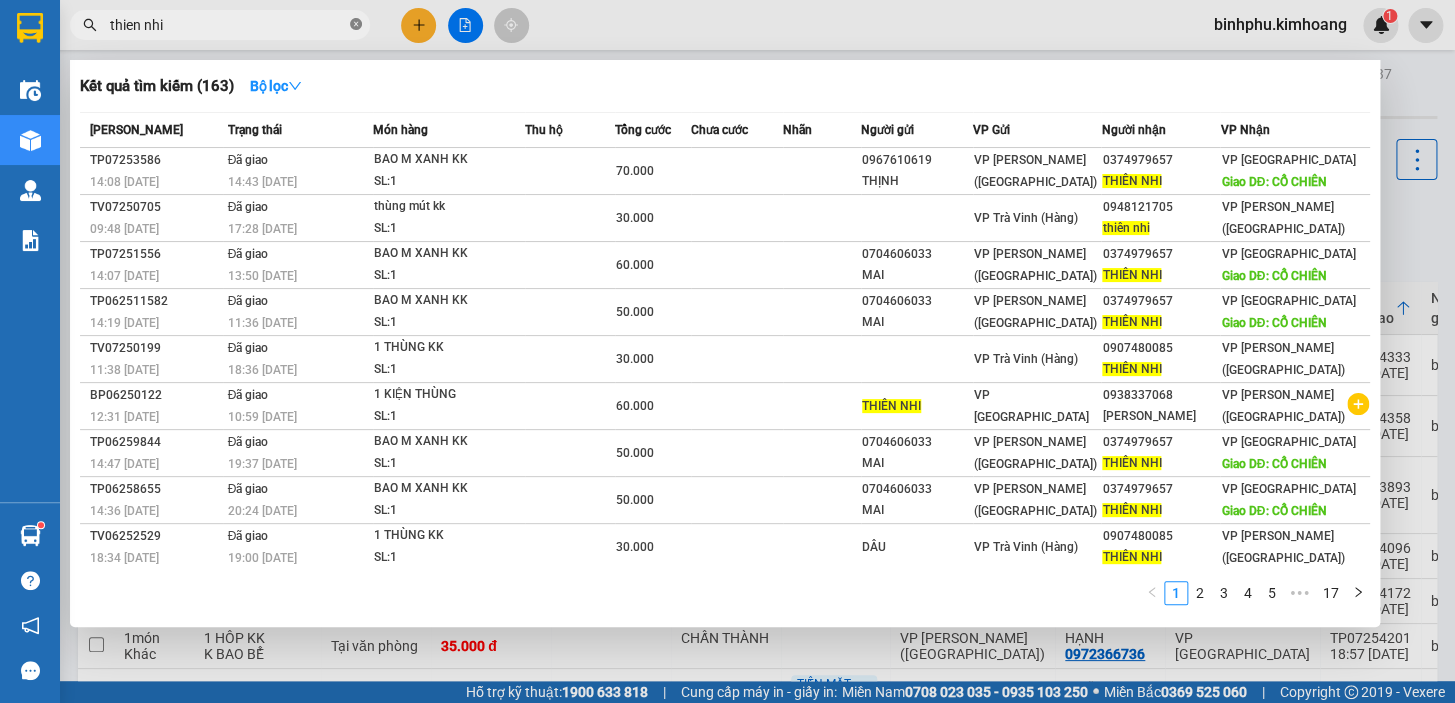 click on "thien nhi" at bounding box center (220, 25) 